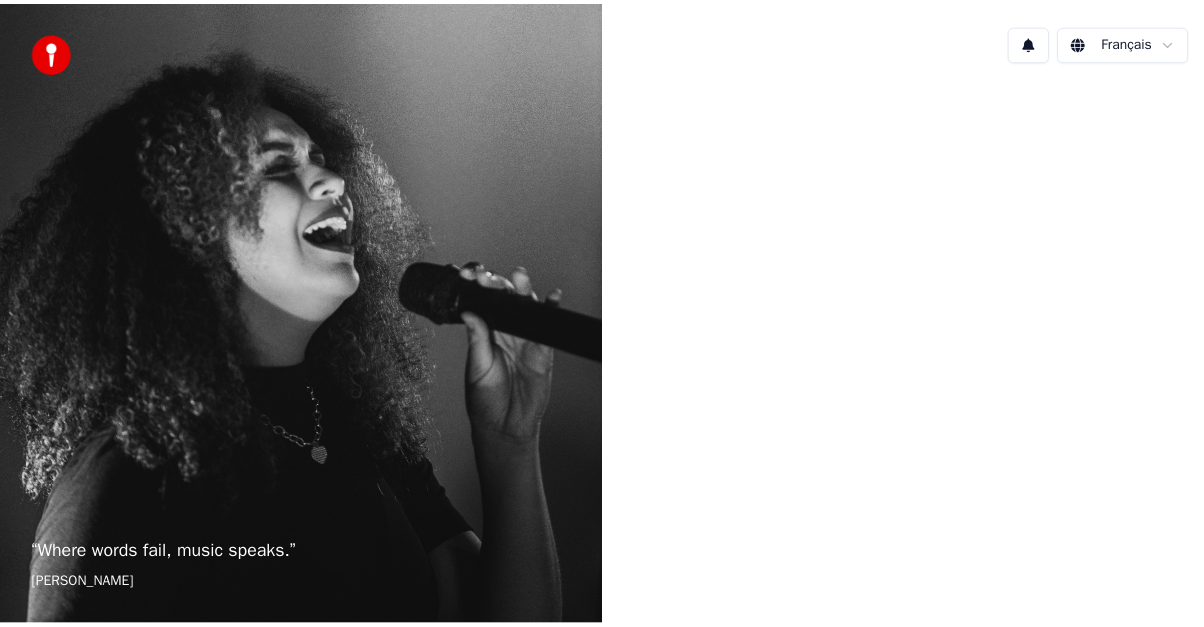 scroll, scrollTop: 0, scrollLeft: 0, axis: both 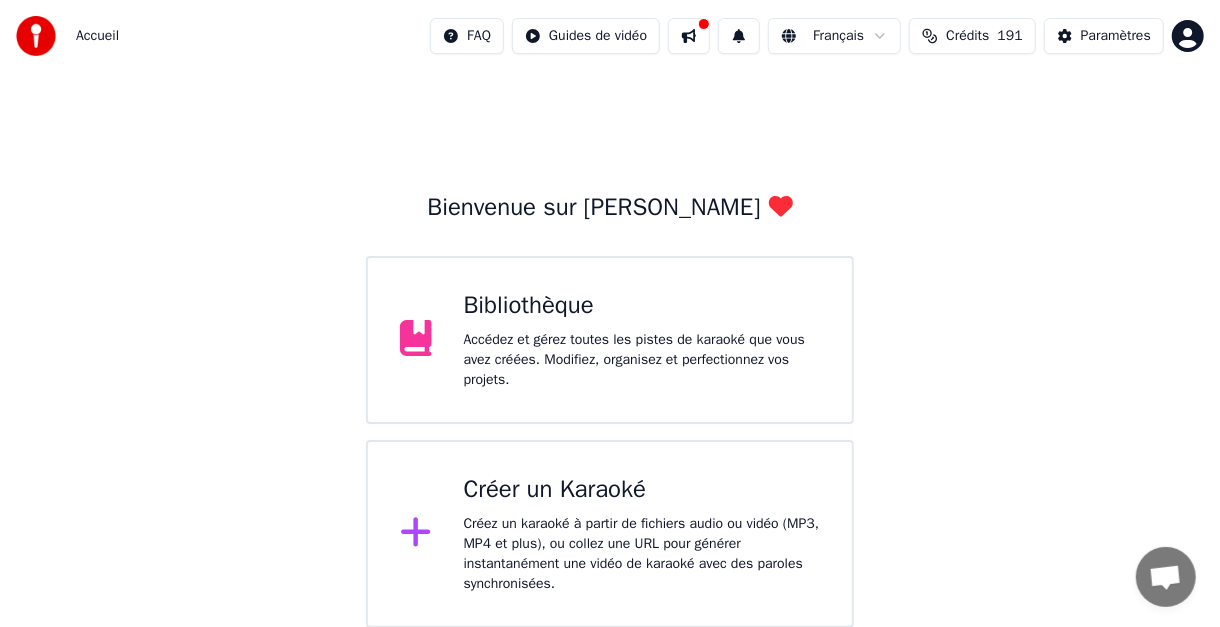 click on "Accédez et gérez toutes les pistes de karaoké que vous avez créées. Modifiez, organisez et perfectionnez vos projets." at bounding box center (642, 360) 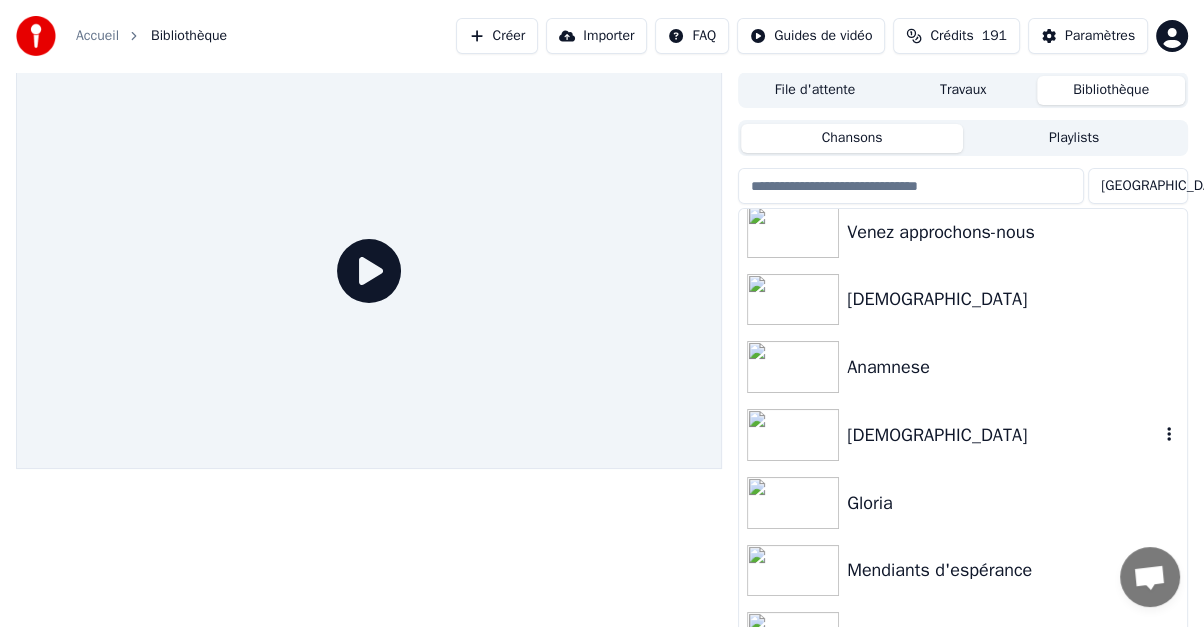 scroll, scrollTop: 200, scrollLeft: 0, axis: vertical 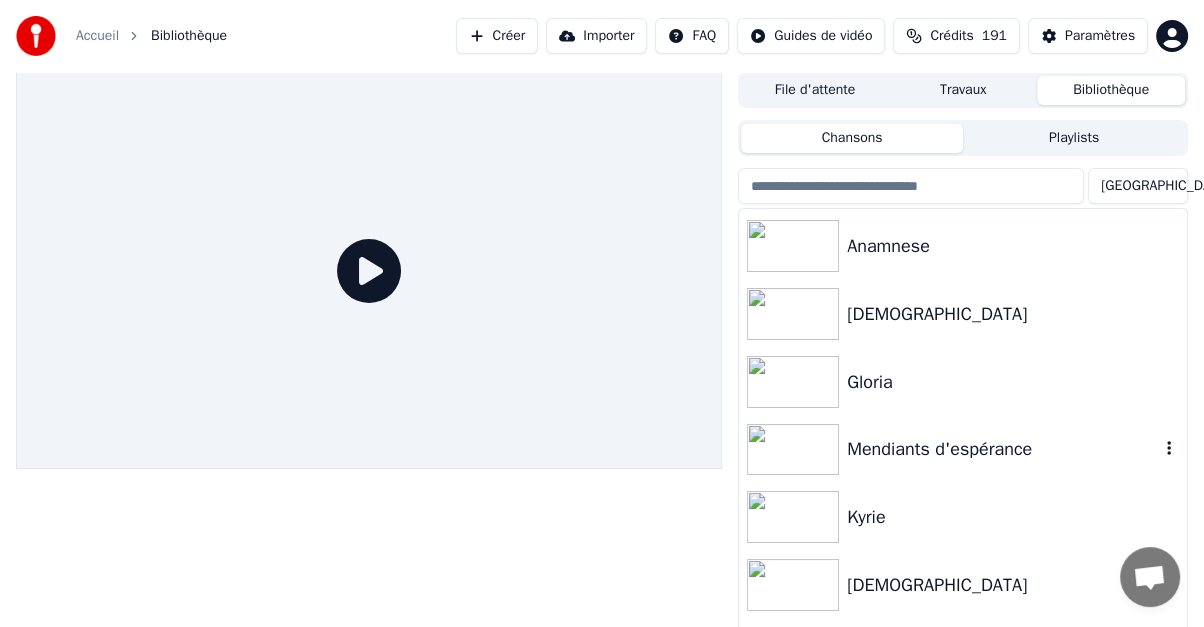 click on "Mendiants d'espérance" at bounding box center [1003, 449] 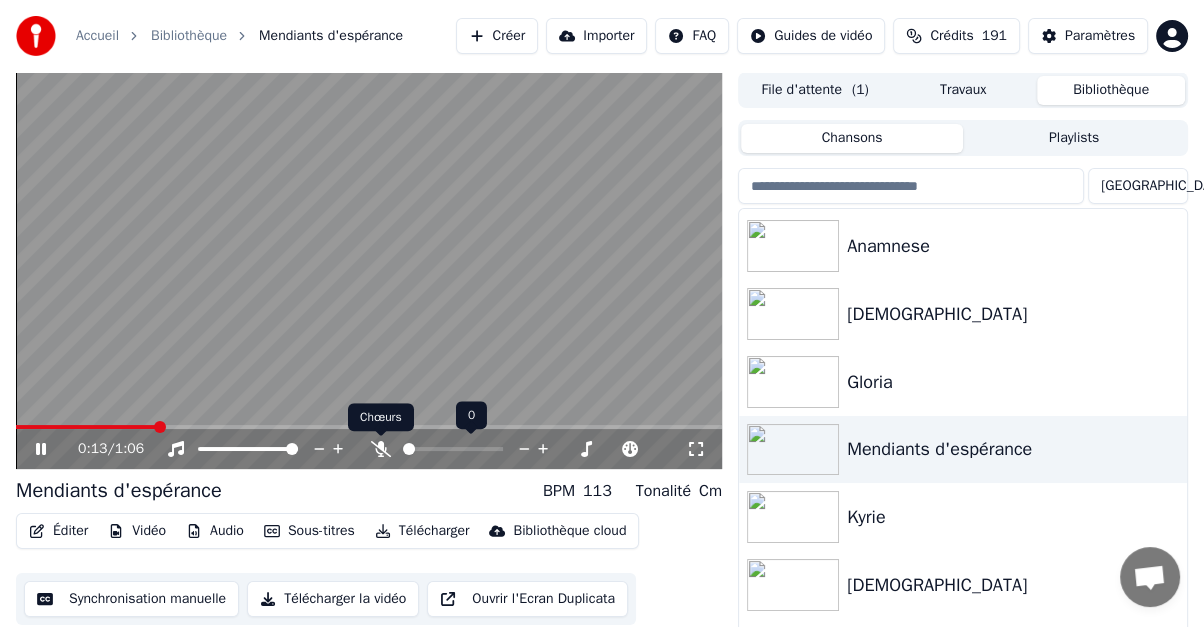 click 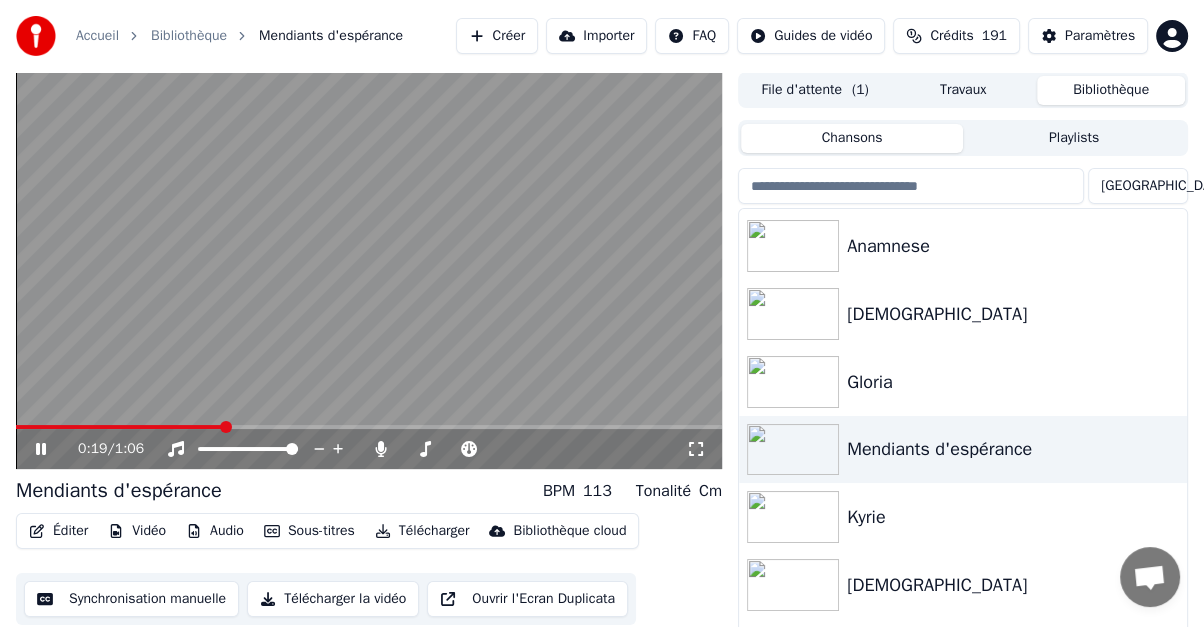 click 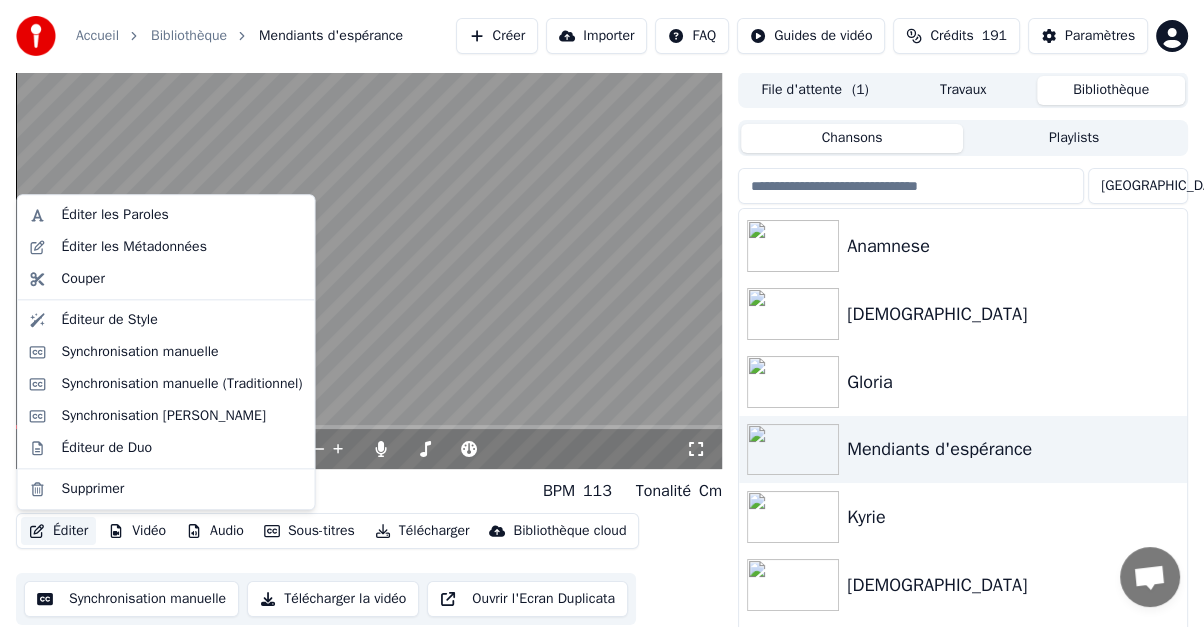 click on "Éditer" at bounding box center [58, 531] 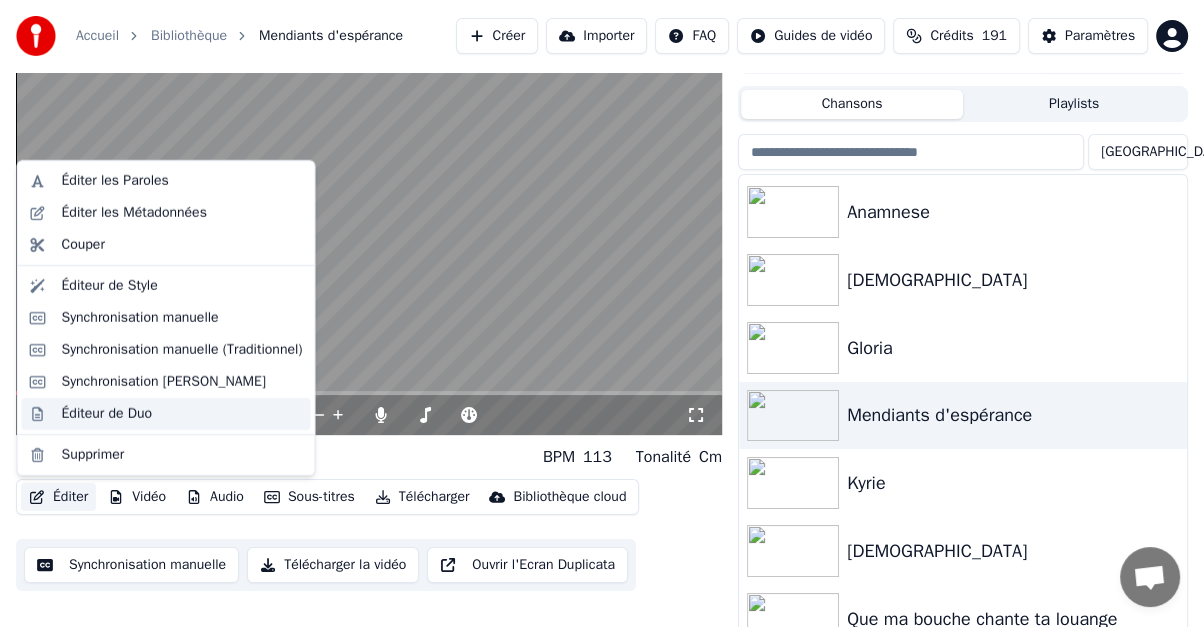 scroll, scrollTop: 51, scrollLeft: 0, axis: vertical 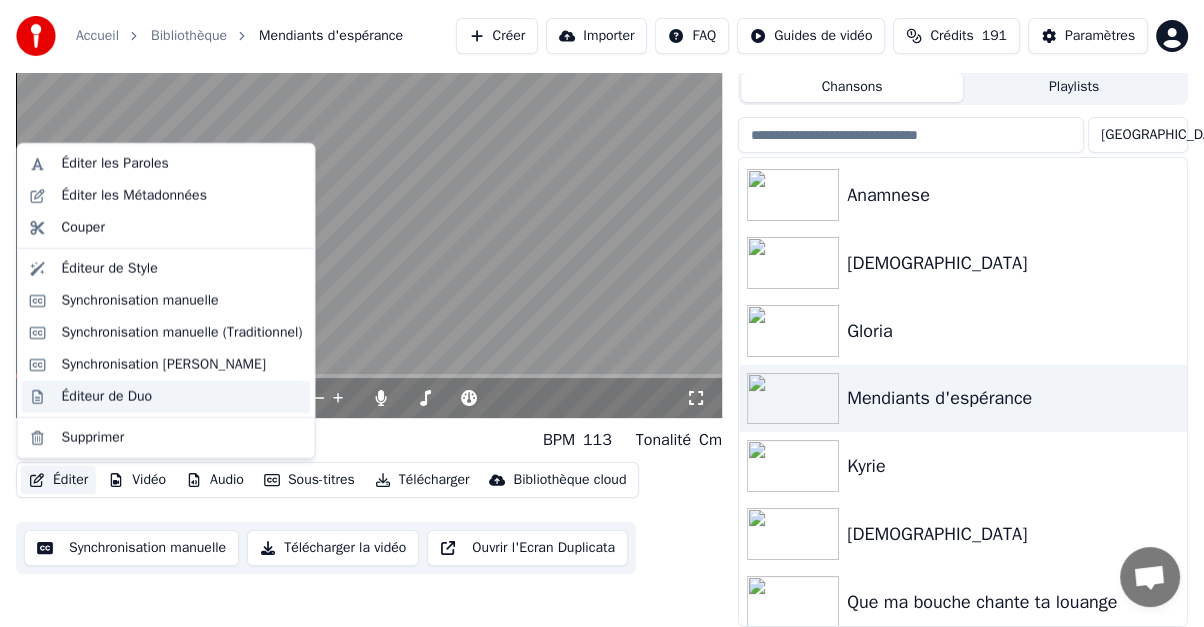 click on "Éditeur de Duo" at bounding box center [107, 397] 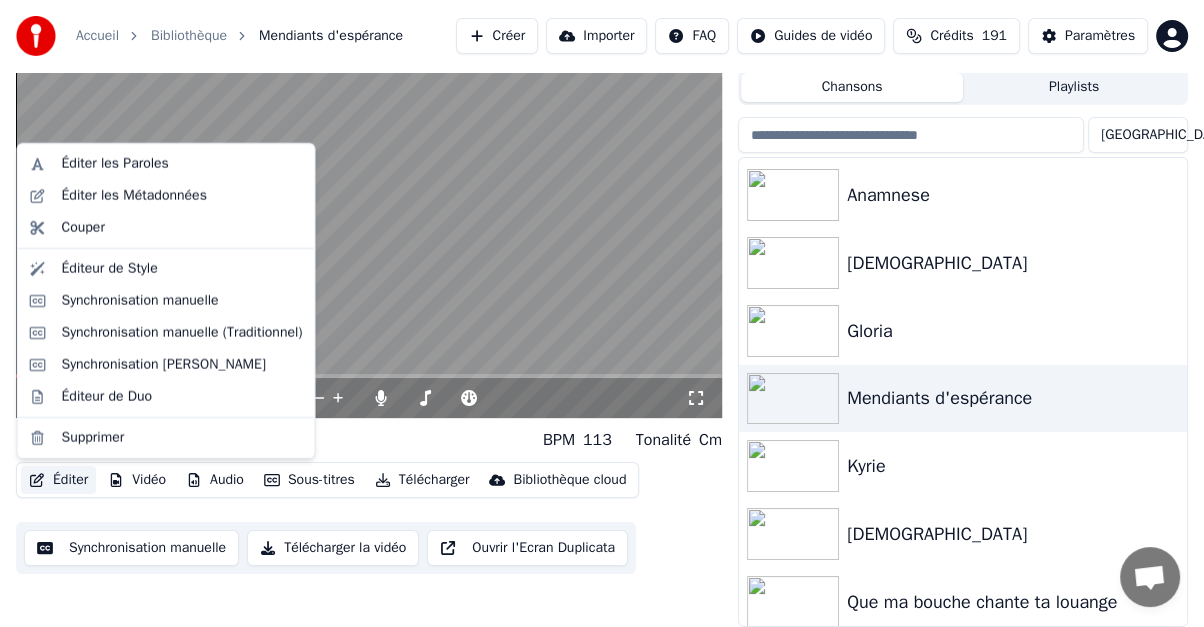 scroll, scrollTop: 0, scrollLeft: 0, axis: both 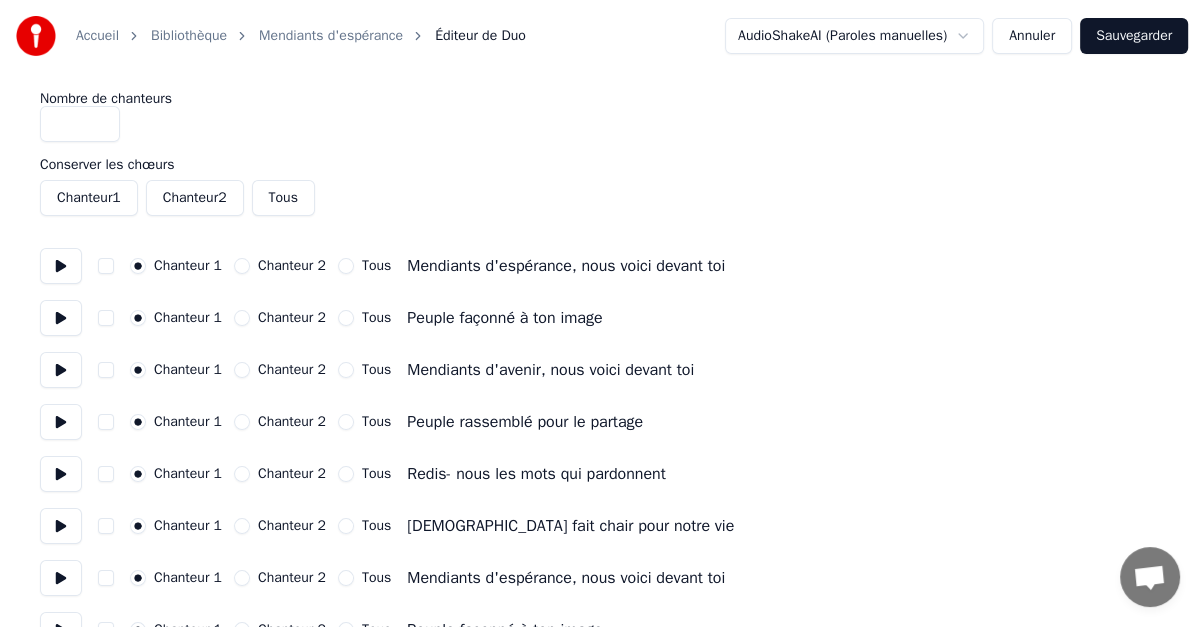 click on "Mendiants d'espérance" at bounding box center (331, 36) 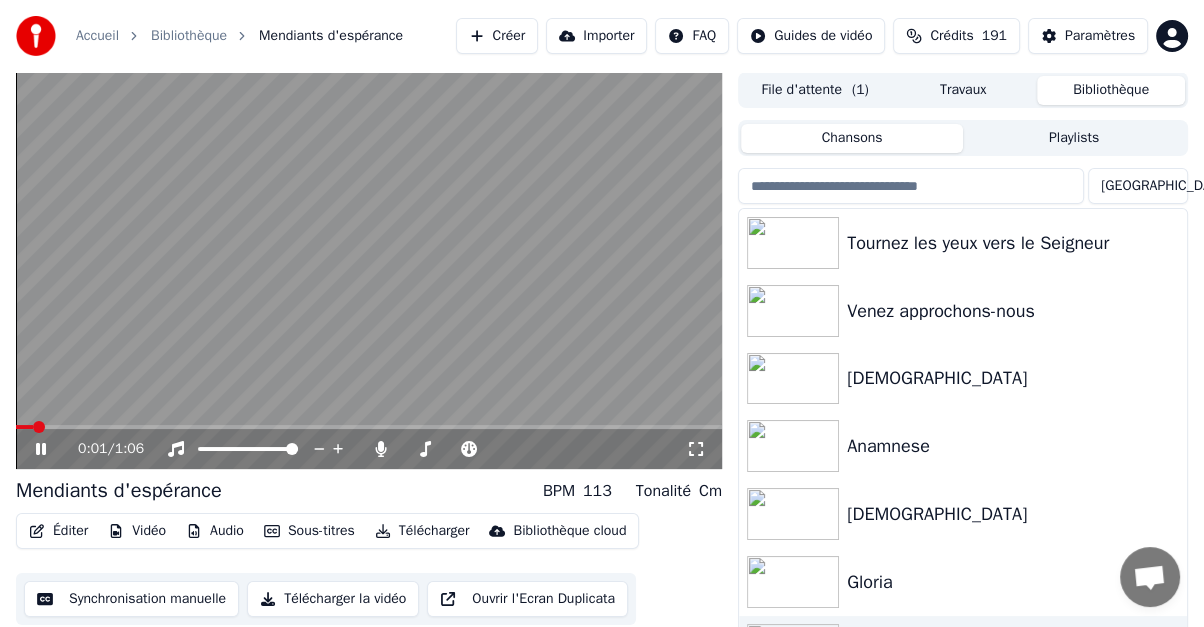 click 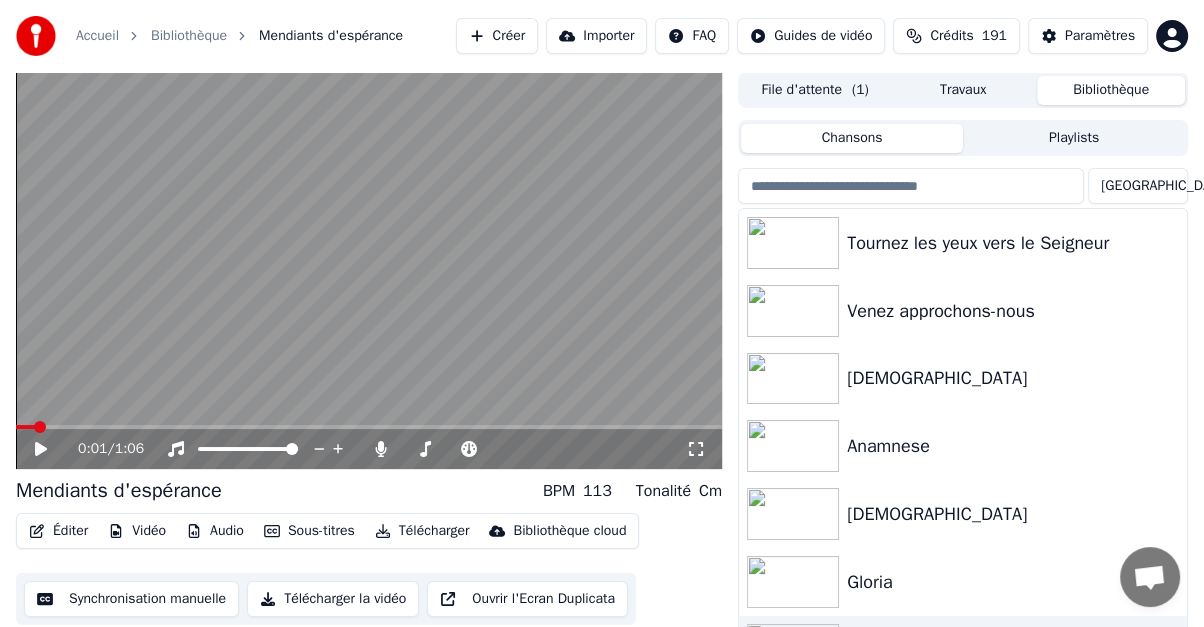 scroll, scrollTop: 51, scrollLeft: 0, axis: vertical 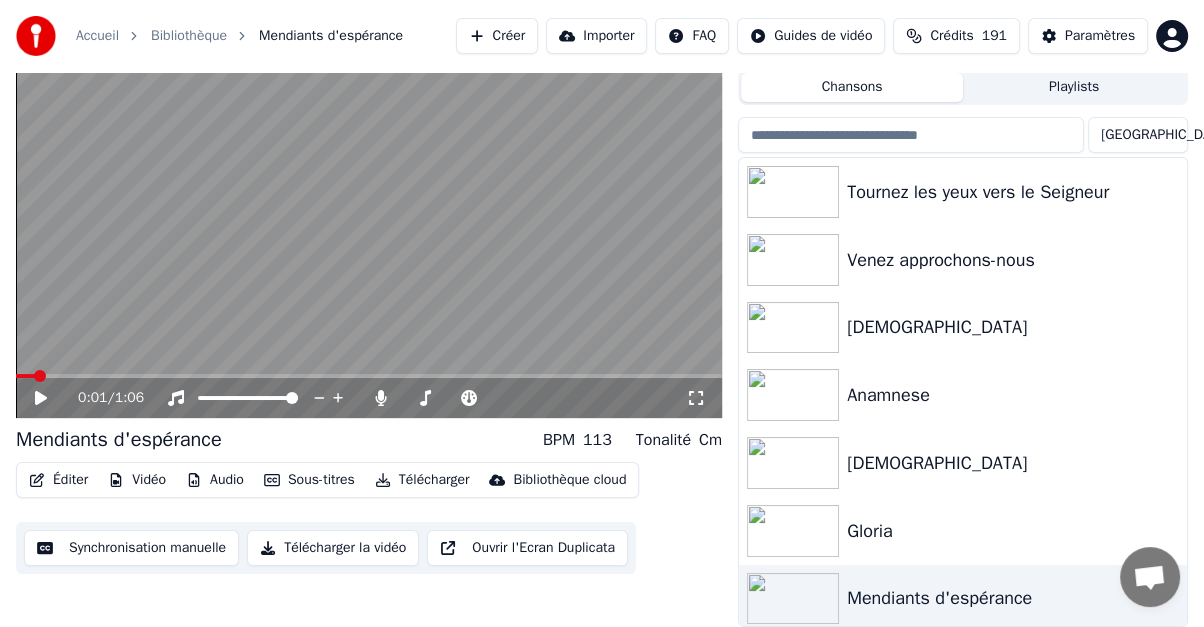 click on "Vidéo" at bounding box center (137, 480) 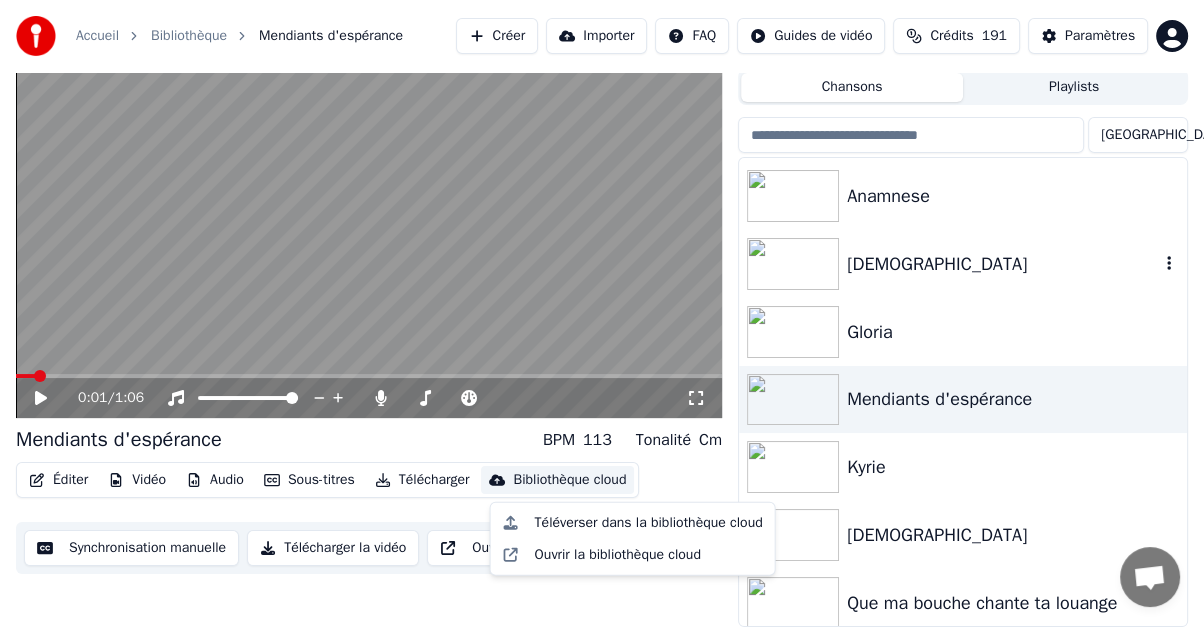 scroll, scrollTop: 200, scrollLeft: 0, axis: vertical 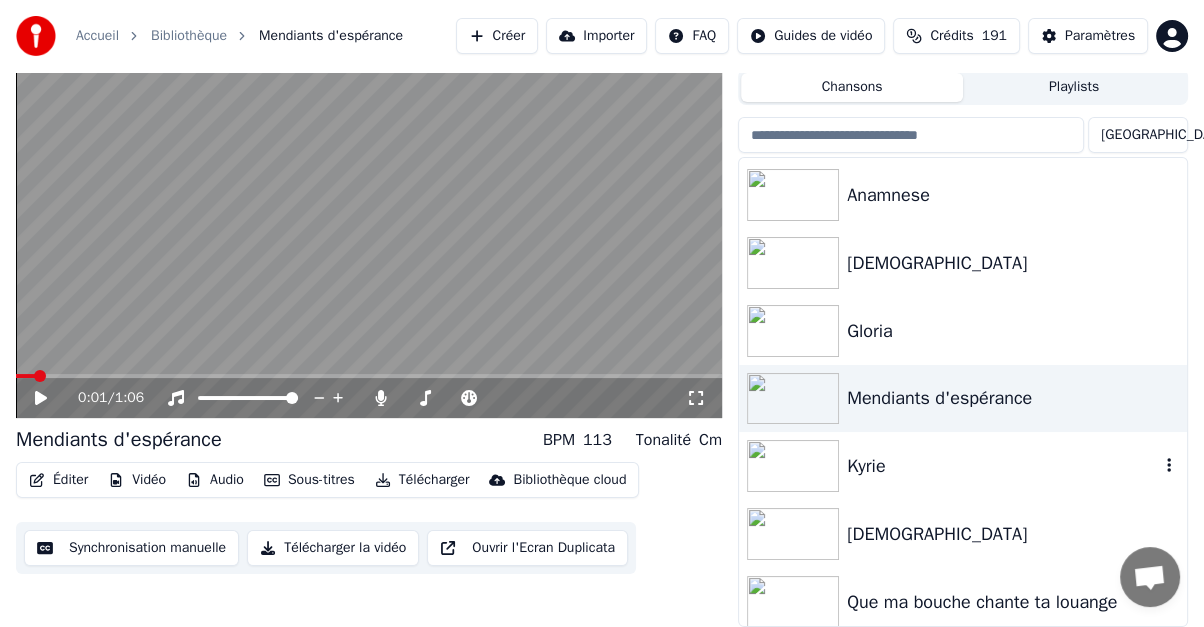 click on "Kyrie" at bounding box center (1003, 466) 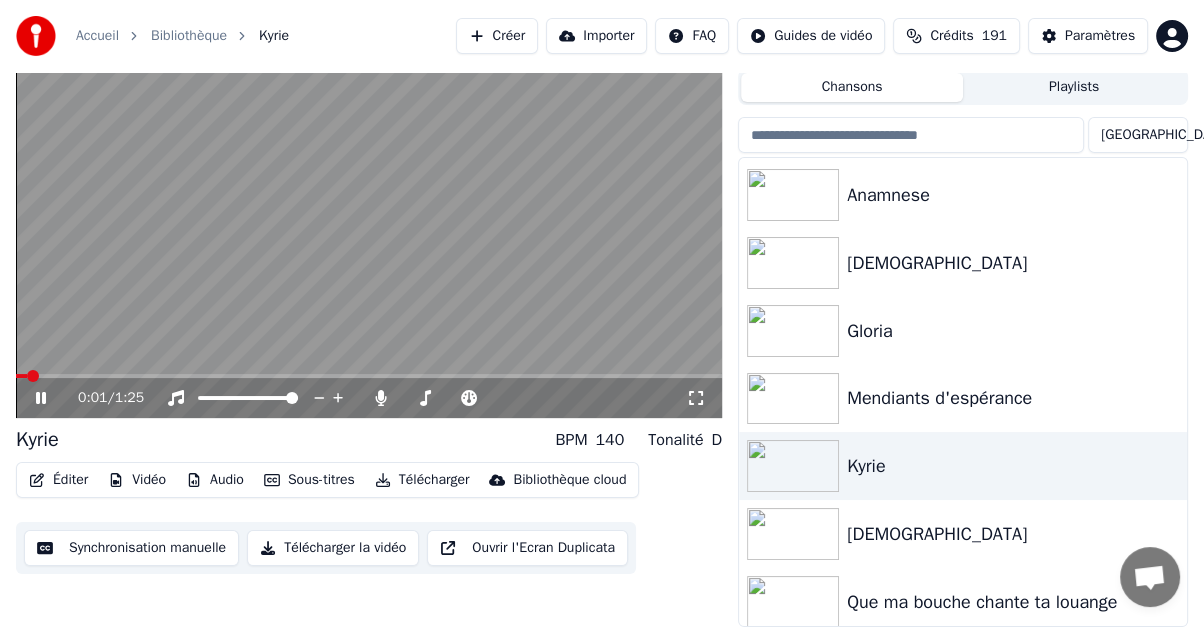 click 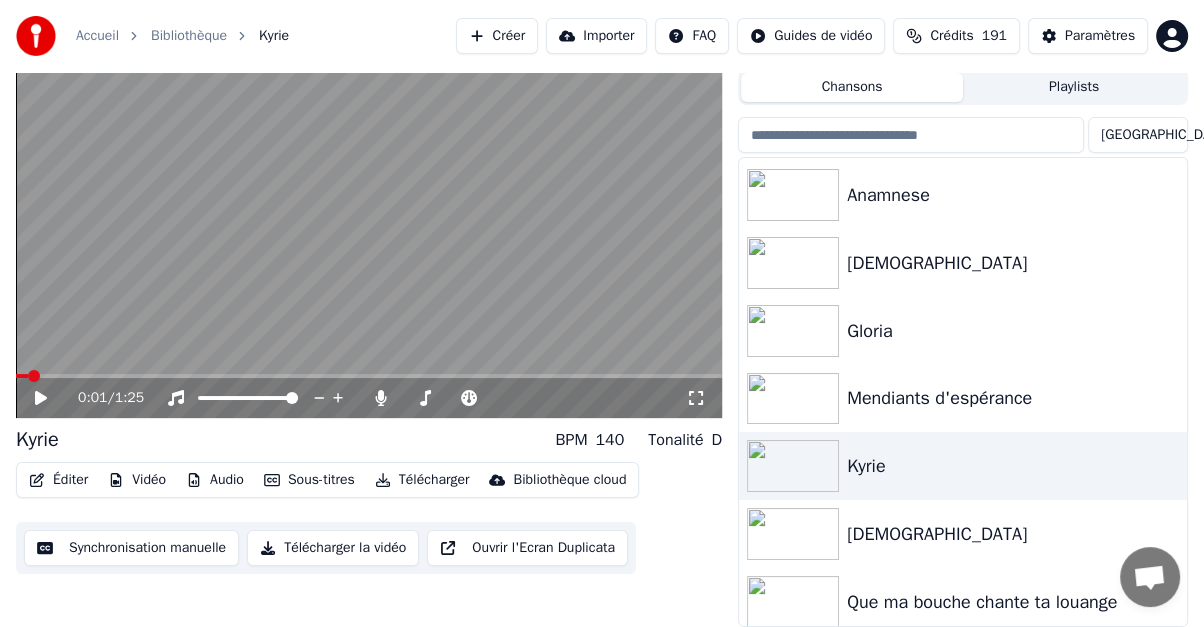 click on "Audio" at bounding box center [215, 480] 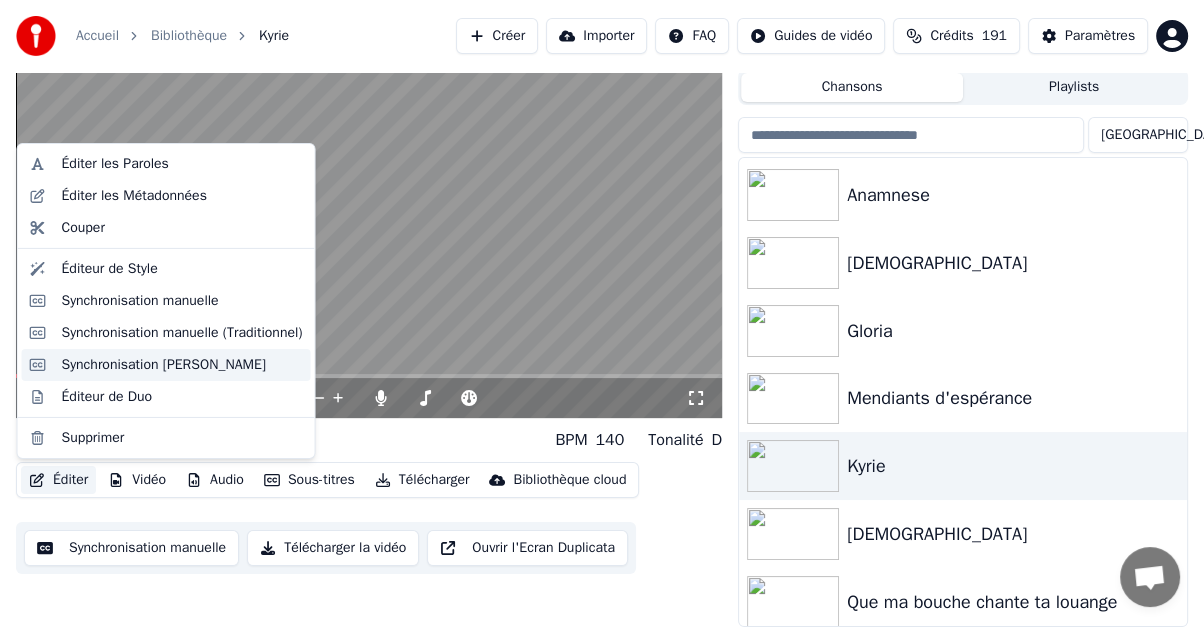 click on "Synchronisation [PERSON_NAME]" at bounding box center [164, 365] 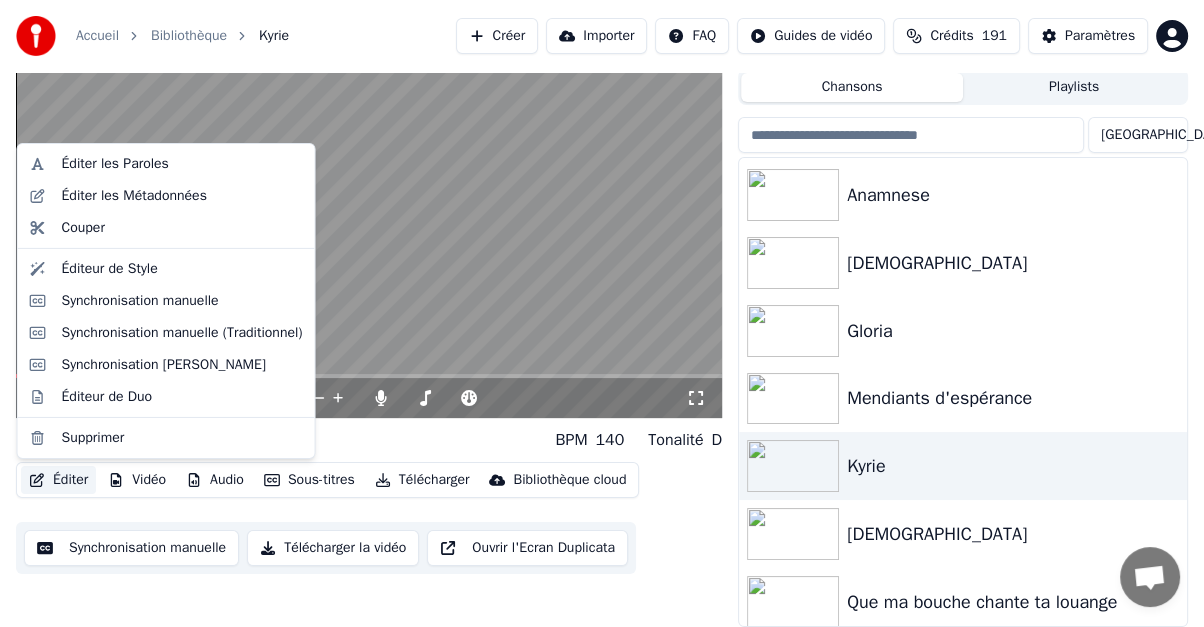 scroll, scrollTop: 0, scrollLeft: 0, axis: both 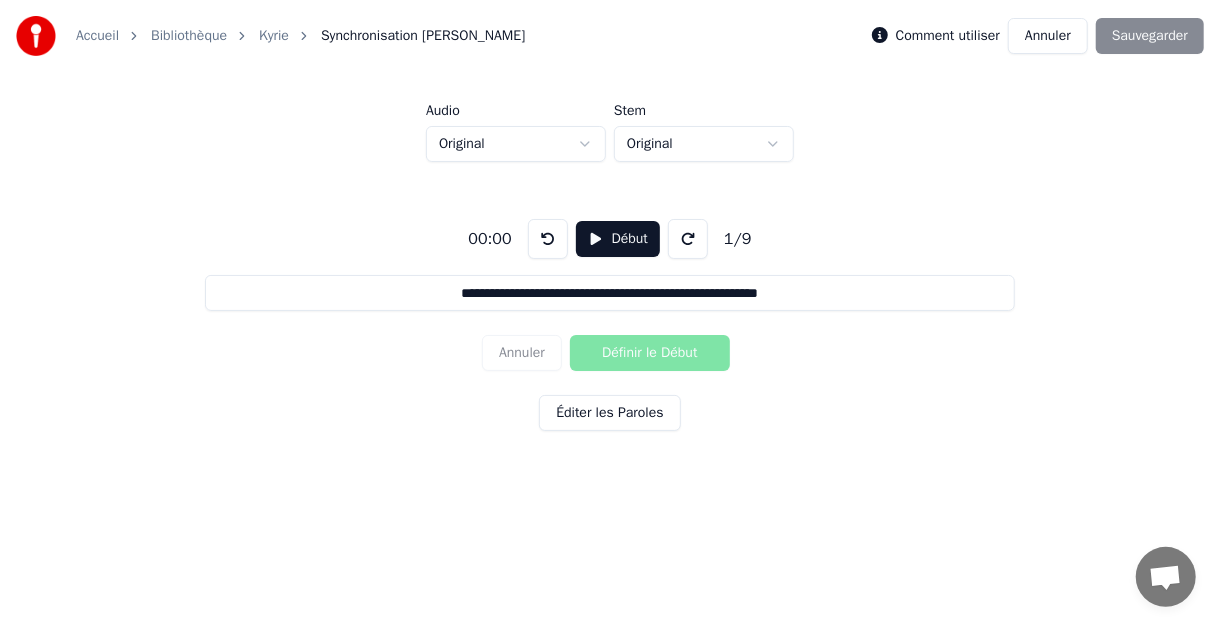 click on "Kyrie" at bounding box center (274, 36) 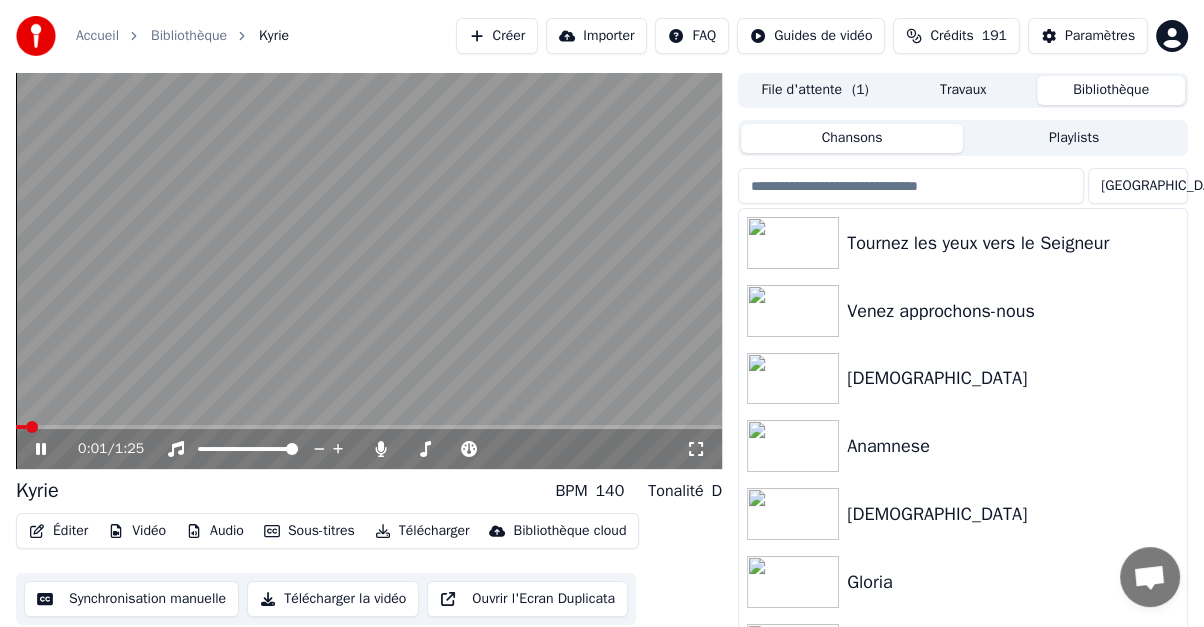 click 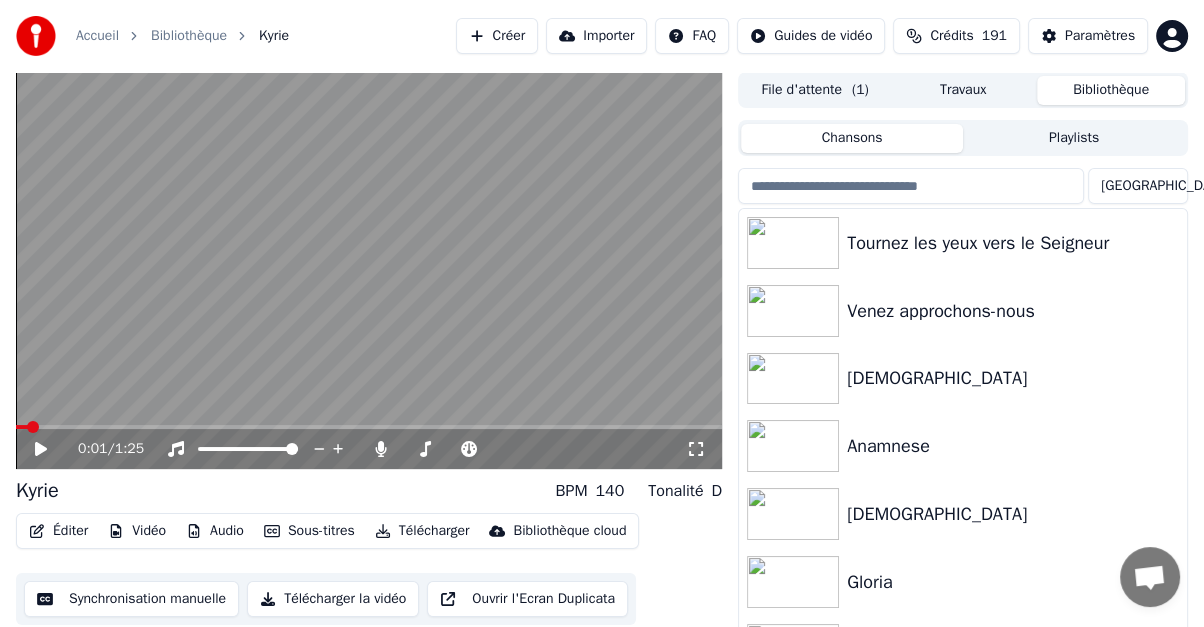 click on "Éditer" at bounding box center [58, 531] 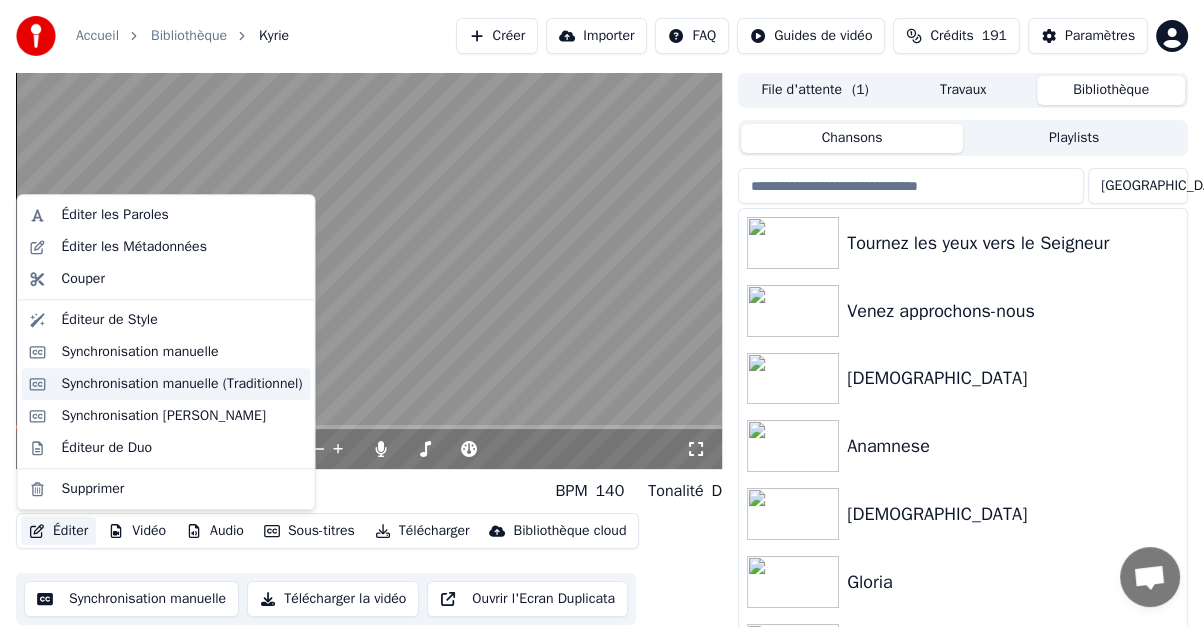 click on "Synchronisation manuelle (Traditionnel)" at bounding box center (182, 384) 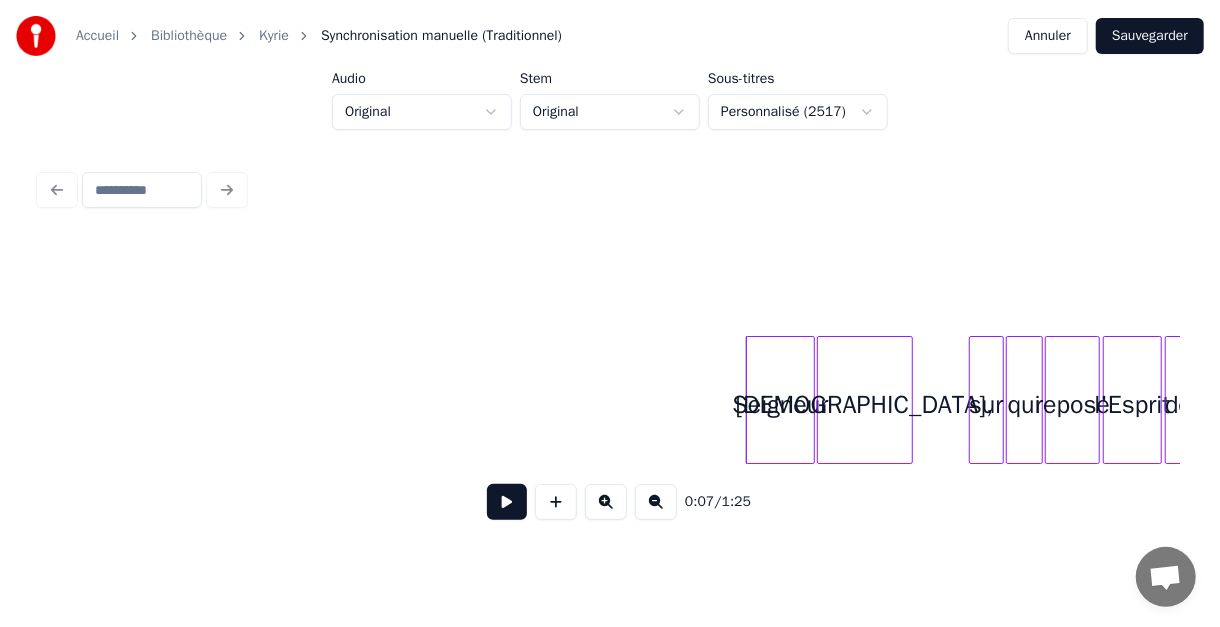 click on "Kyrie" at bounding box center [274, 36] 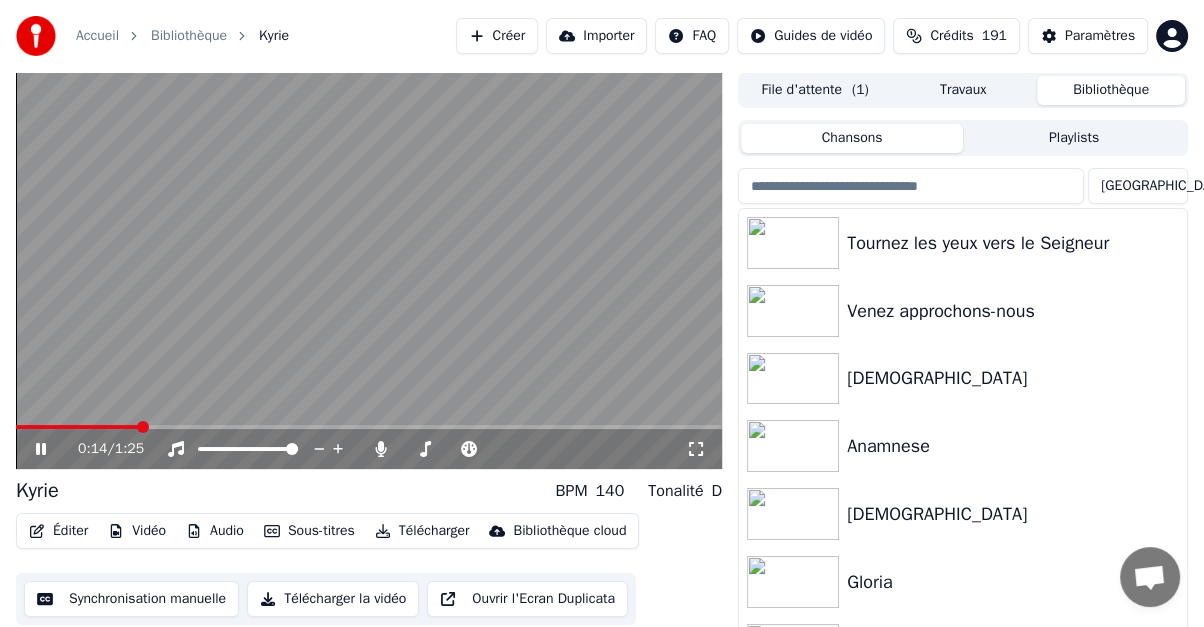 click 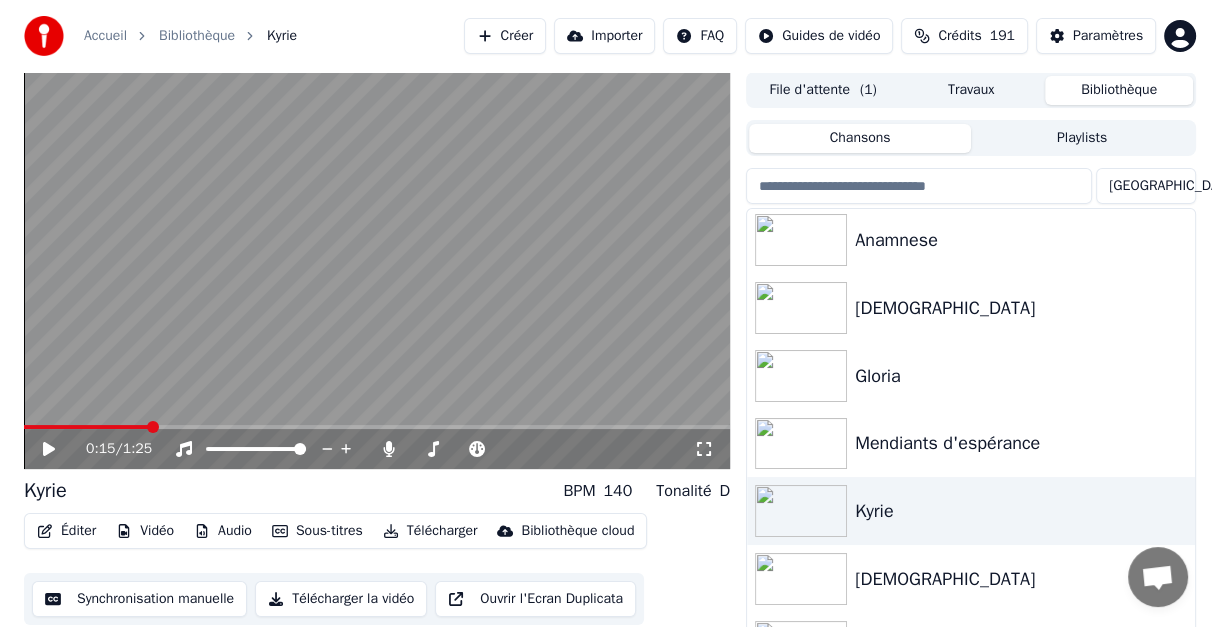 scroll, scrollTop: 207, scrollLeft: 0, axis: vertical 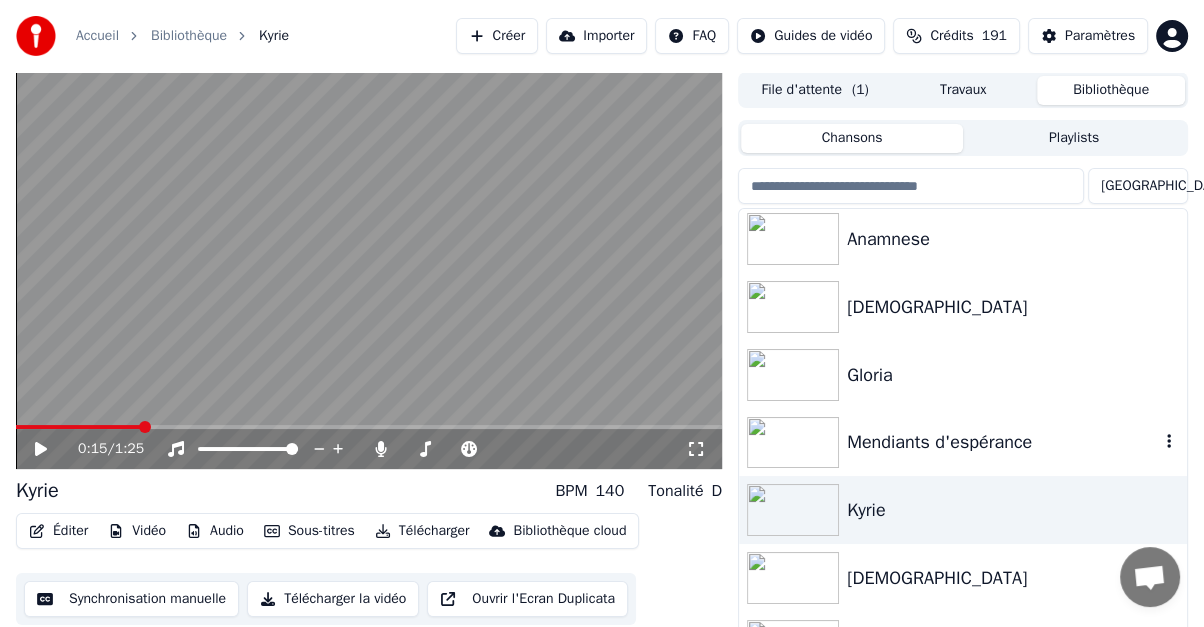 click on "Mendiants d'espérance" at bounding box center [1003, 442] 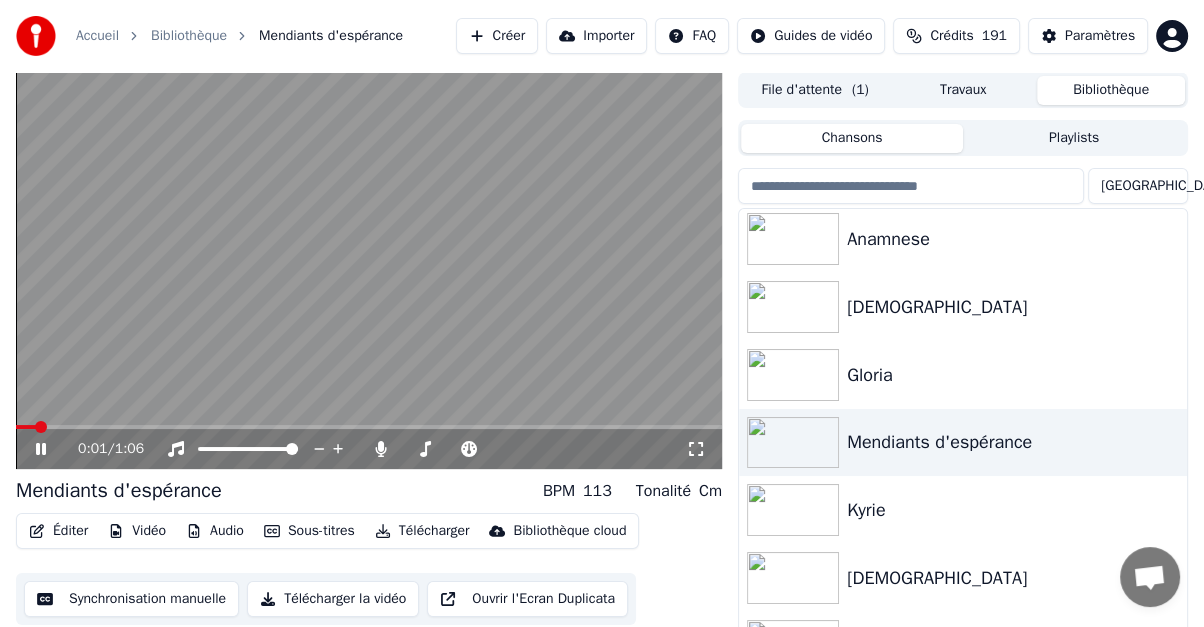 click 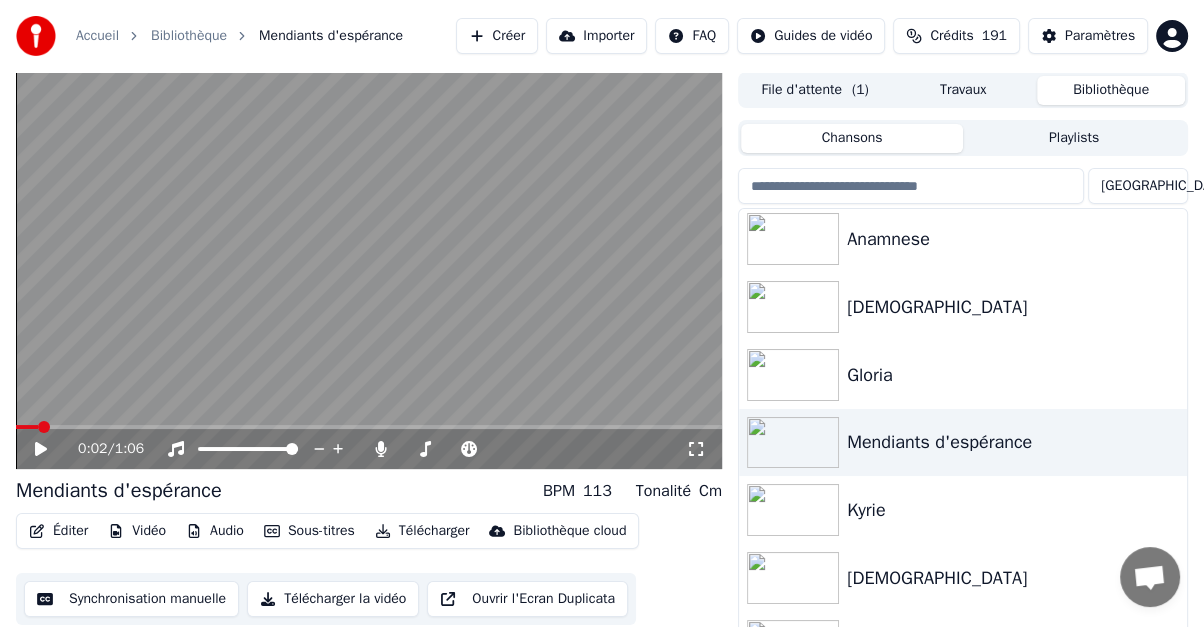 click on "Sous-titres" at bounding box center (309, 531) 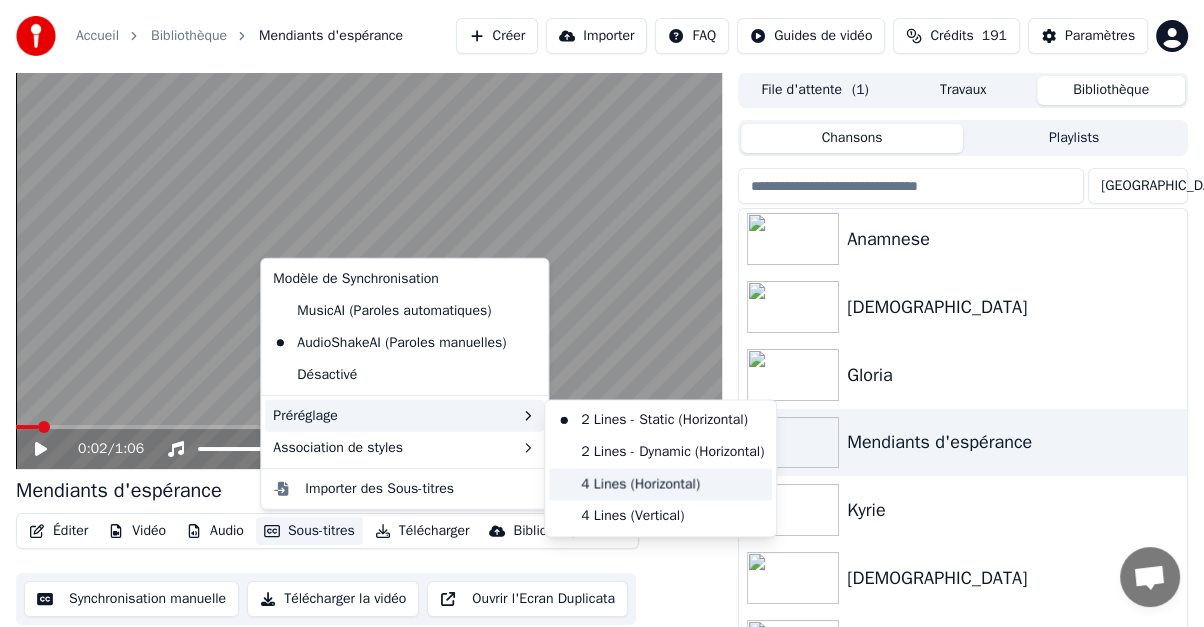 click on "4 Lines (Horizontal)" at bounding box center [660, 484] 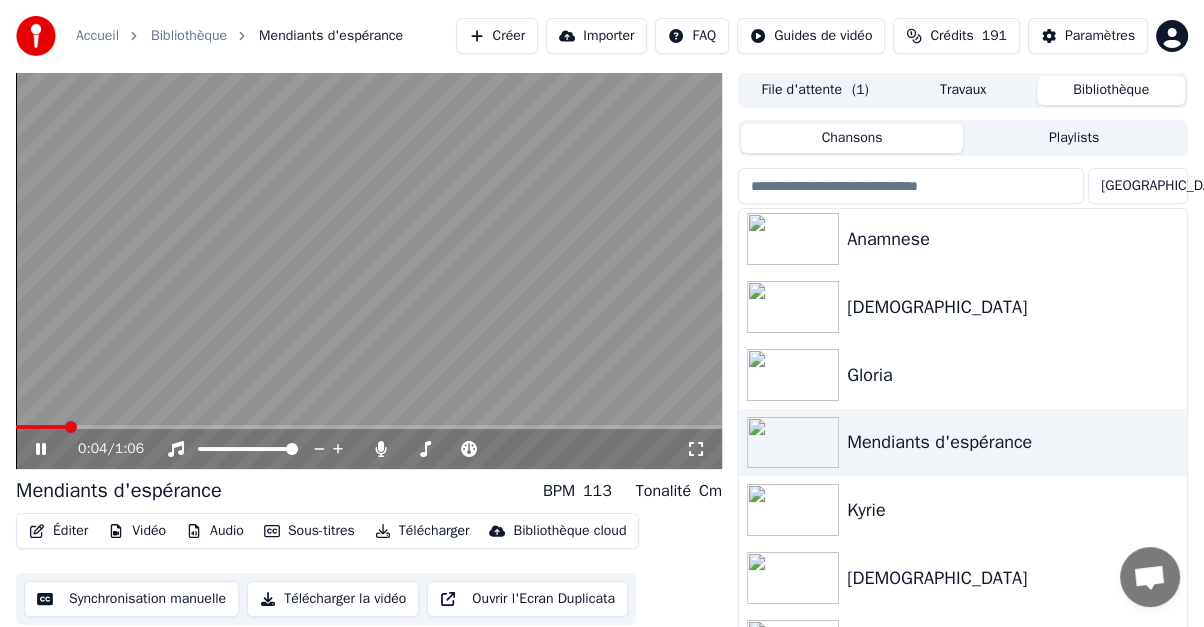click 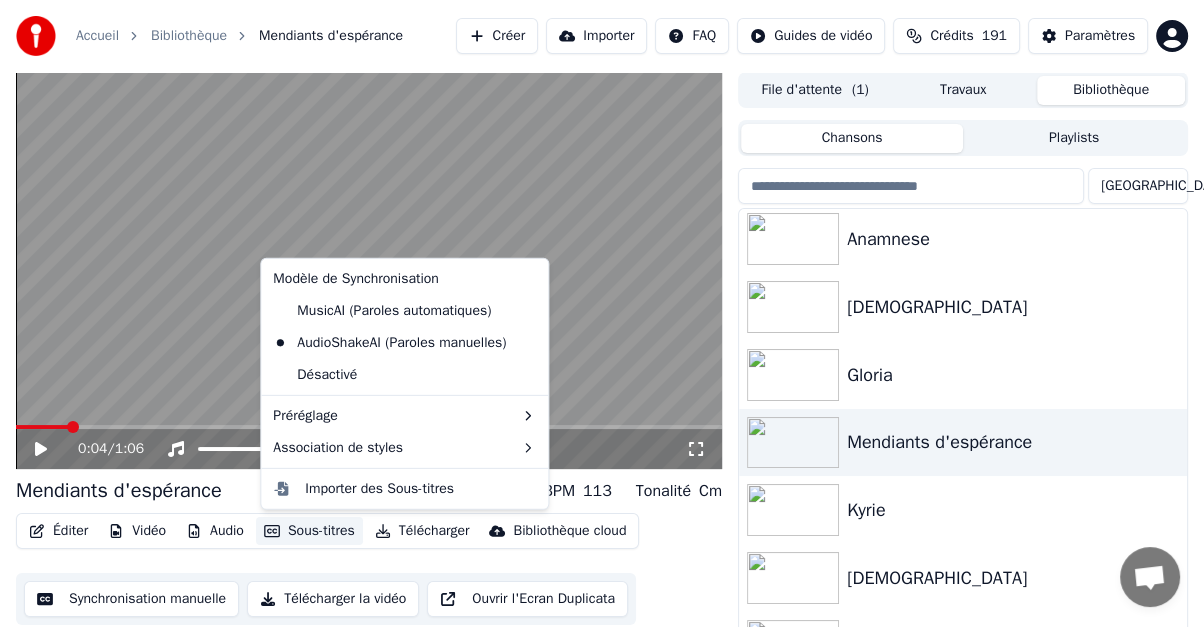 click on "Sous-titres" at bounding box center [309, 531] 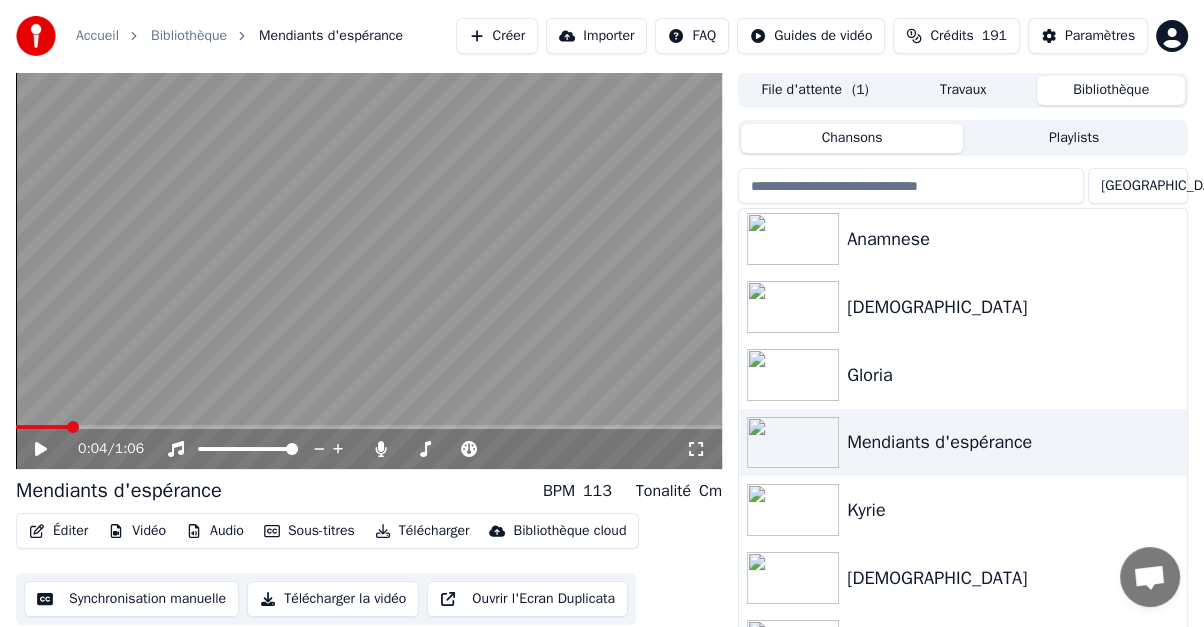 click at bounding box center [369, 270] 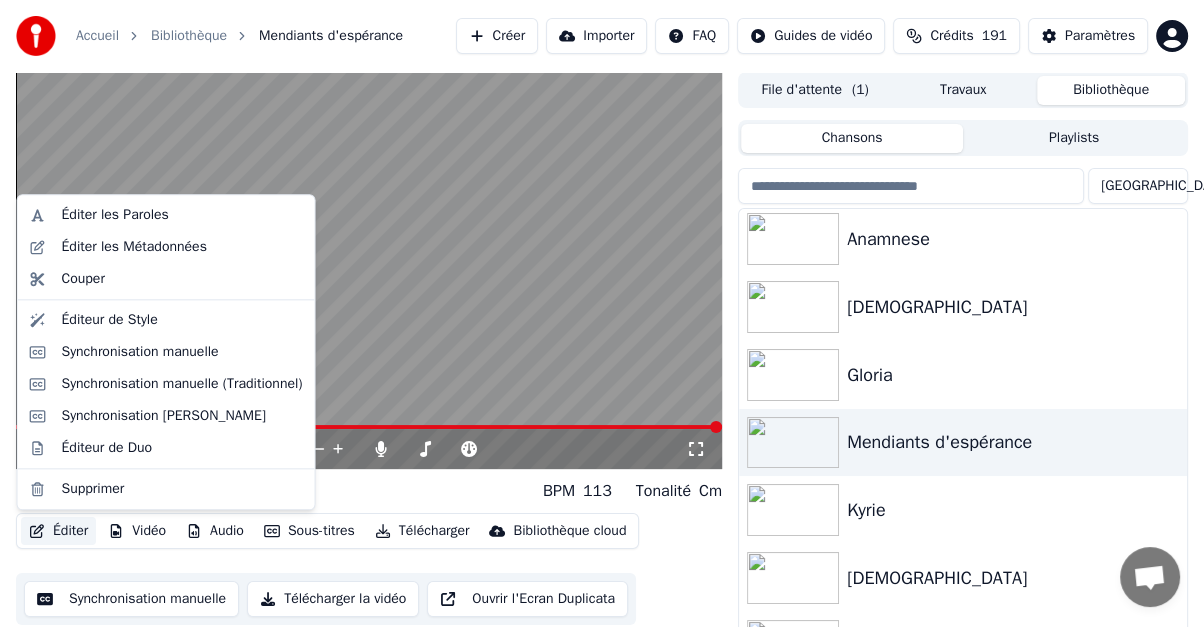 click on "Éditer" at bounding box center (58, 531) 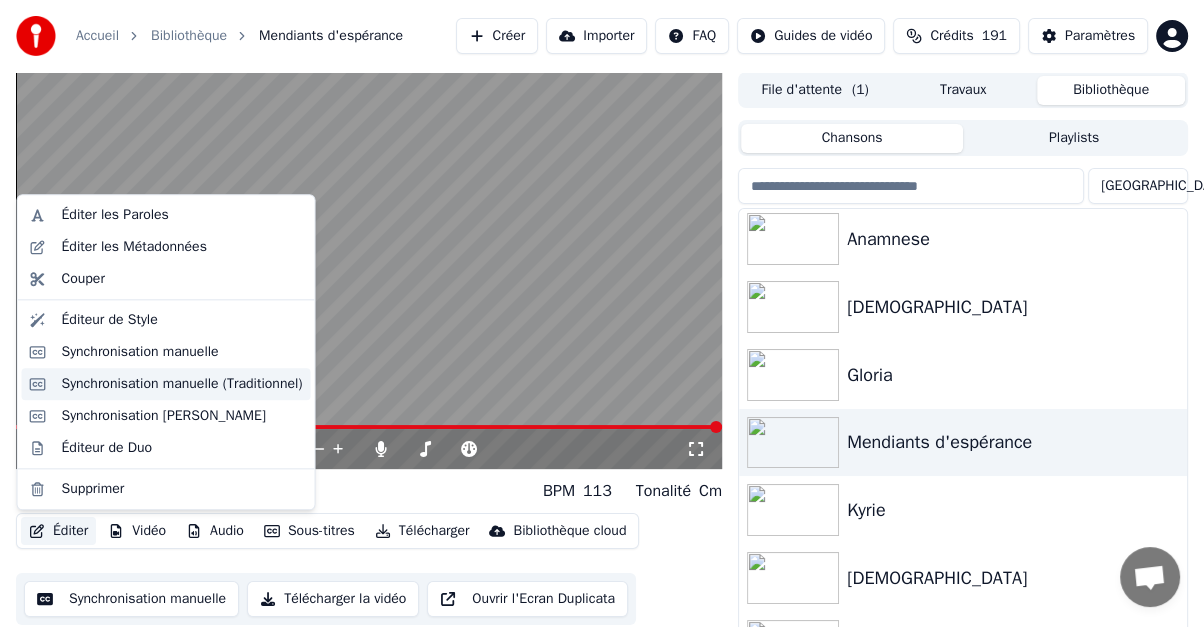 click on "Synchronisation manuelle (Traditionnel)" at bounding box center (182, 384) 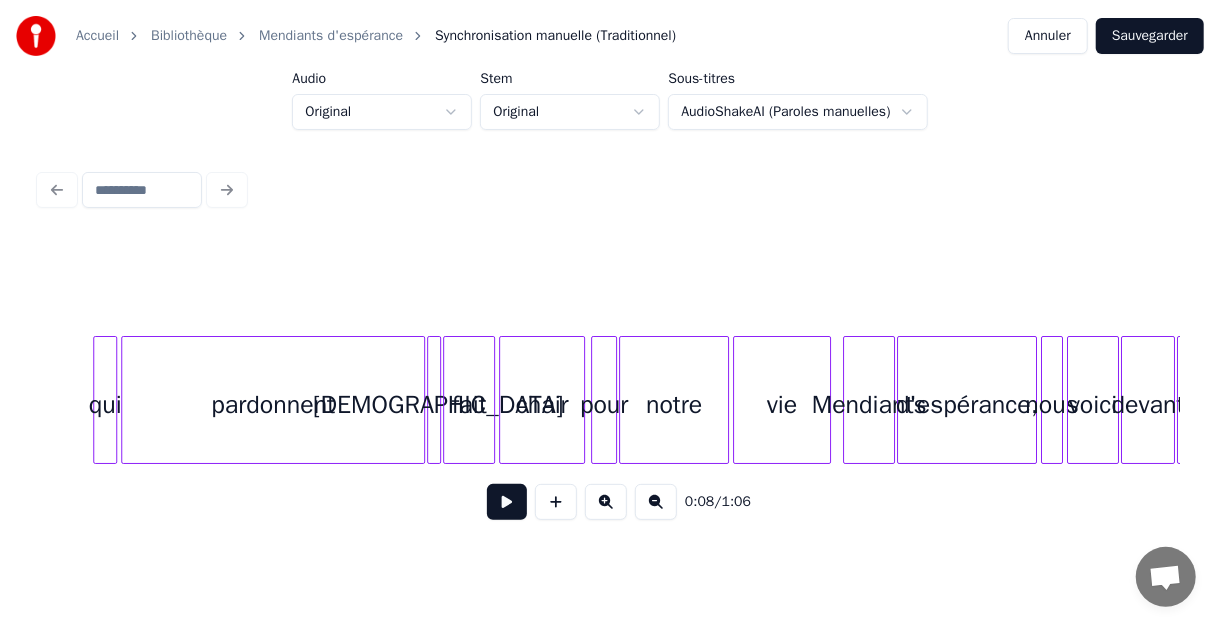 scroll, scrollTop: 0, scrollLeft: 2876, axis: horizontal 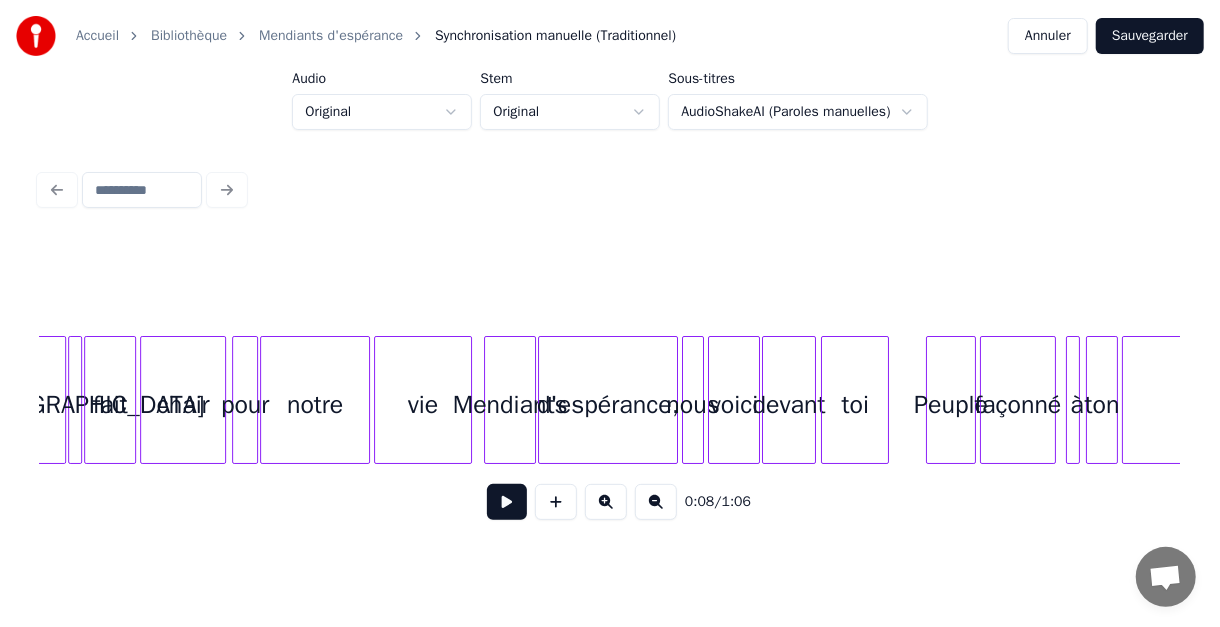click on "toi" at bounding box center (855, 405) 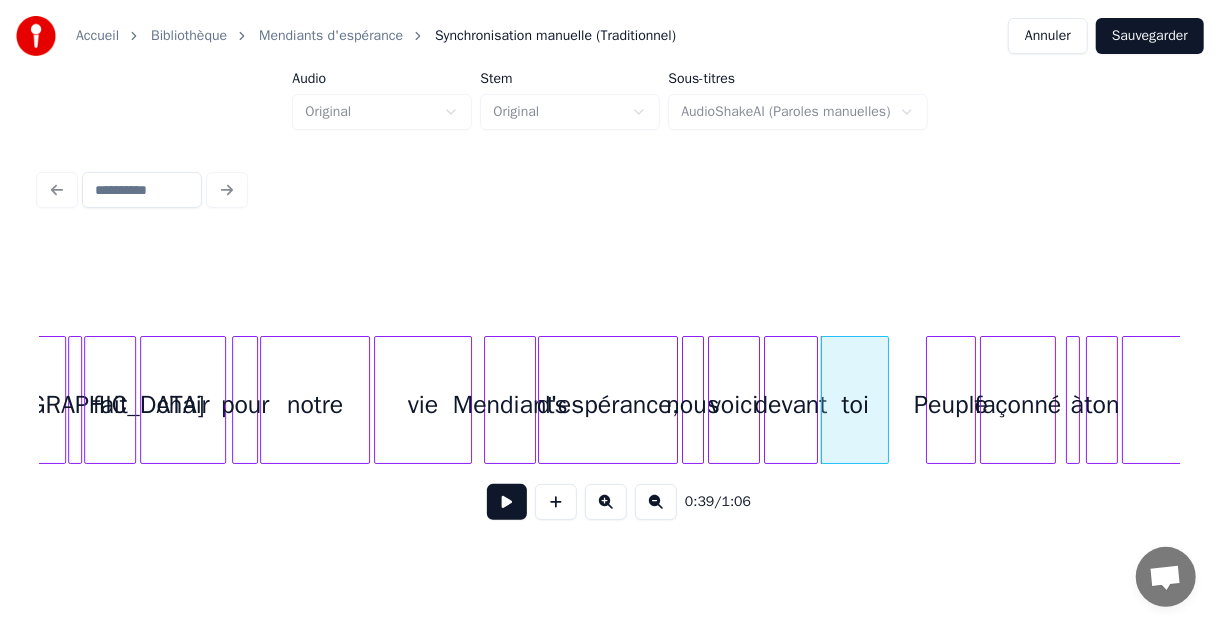 click on "devant" at bounding box center (791, 405) 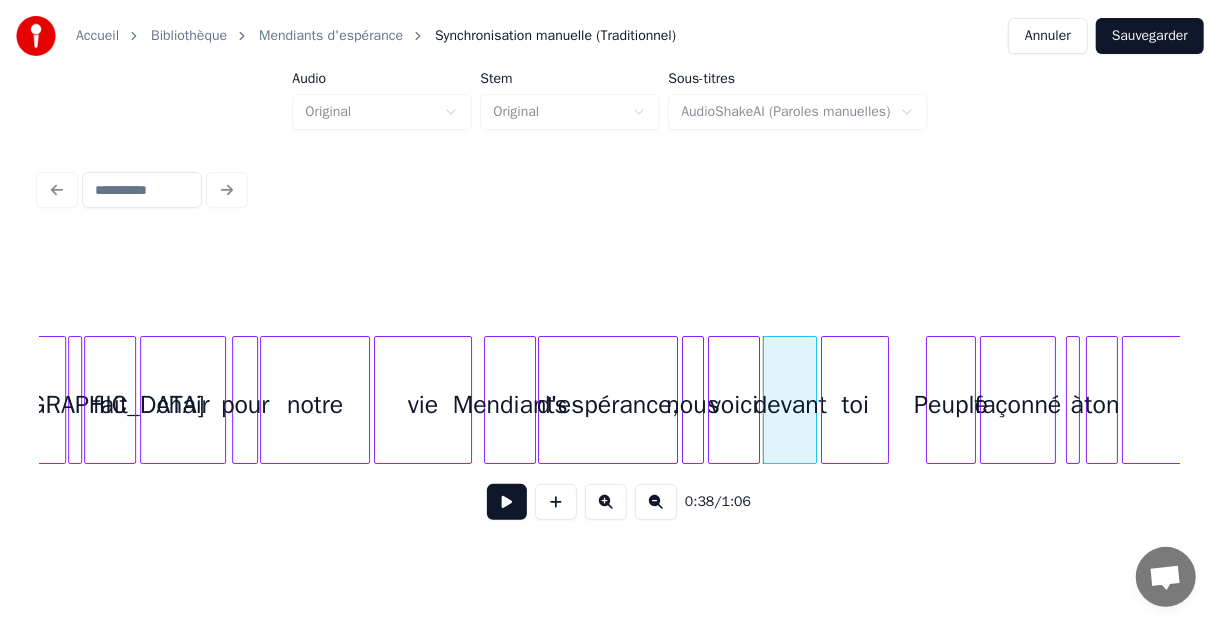 click on "Annuler" at bounding box center (1048, 36) 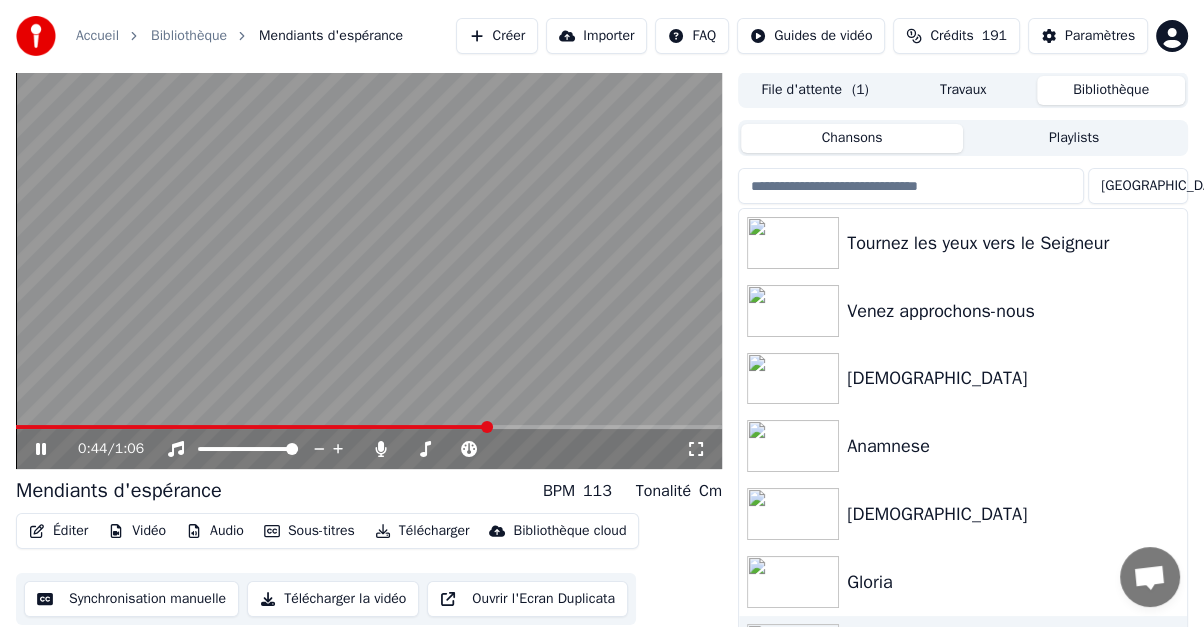 click 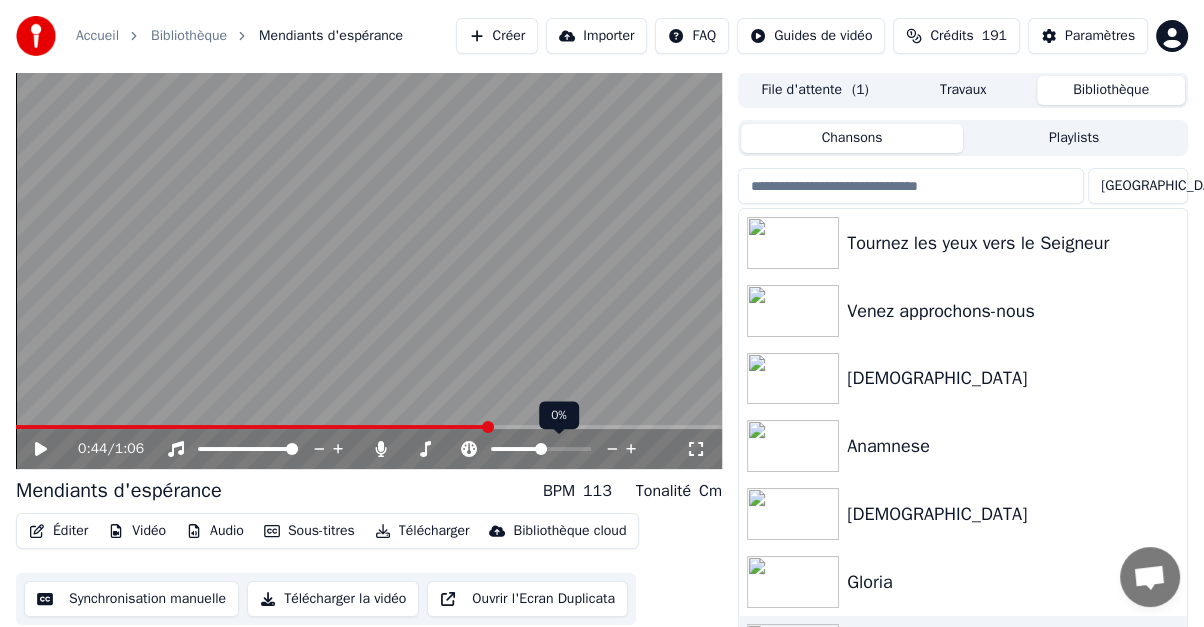 click 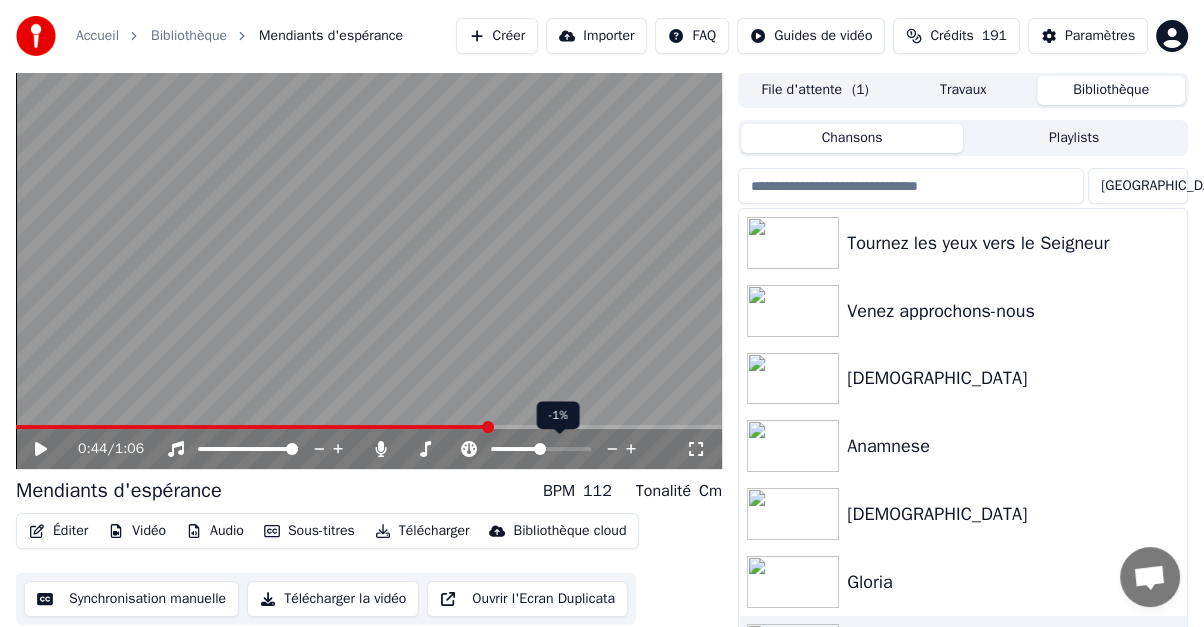 click 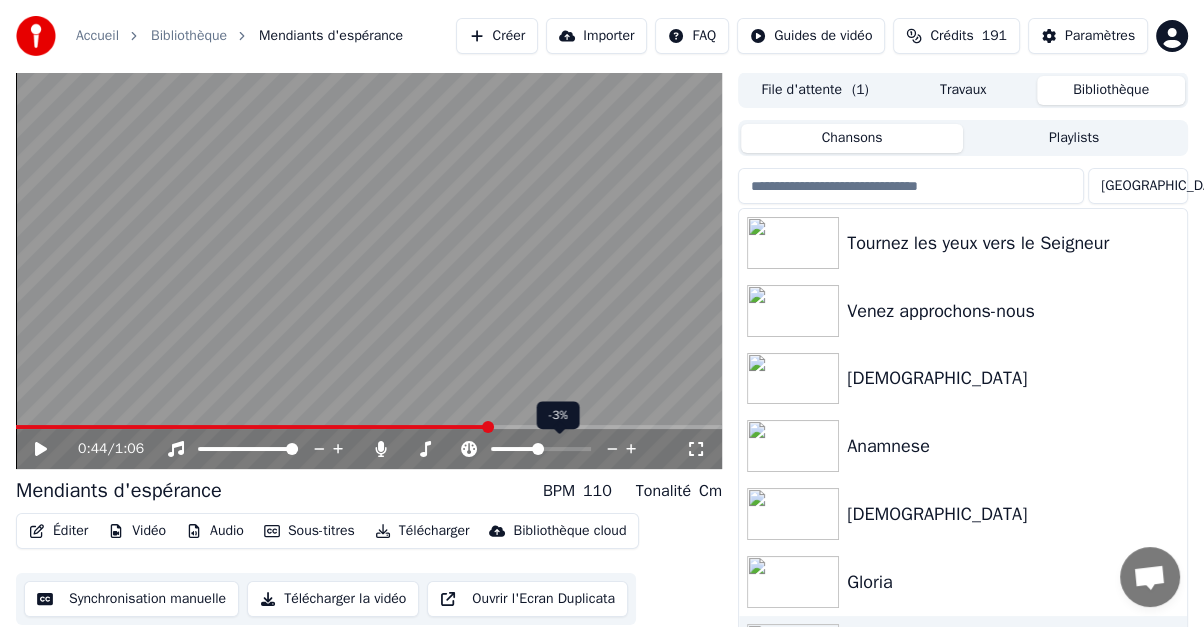 click 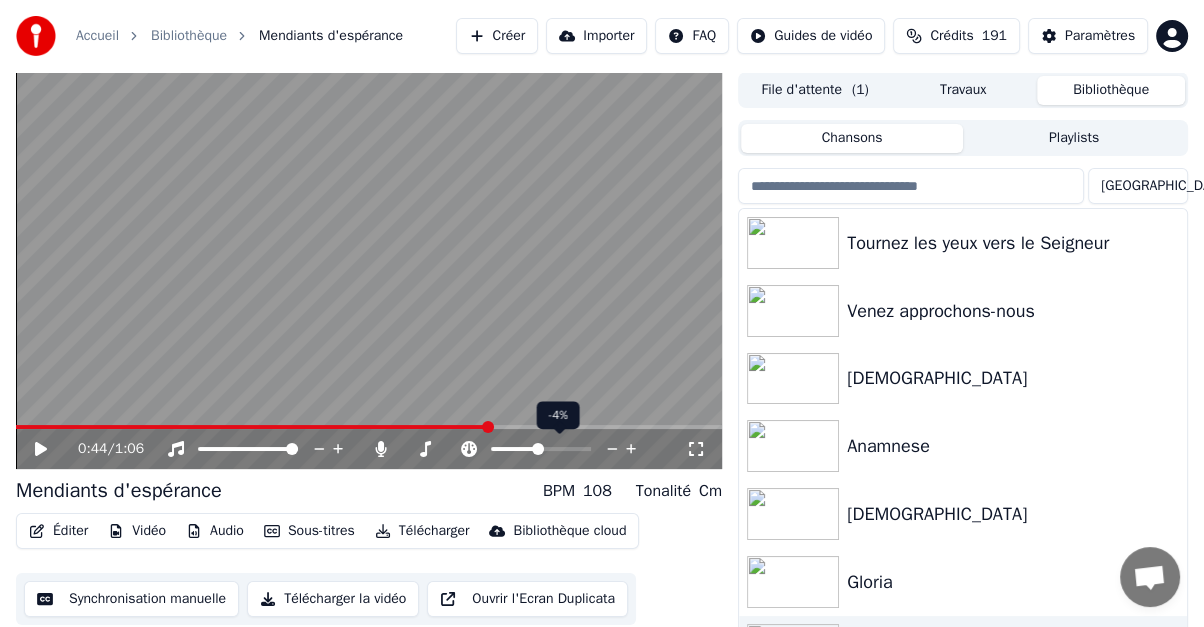 click 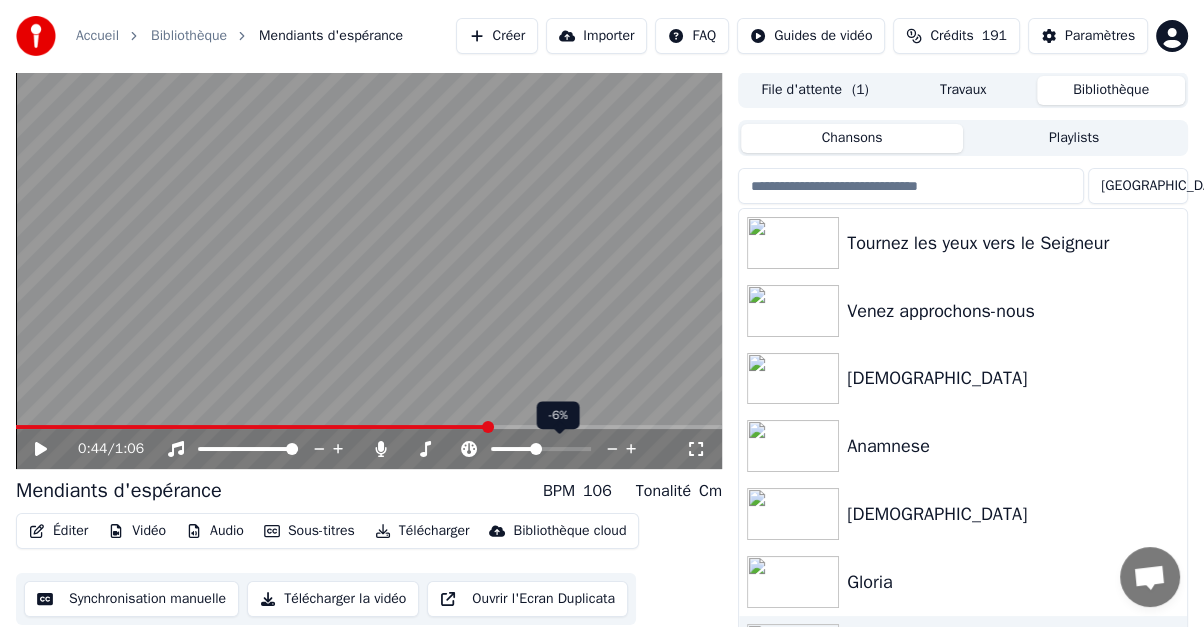 click 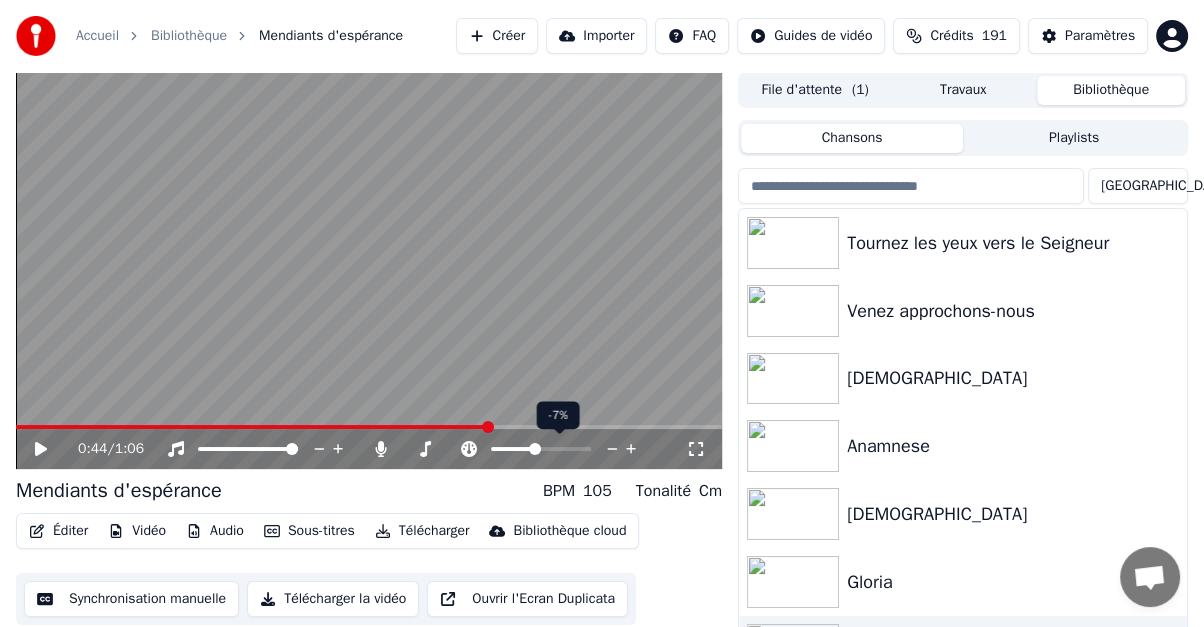 click 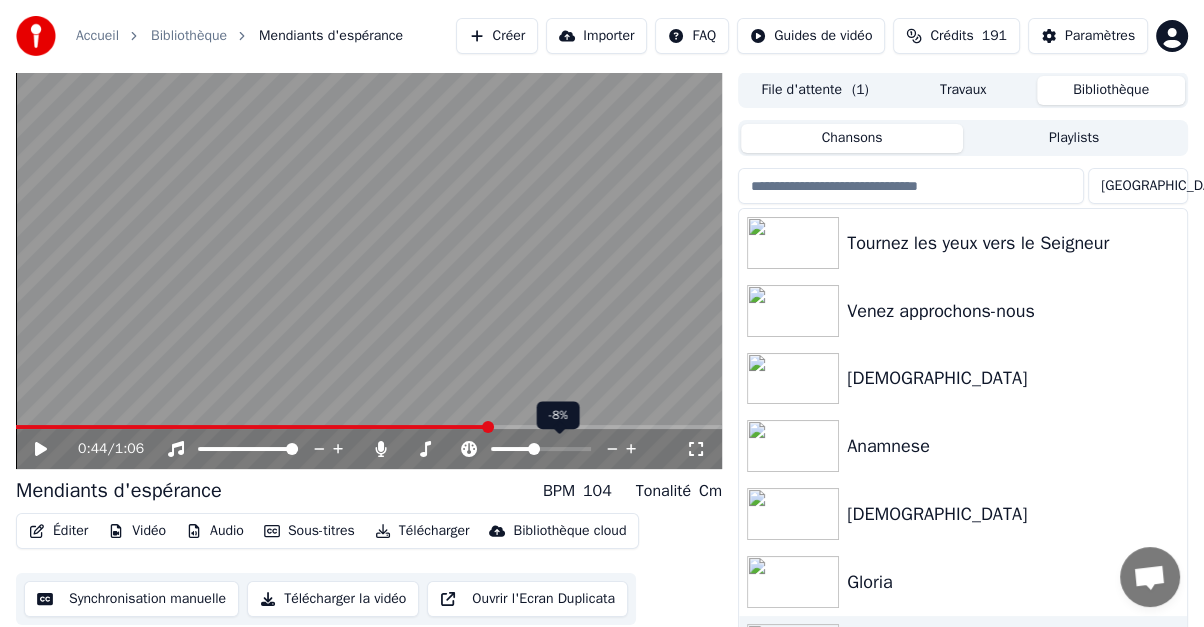 click 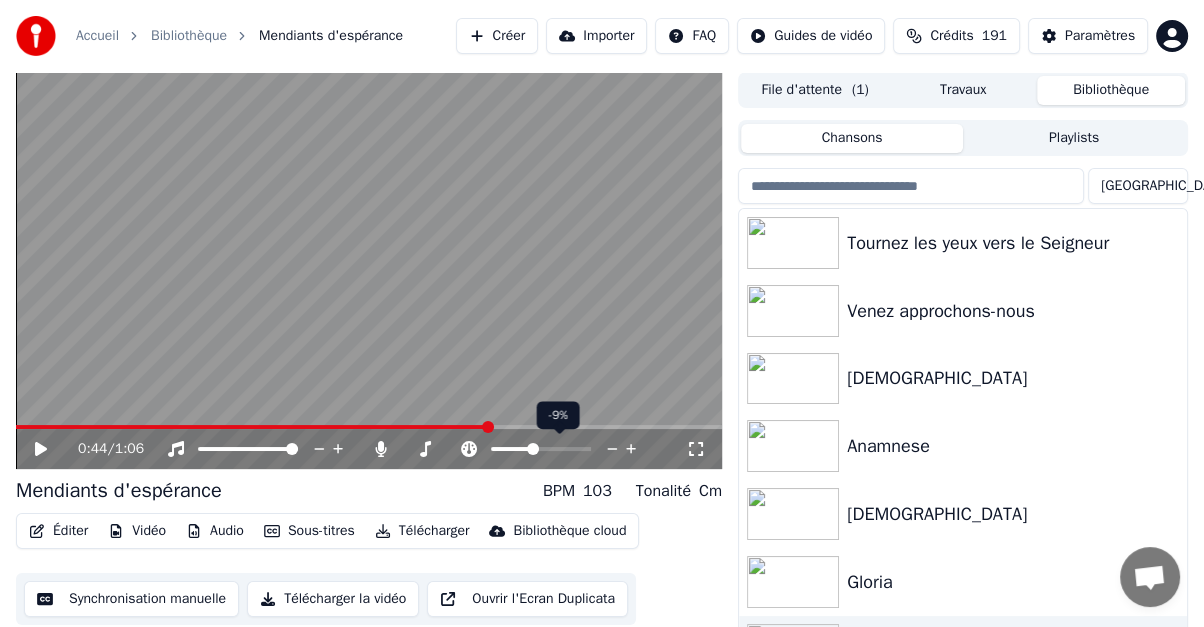 click 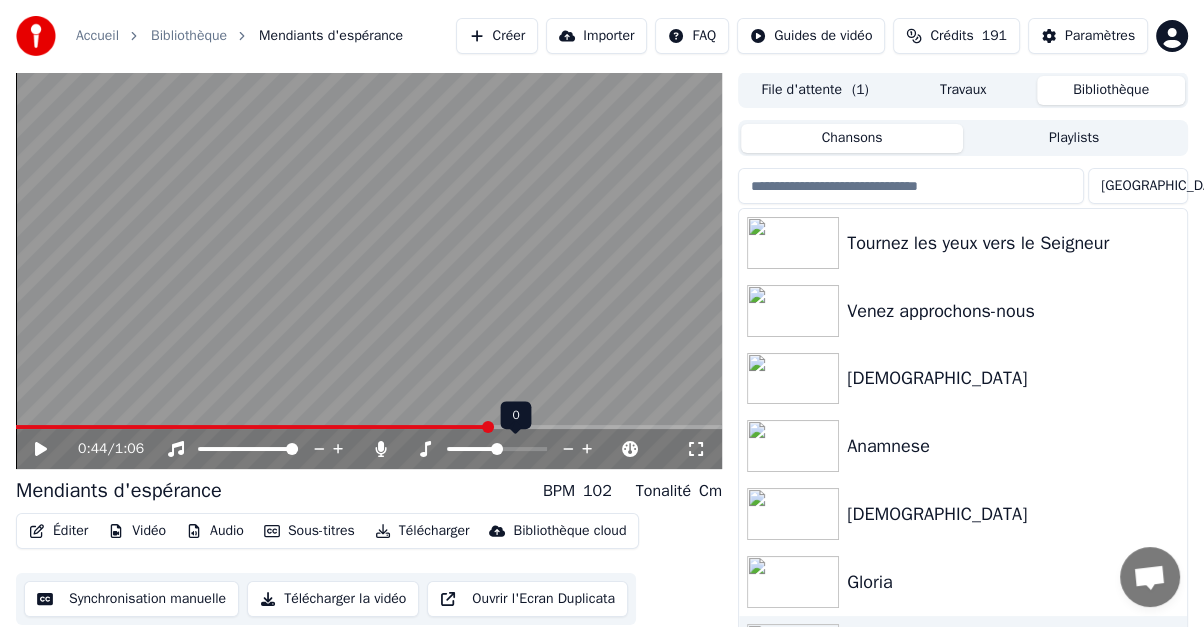 click 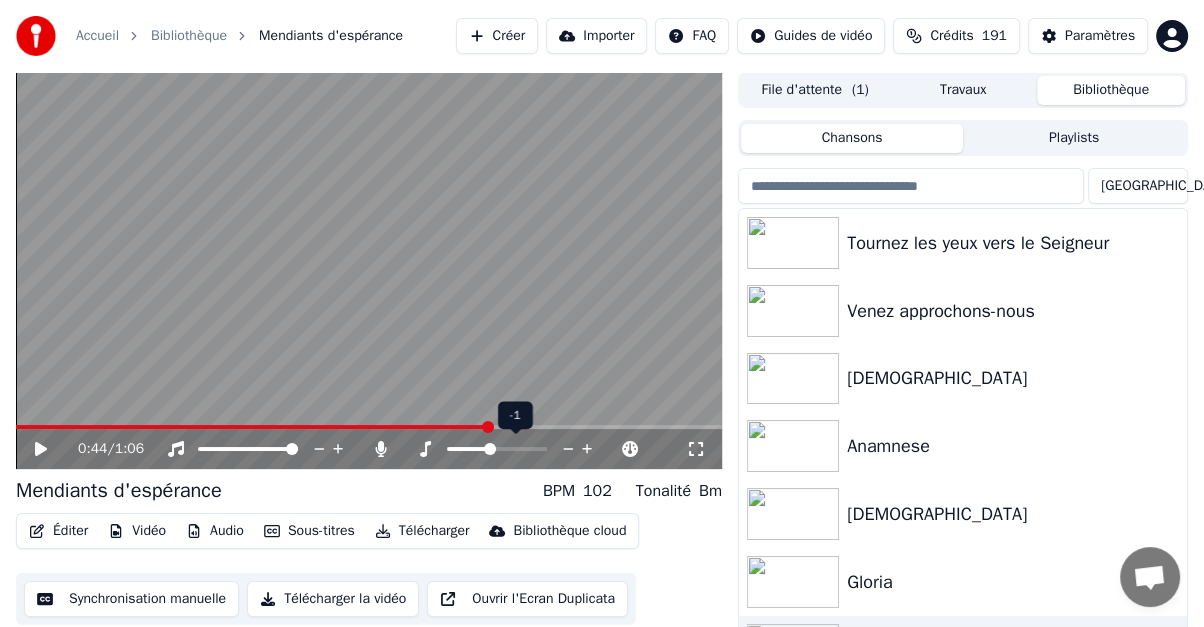 click 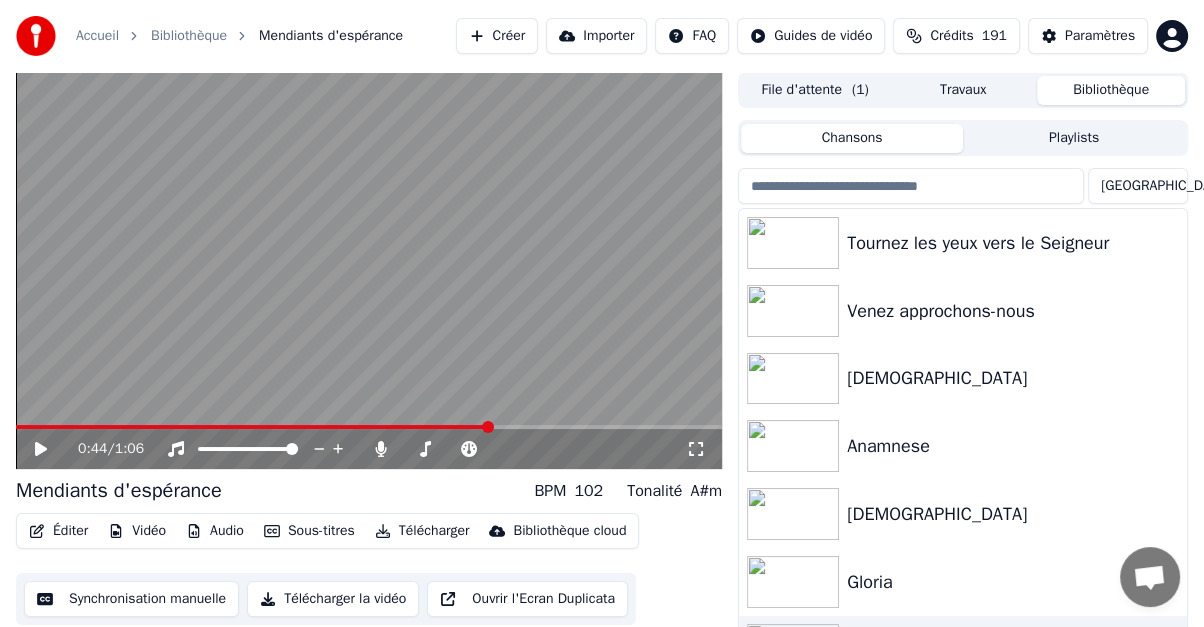 click at bounding box center (369, 270) 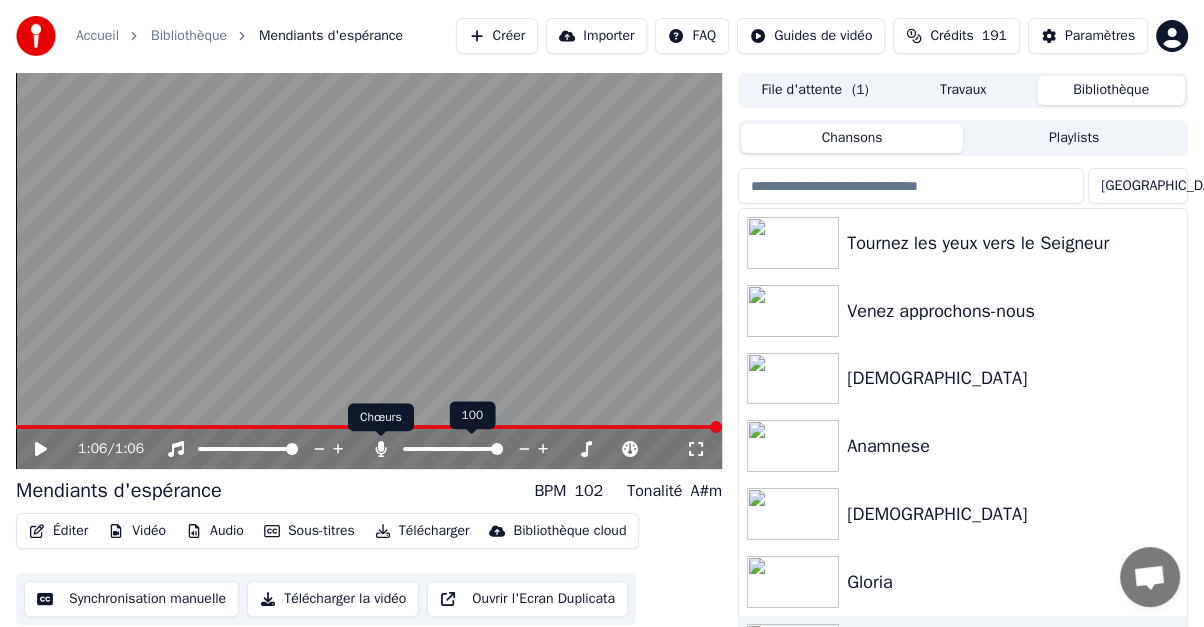 click 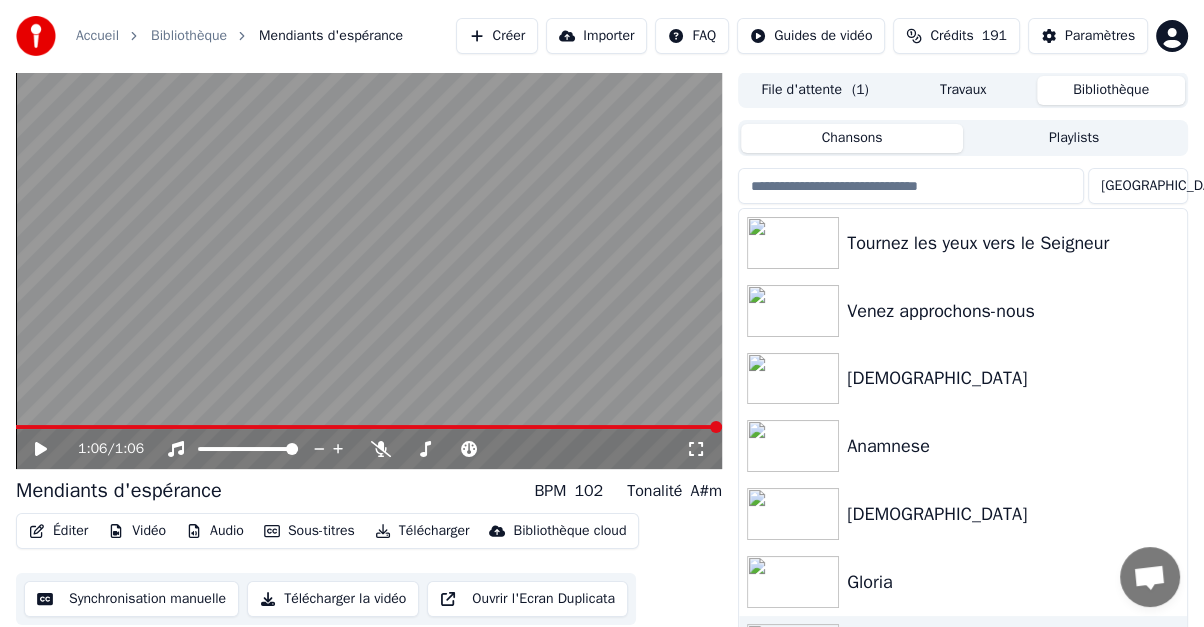 click 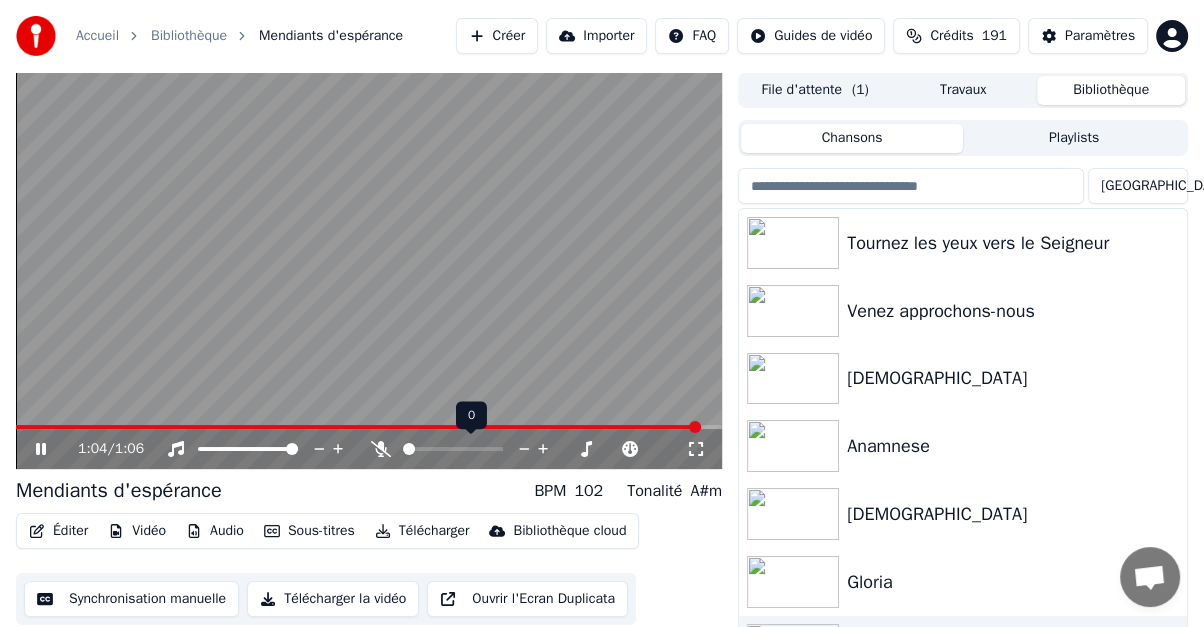 click 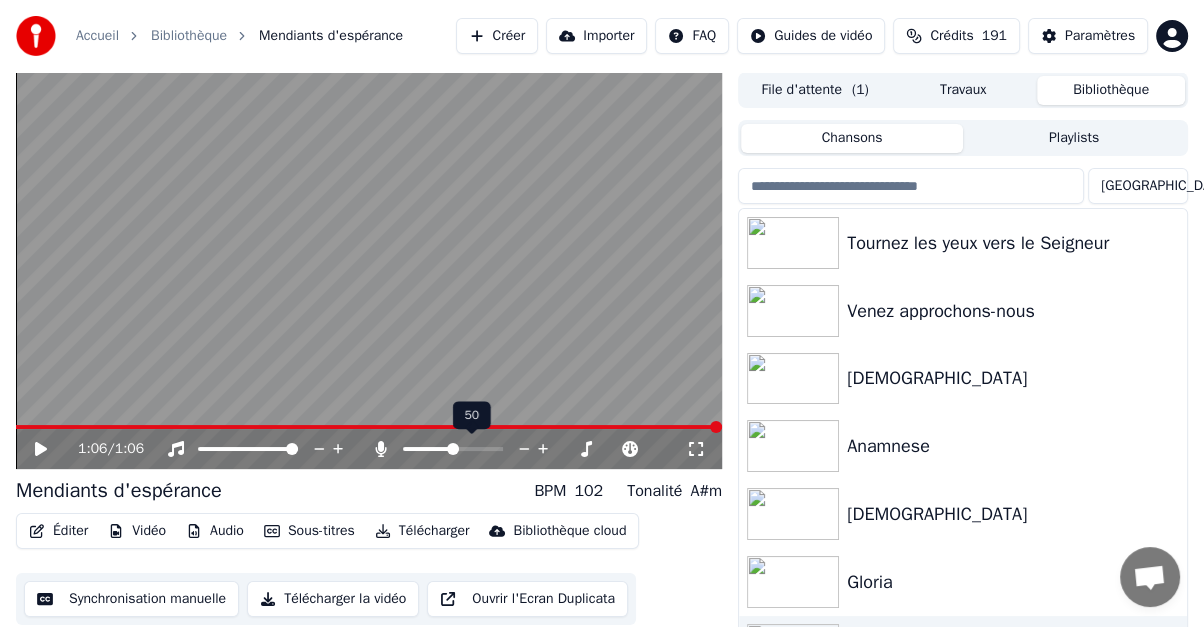 click at bounding box center (453, 449) 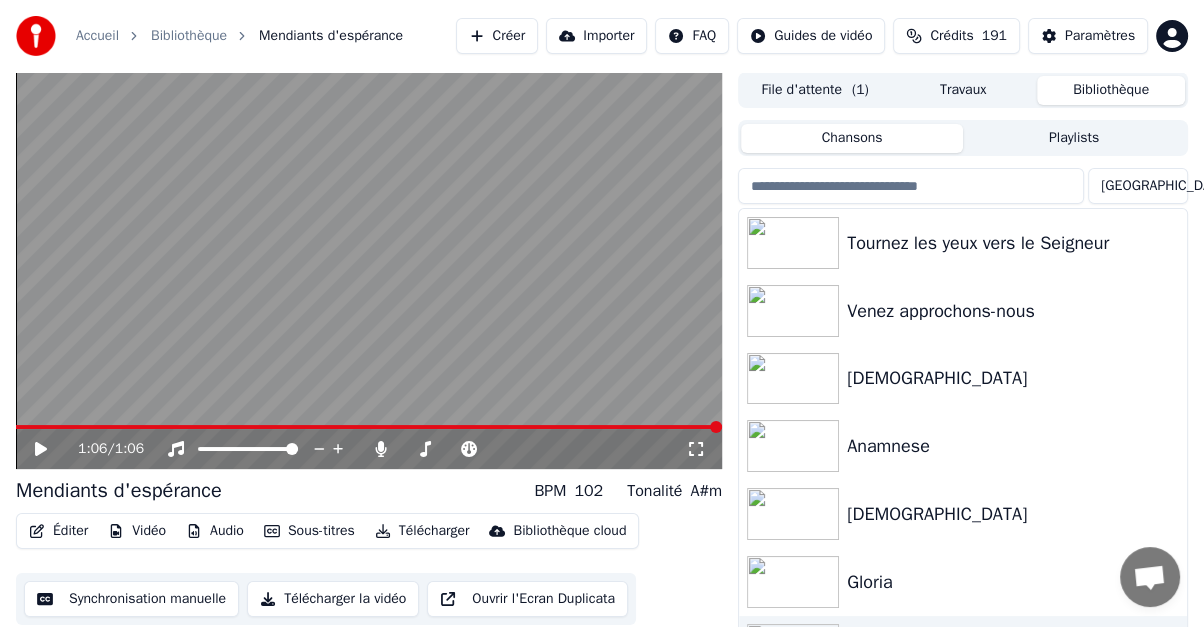 click 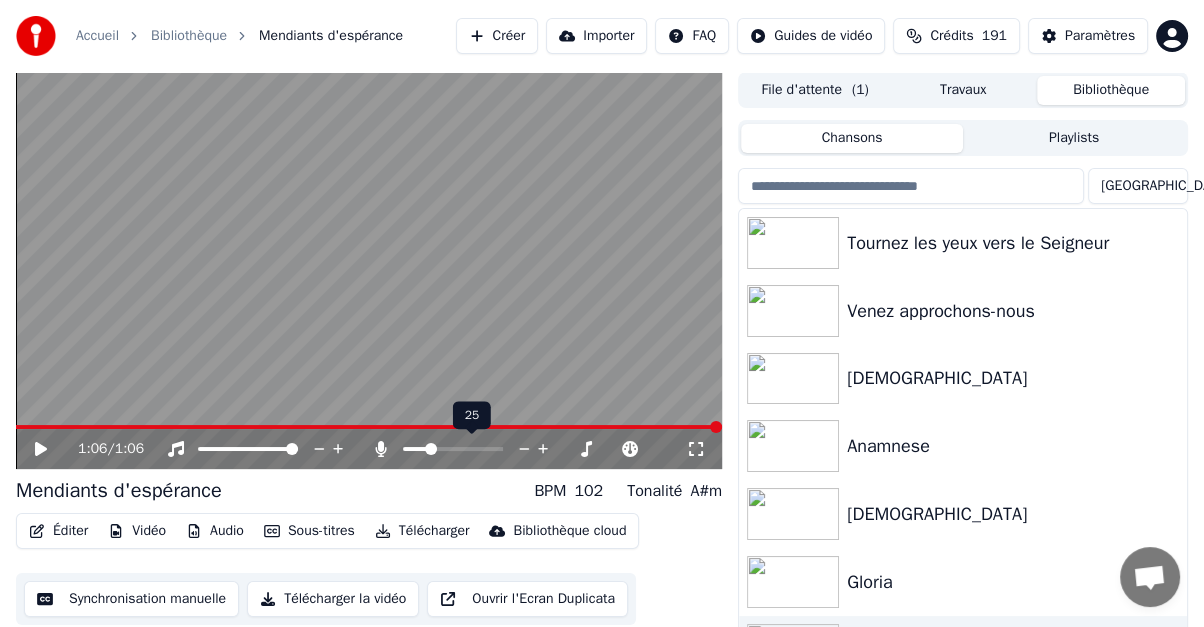 click at bounding box center (431, 449) 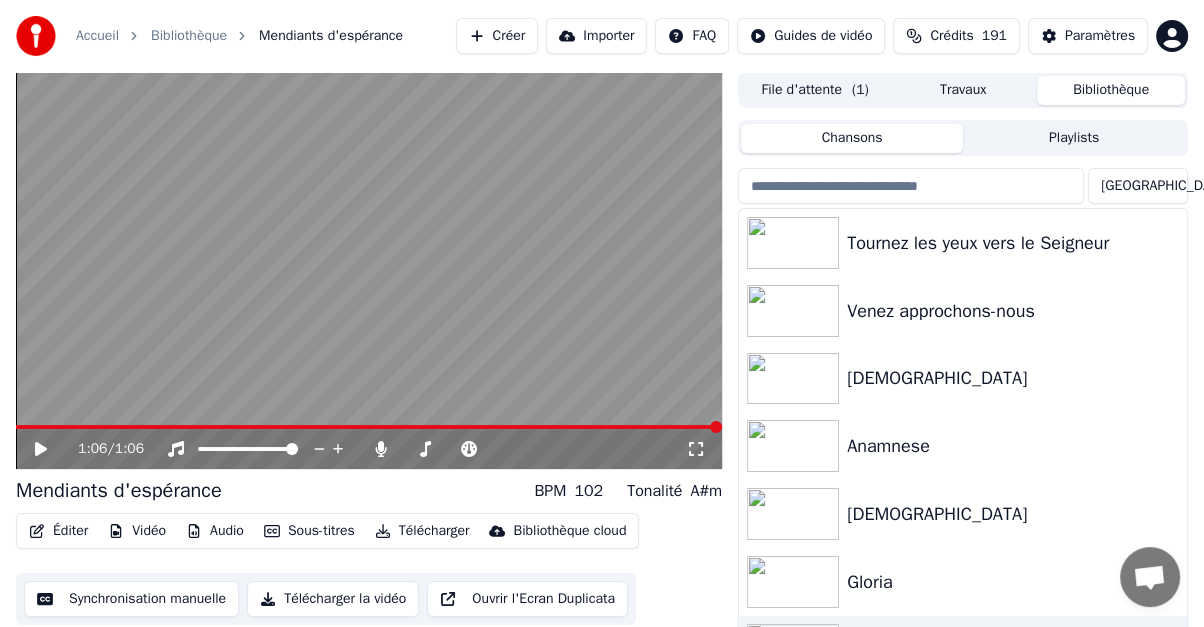 click 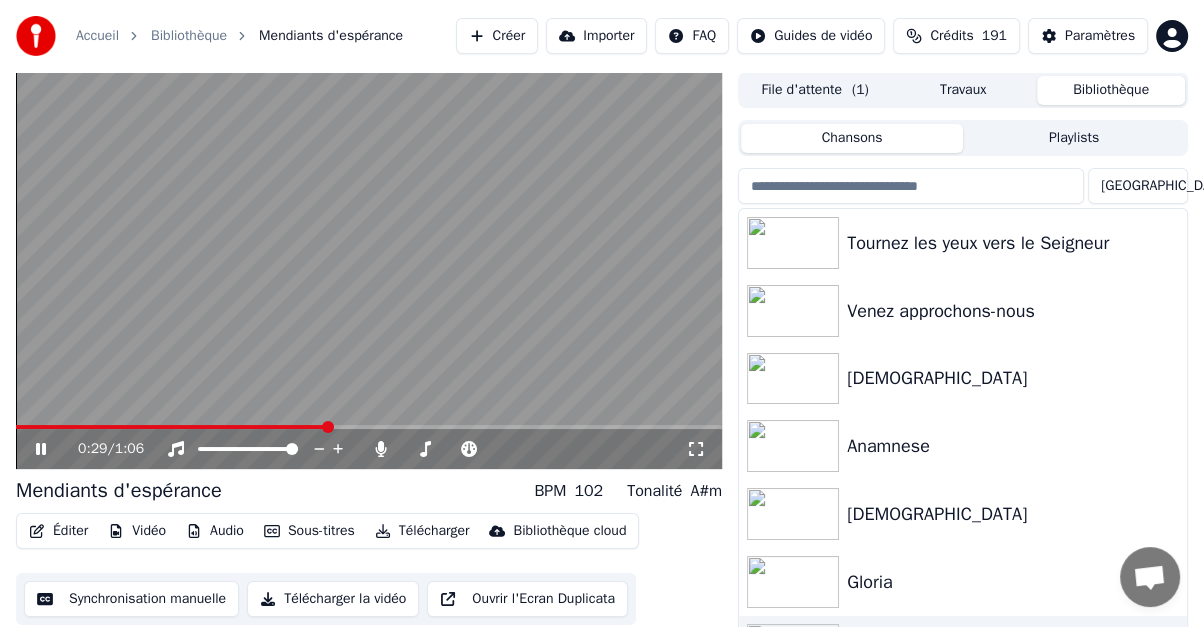 click 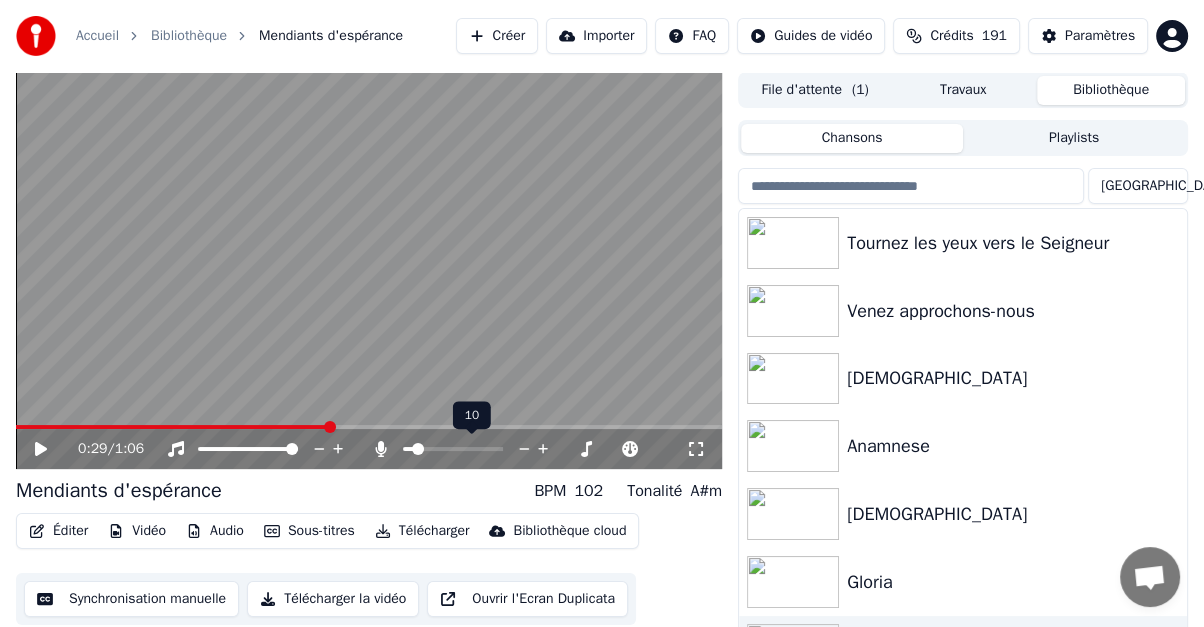 click at bounding box center [418, 449] 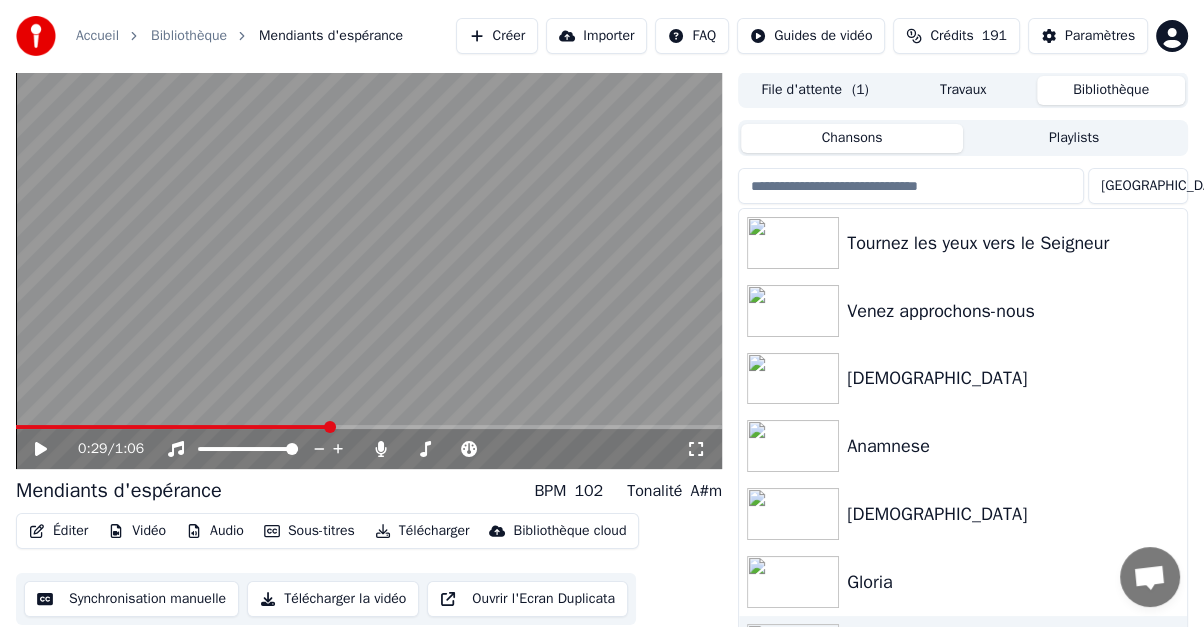 click 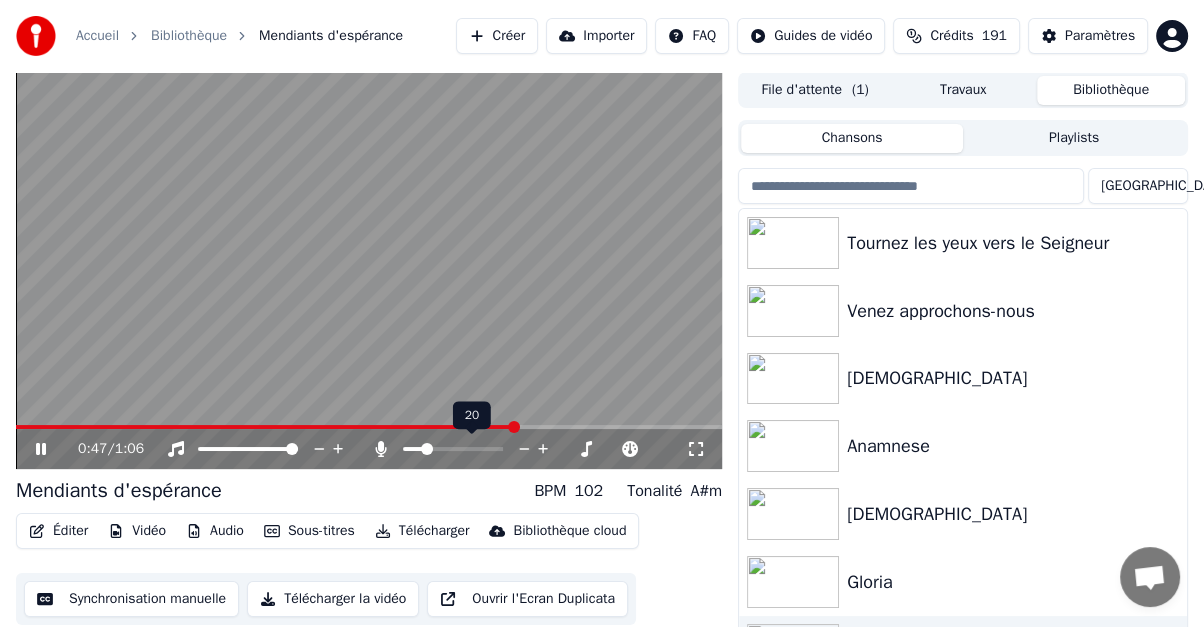 click at bounding box center (427, 449) 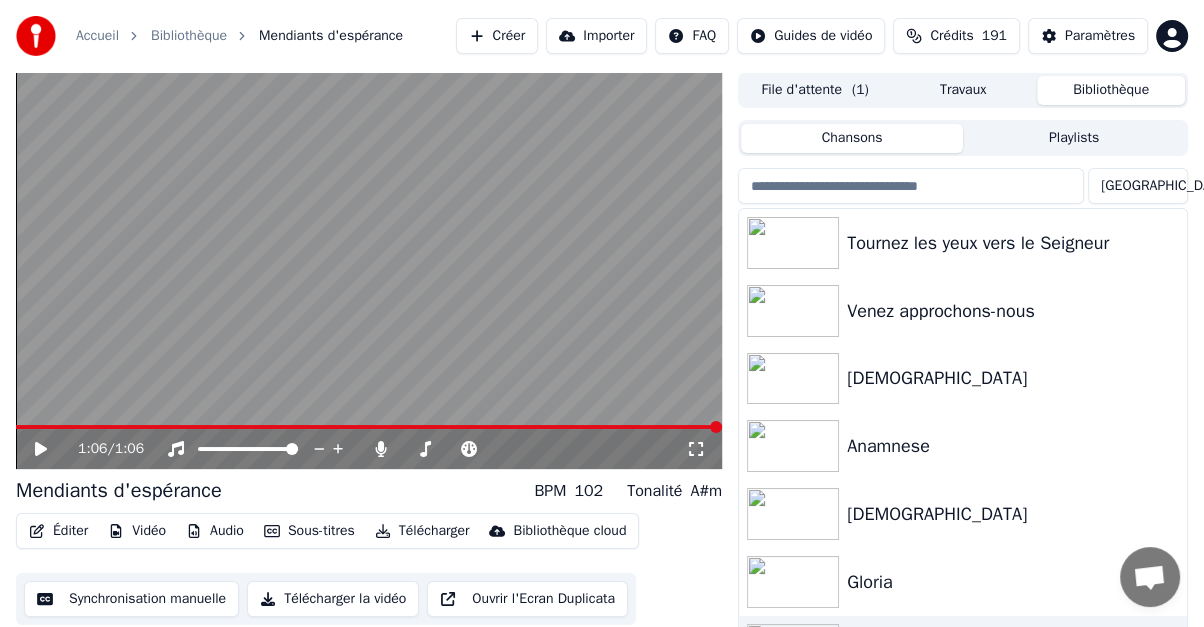 click 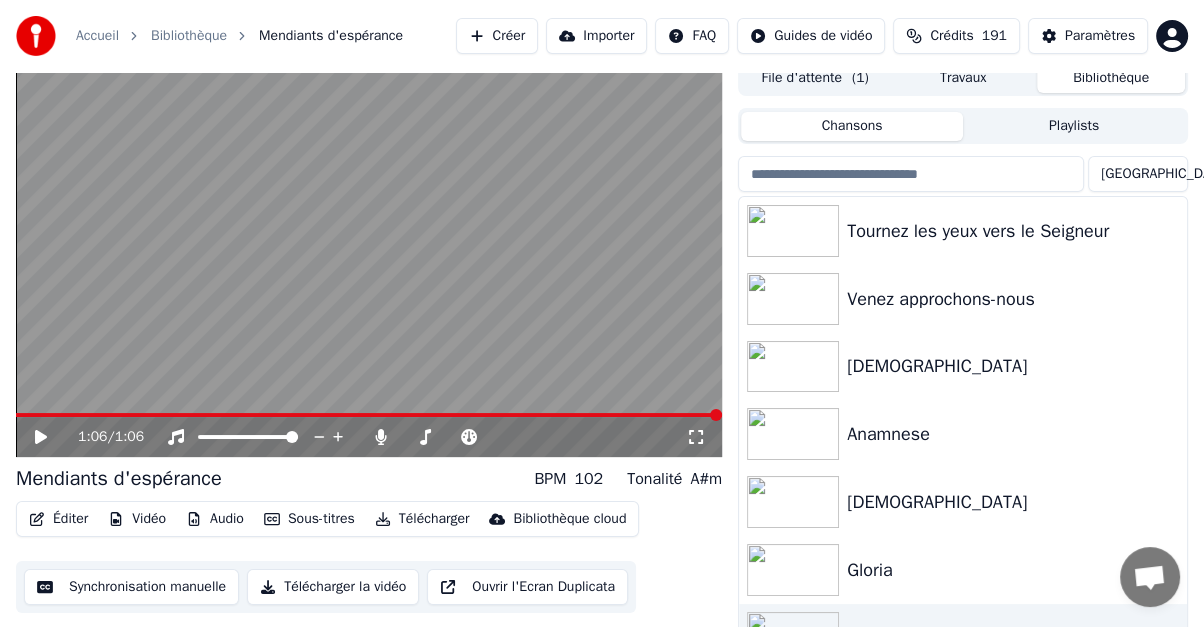 scroll, scrollTop: 51, scrollLeft: 0, axis: vertical 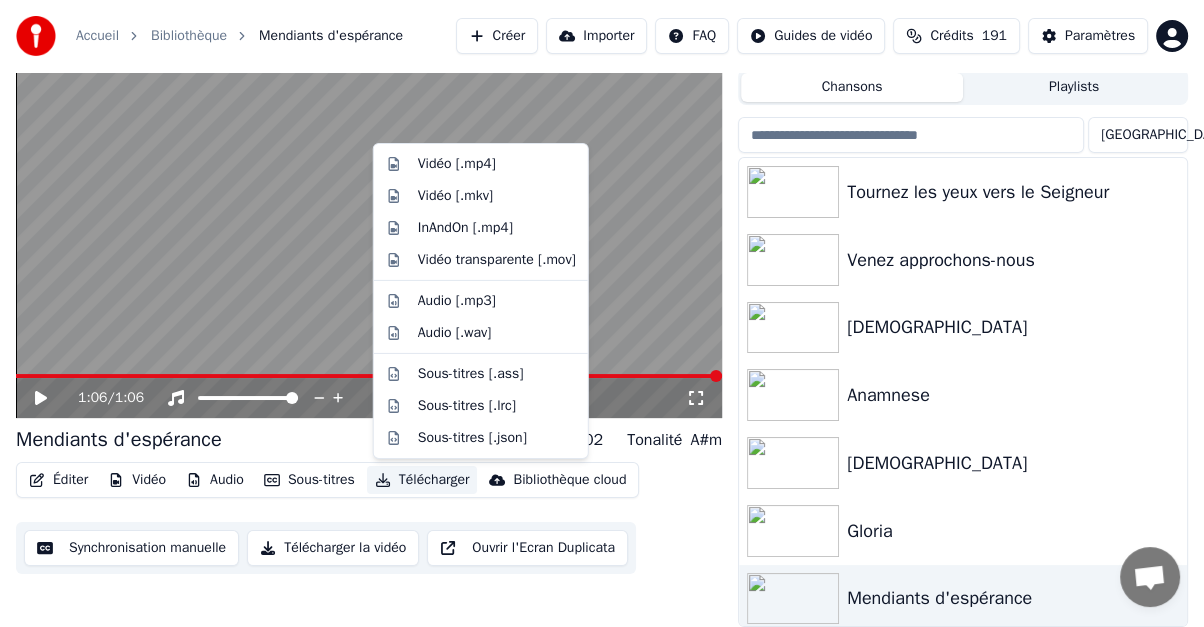 click on "Télécharger" at bounding box center (422, 480) 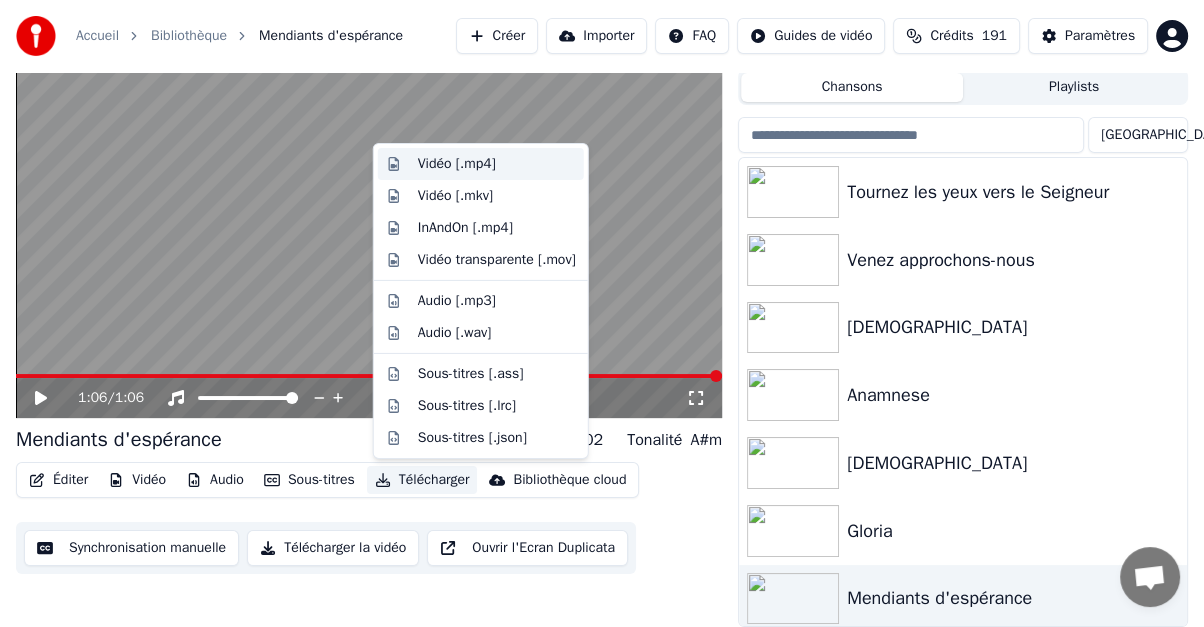 click on "Vidéo [.mp4]" at bounding box center [457, 164] 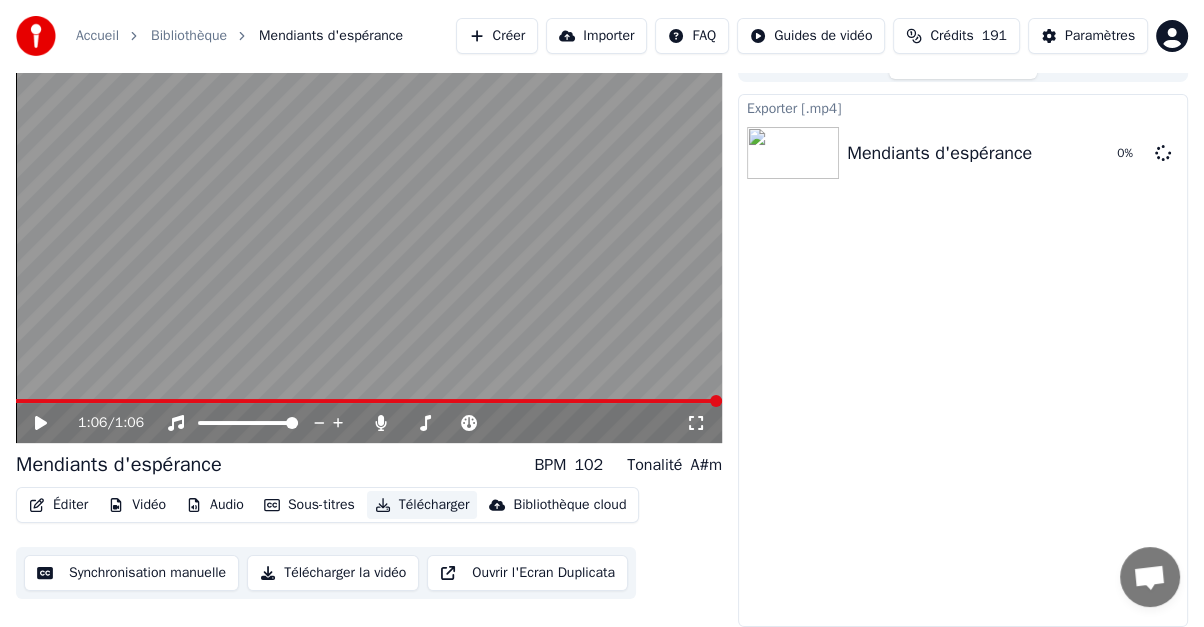 scroll, scrollTop: 26, scrollLeft: 0, axis: vertical 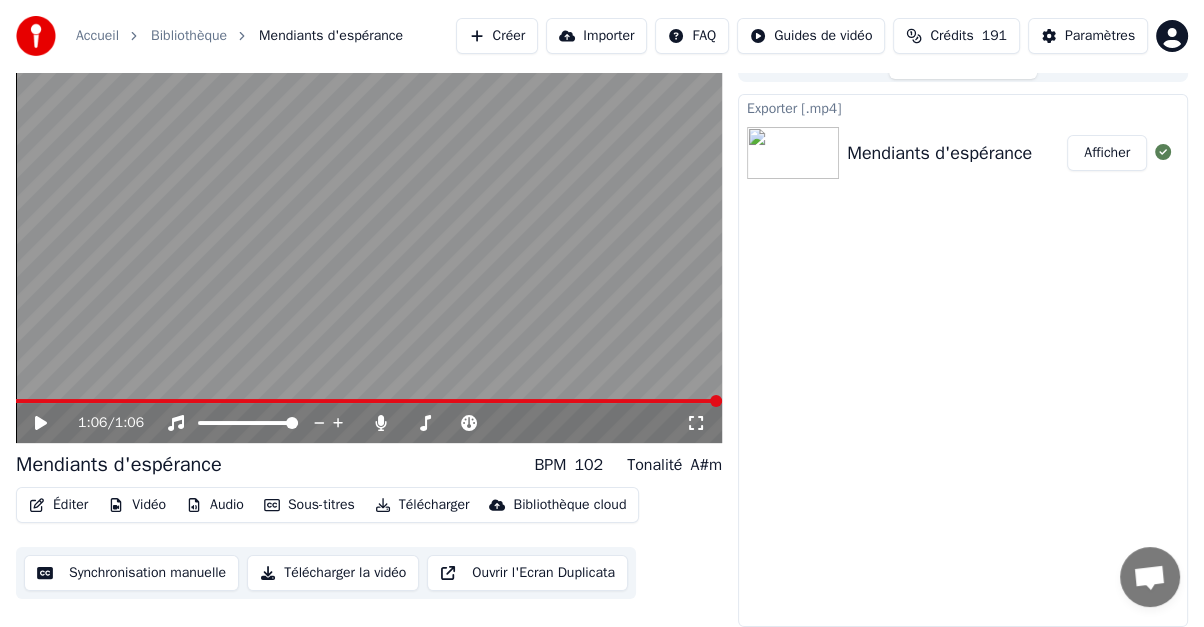 click on "Afficher" at bounding box center [1107, 153] 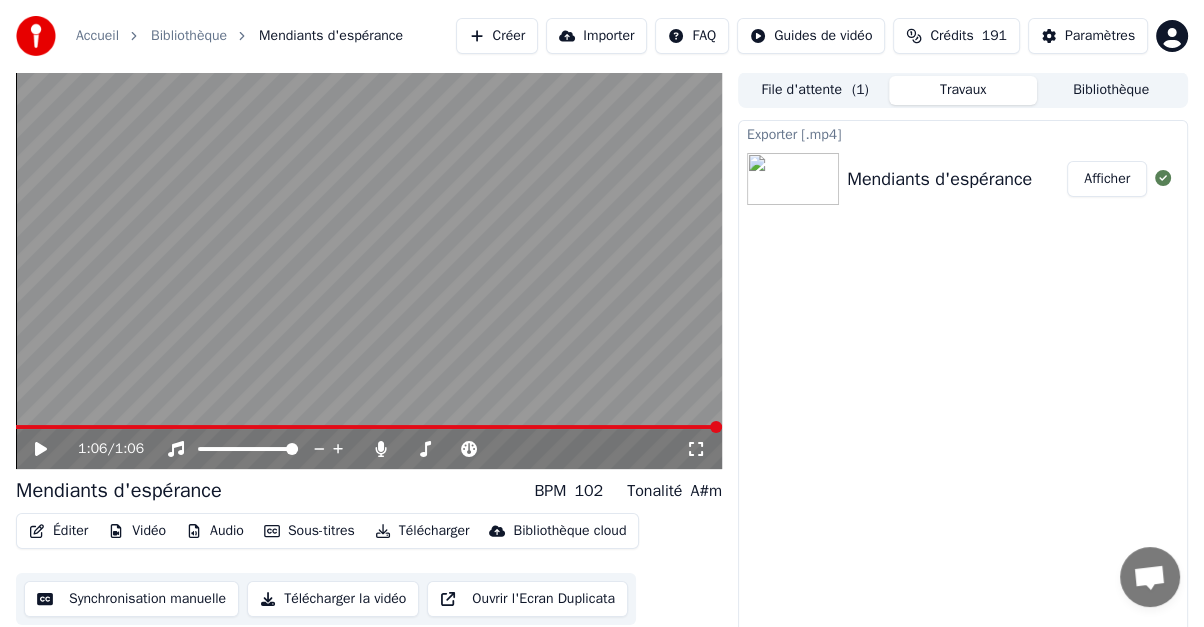 click on "Bibliothèque" at bounding box center (1111, 90) 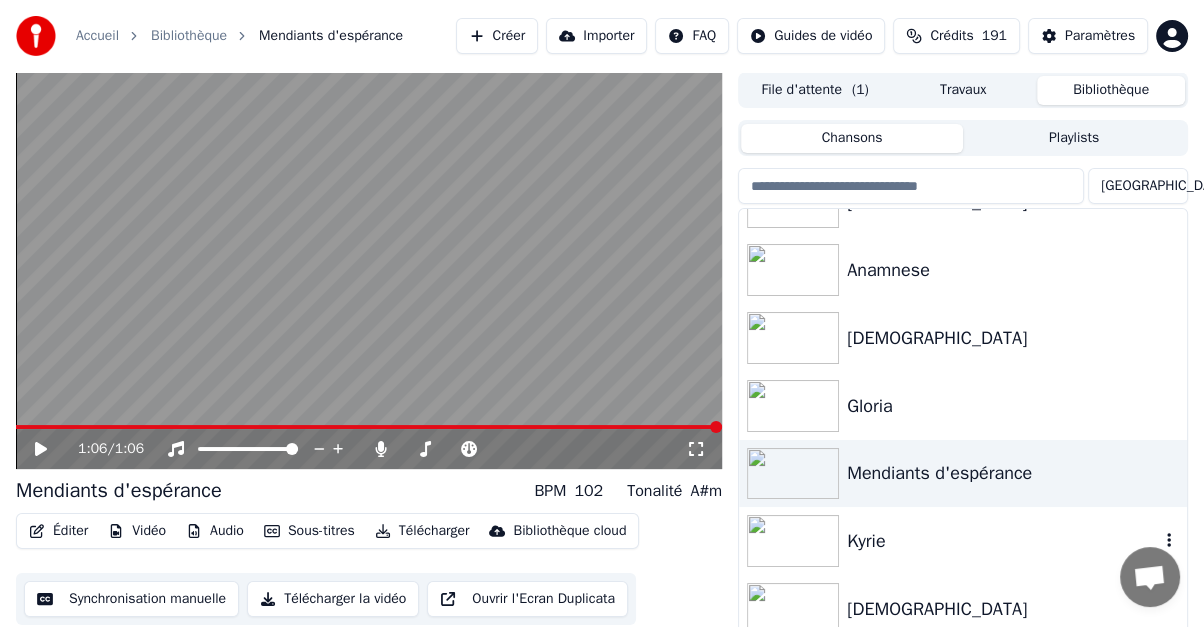 scroll, scrollTop: 200, scrollLeft: 0, axis: vertical 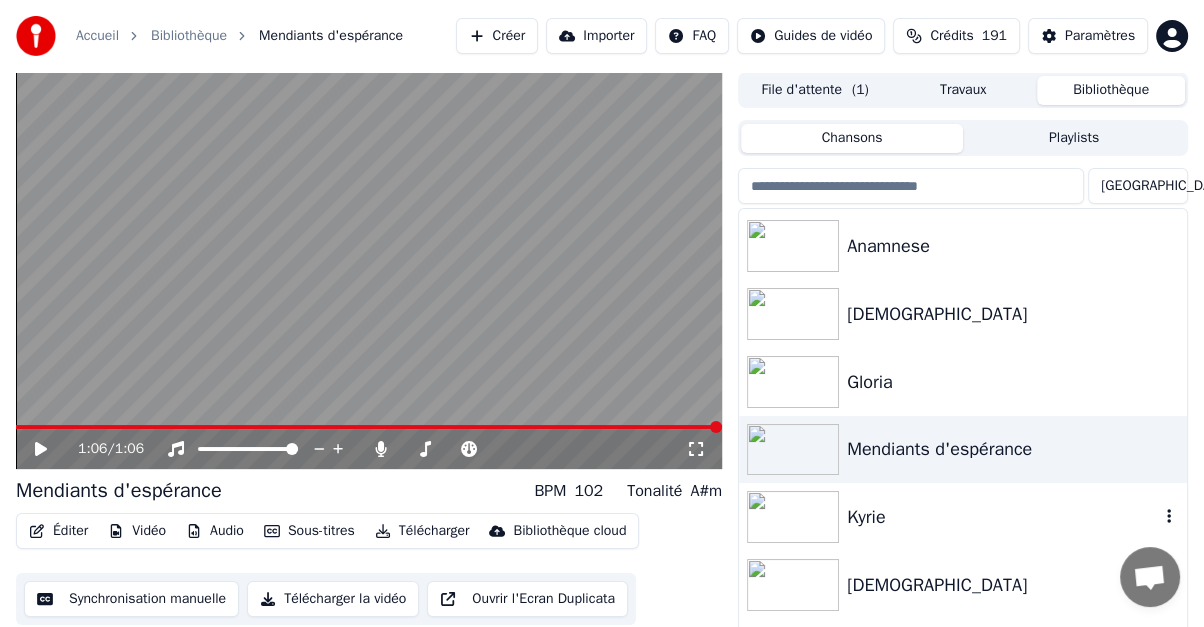 click on "Kyrie" at bounding box center (1003, 517) 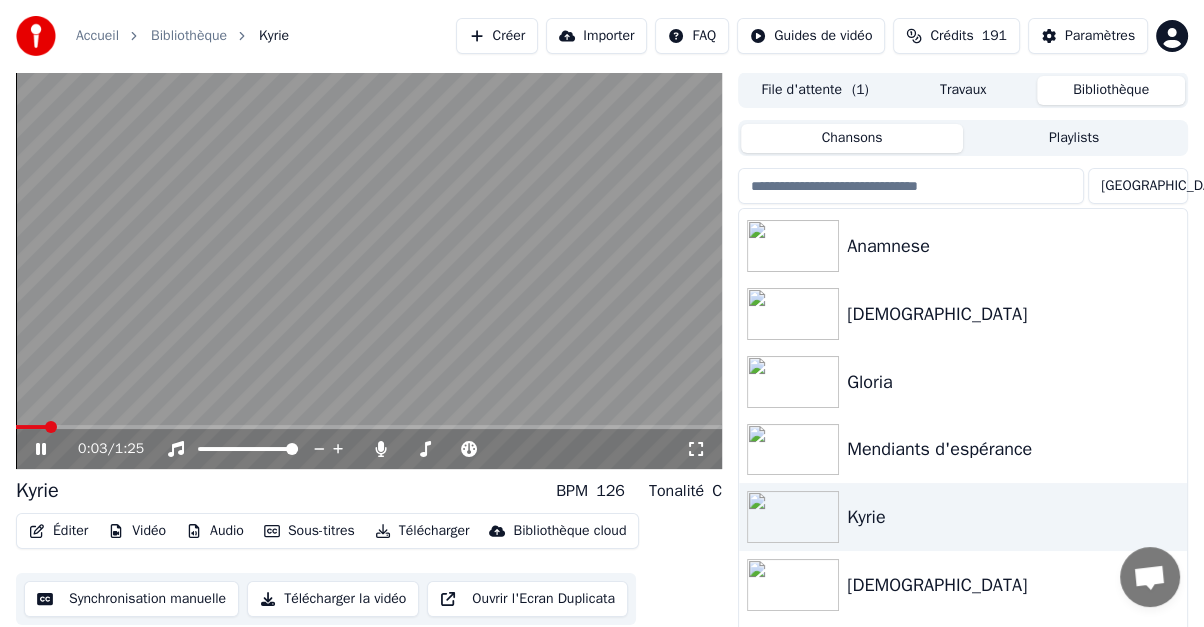 click 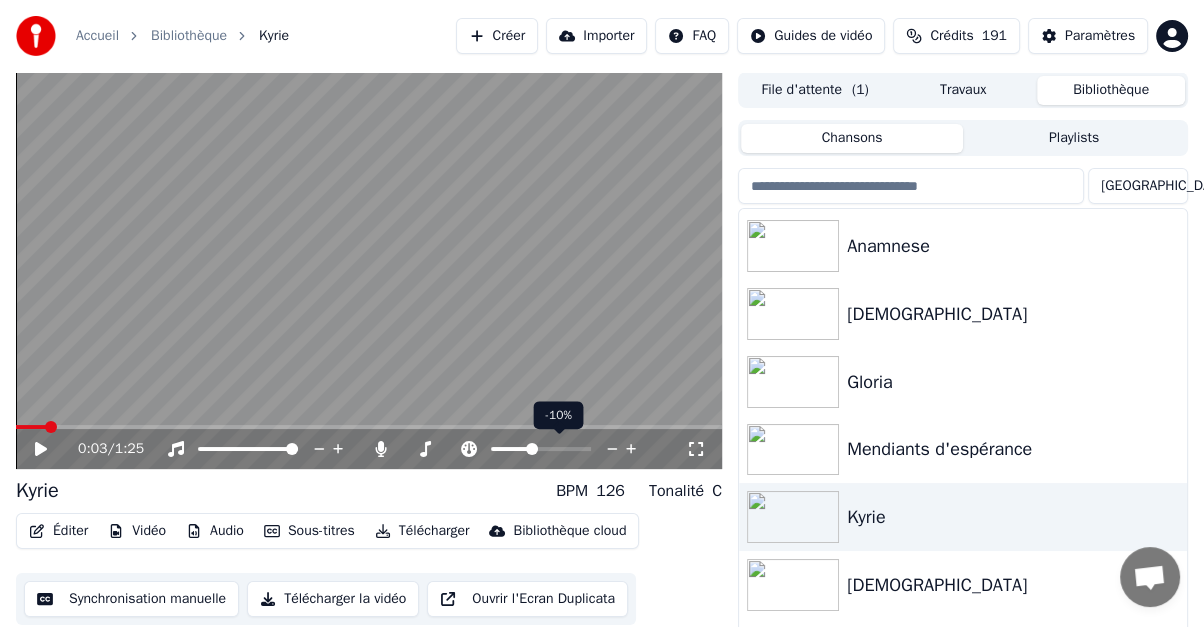 click 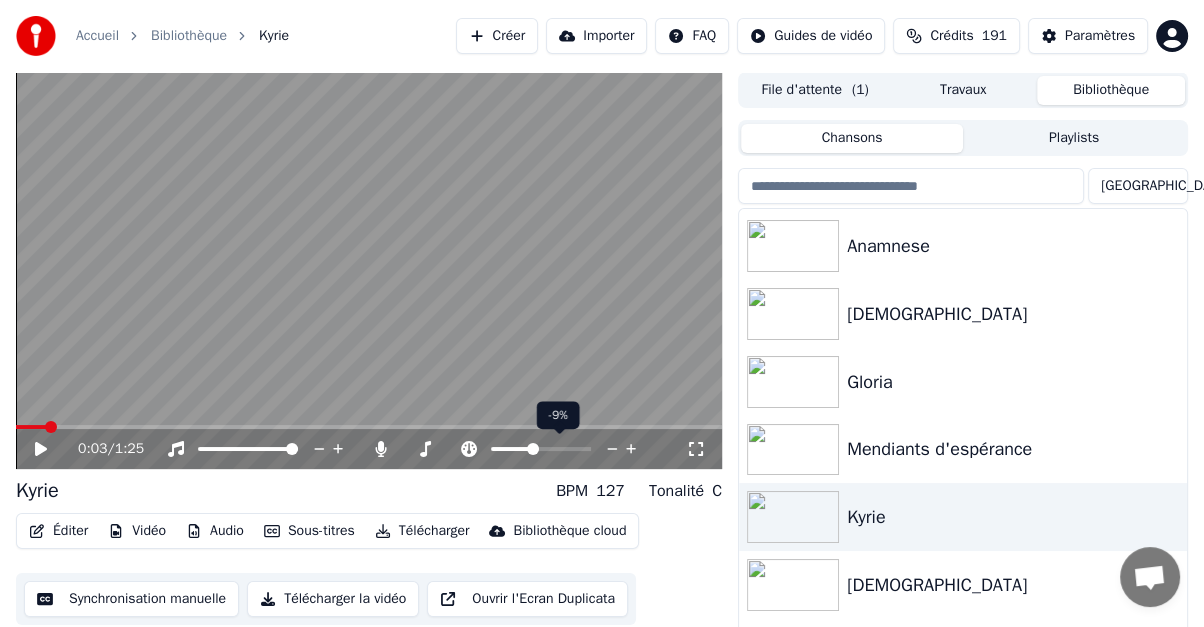 click 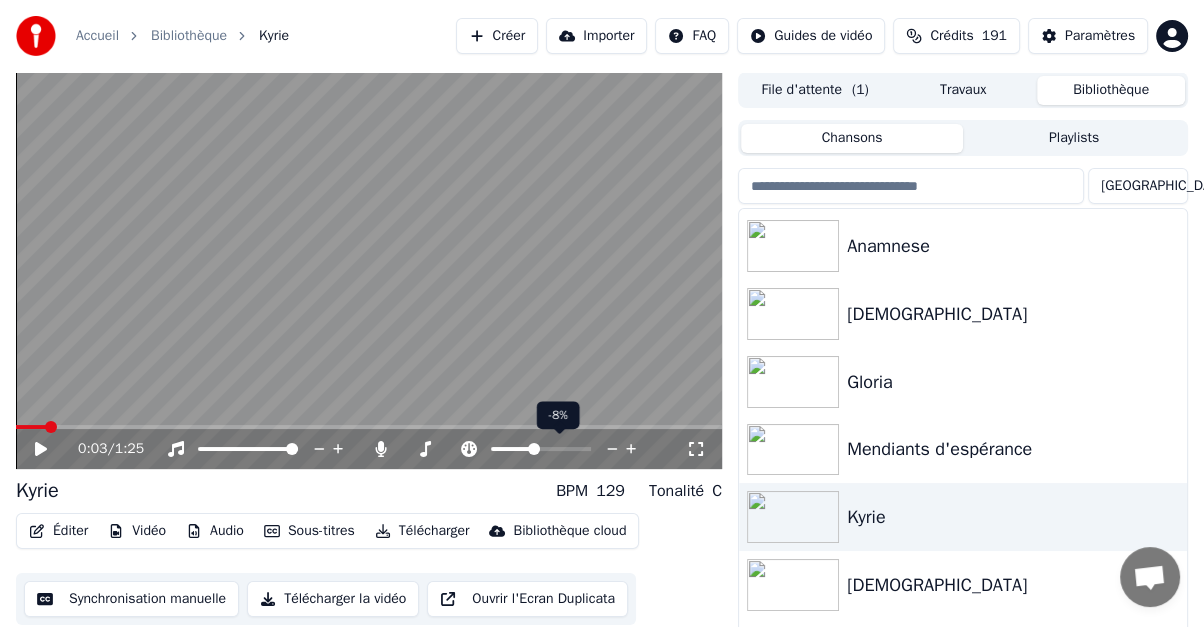 click 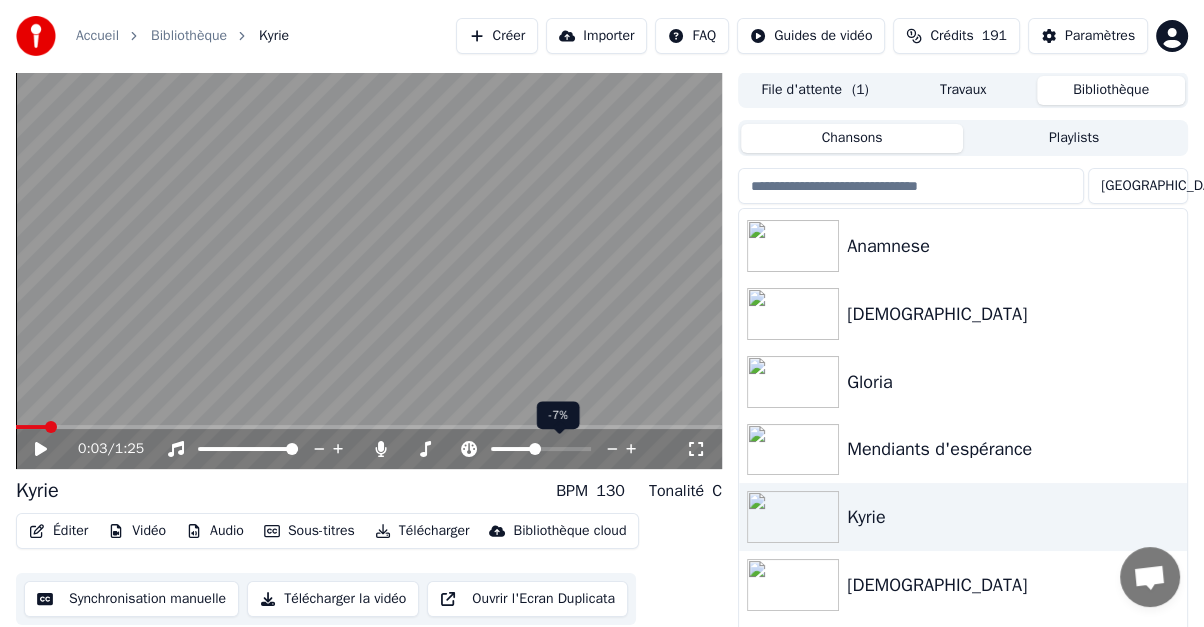 click 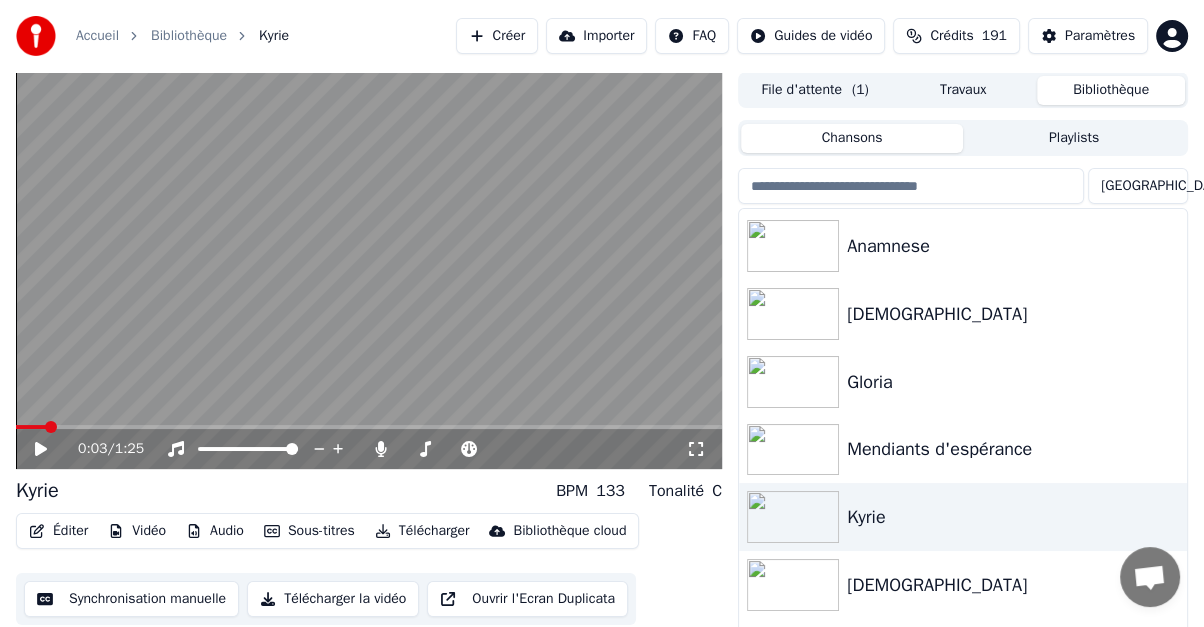 click 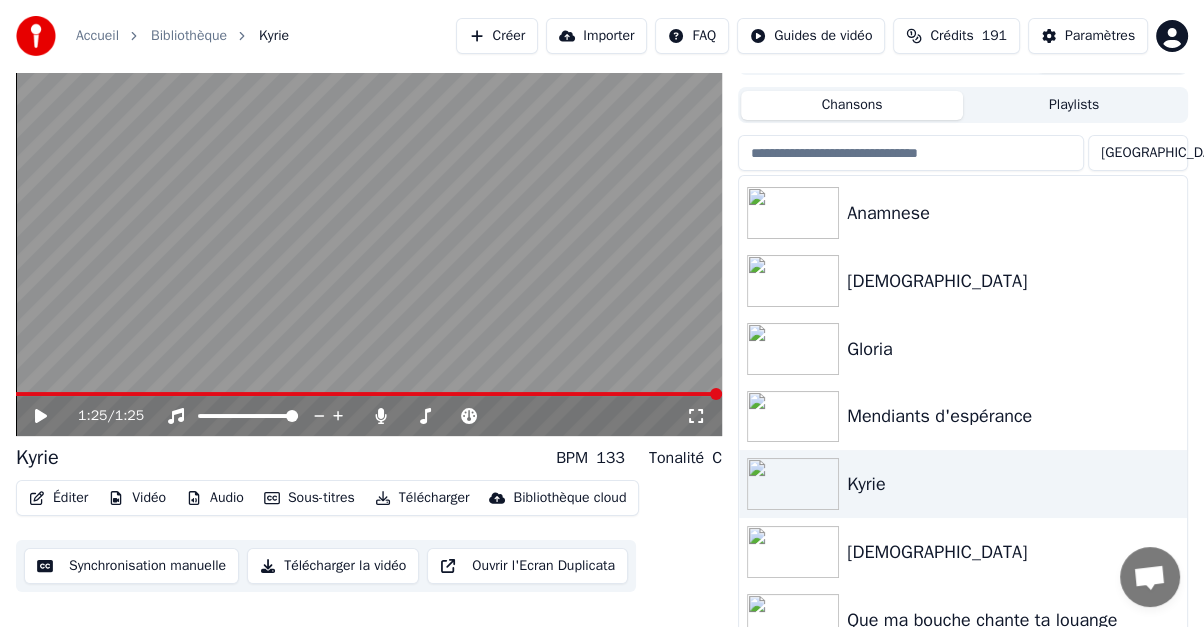 scroll, scrollTop: 51, scrollLeft: 0, axis: vertical 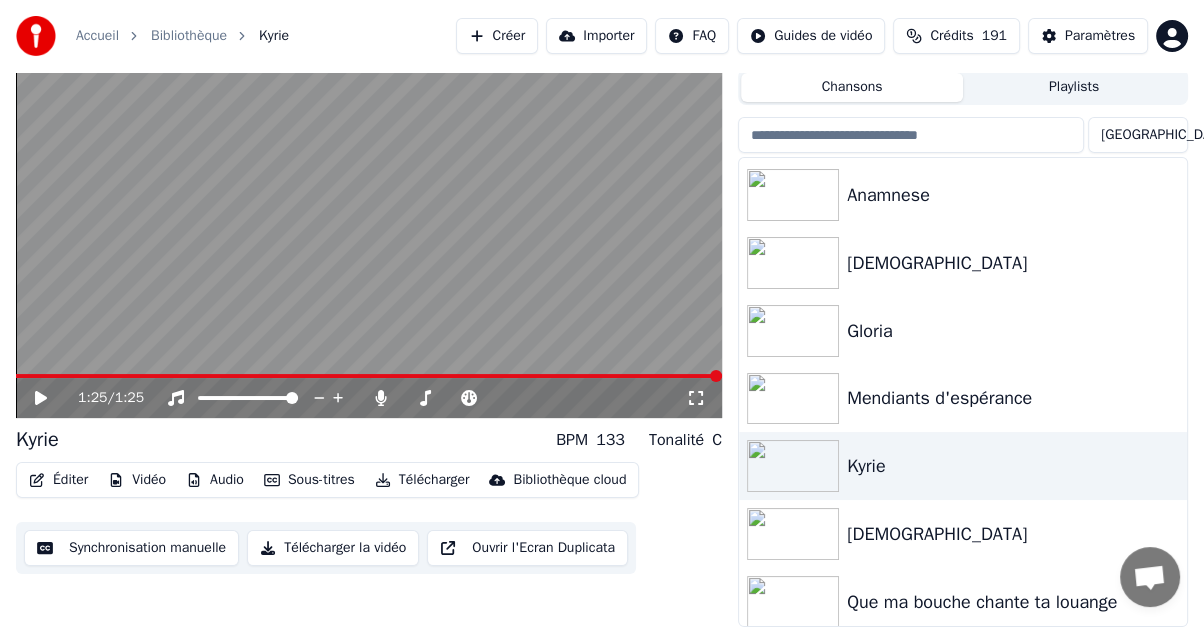 click on "Télécharger" at bounding box center [422, 480] 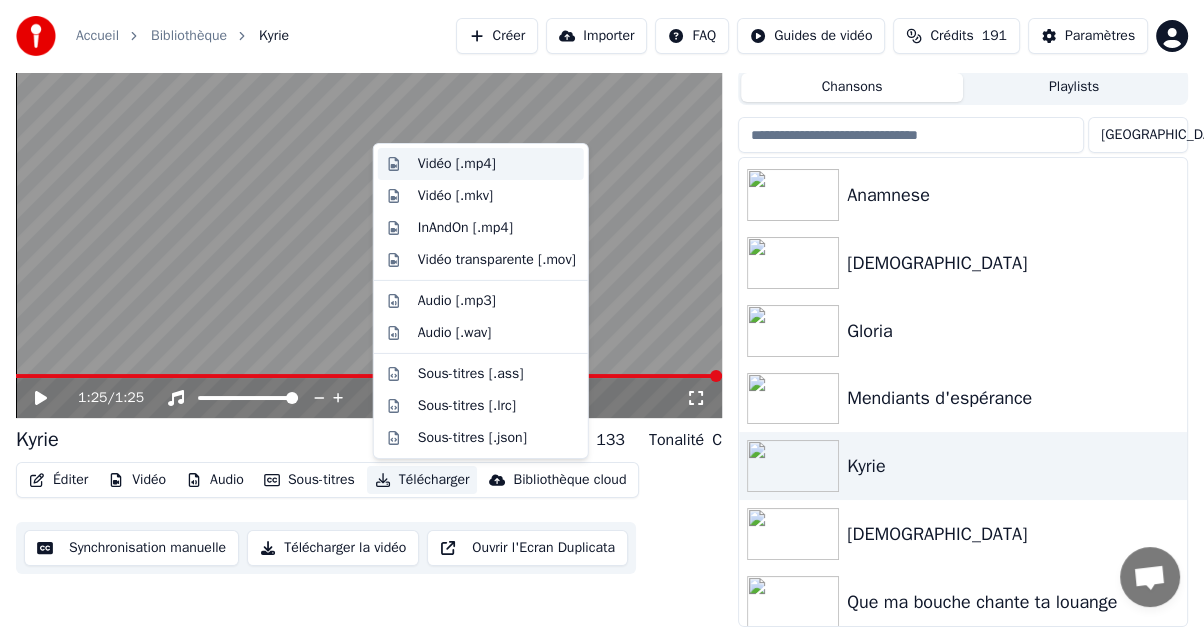 click on "Vidéo [.mp4]" at bounding box center [457, 164] 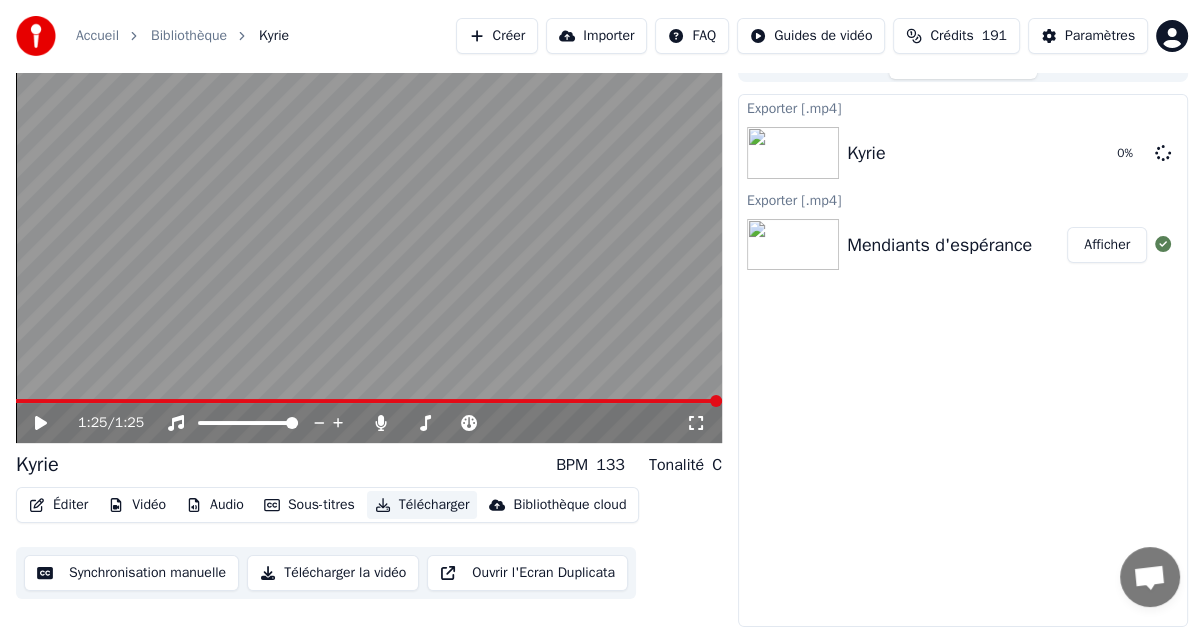 scroll, scrollTop: 26, scrollLeft: 0, axis: vertical 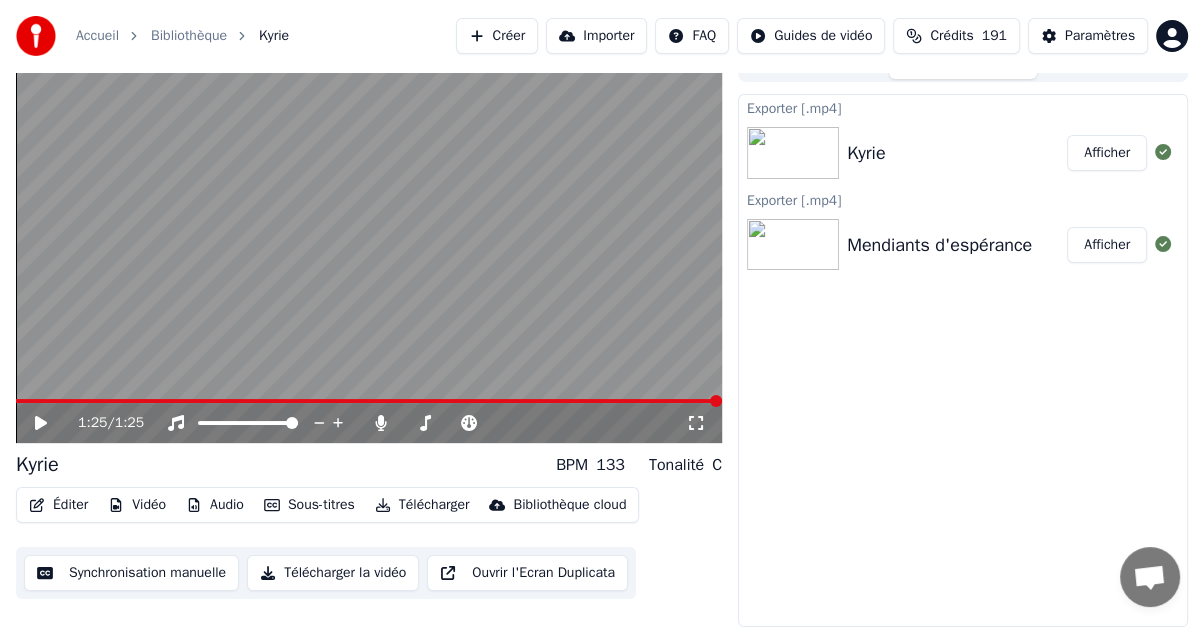 click on "Afficher" at bounding box center (1107, 153) 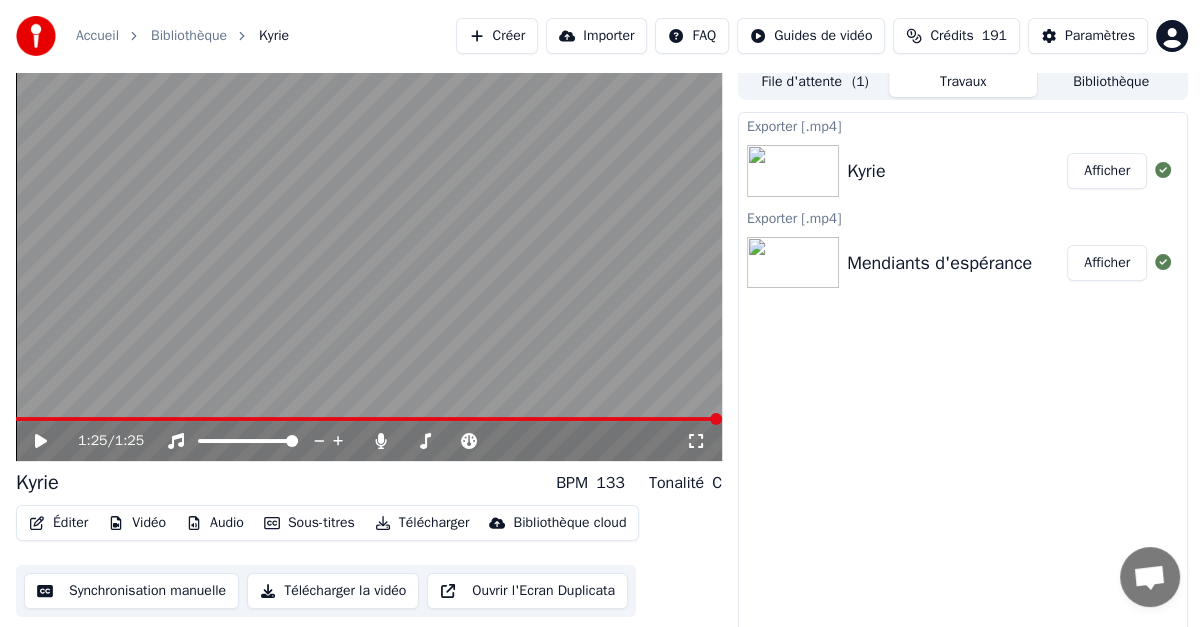 scroll, scrollTop: 0, scrollLeft: 0, axis: both 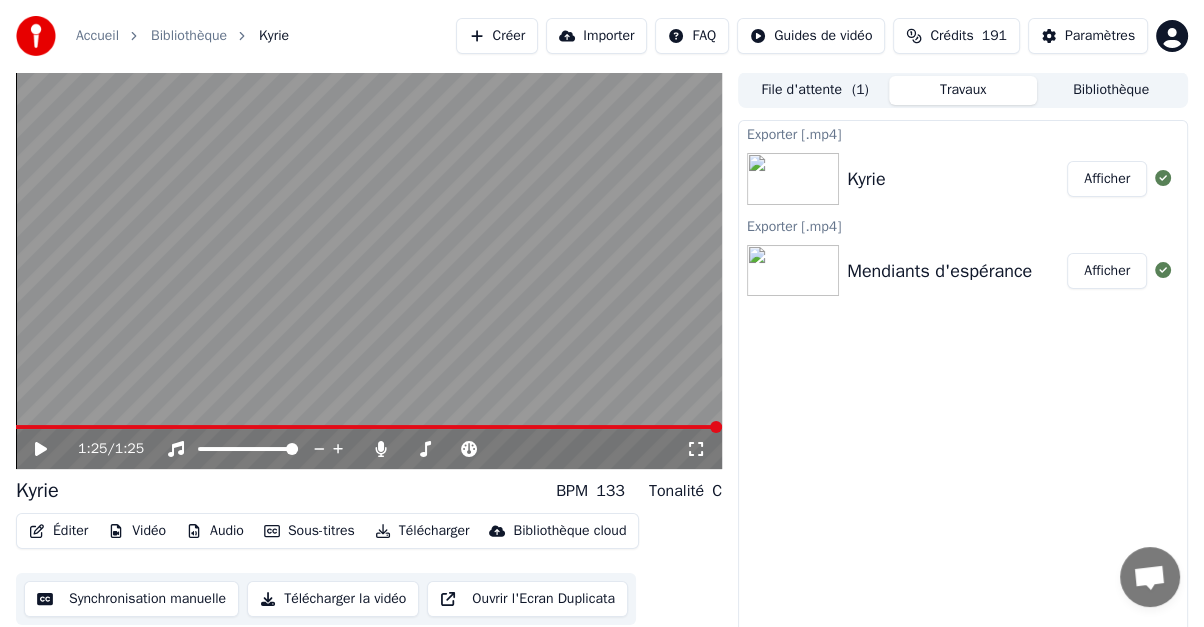click on "Bibliothèque" at bounding box center (1111, 90) 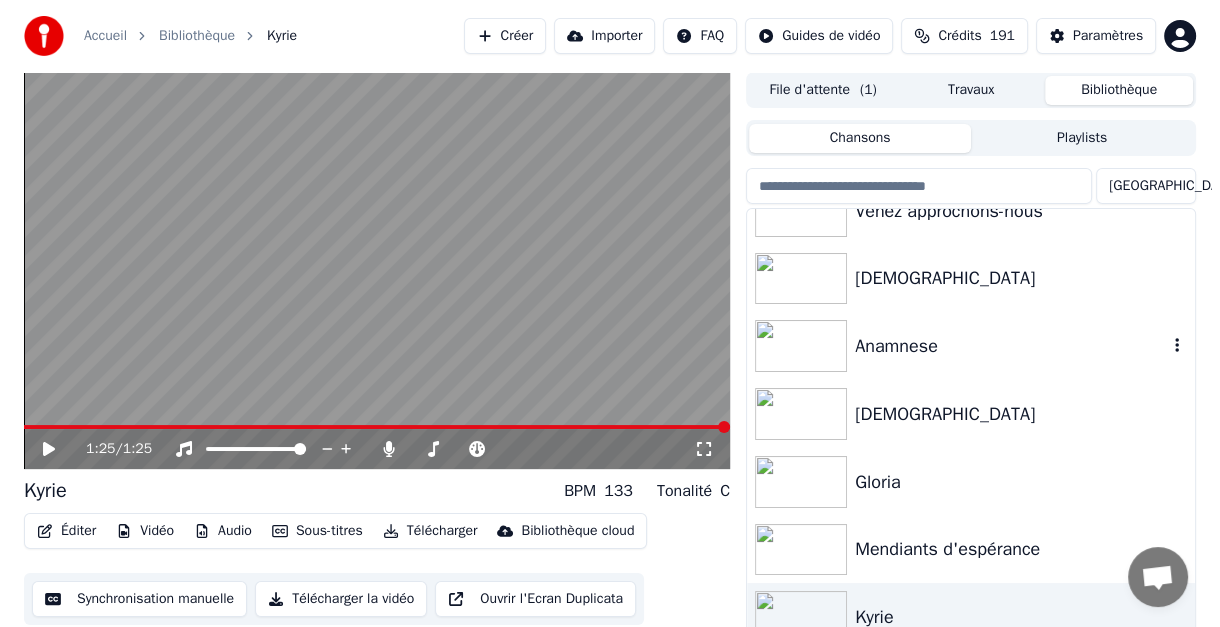 scroll, scrollTop: 200, scrollLeft: 0, axis: vertical 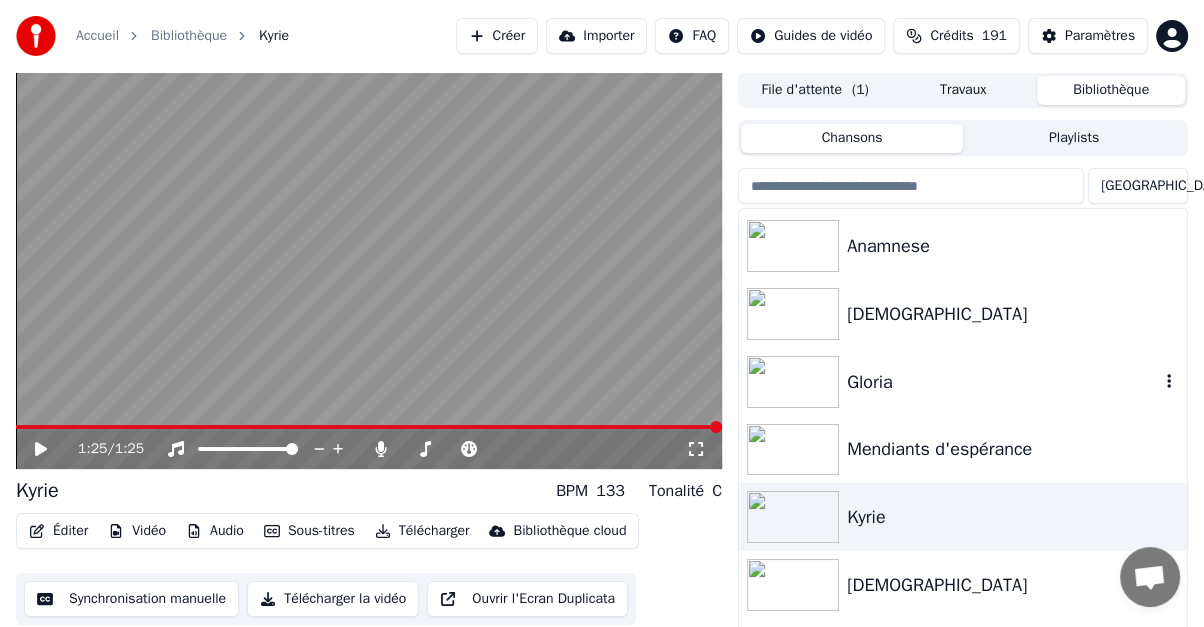 click on "Gloria" at bounding box center [1003, 382] 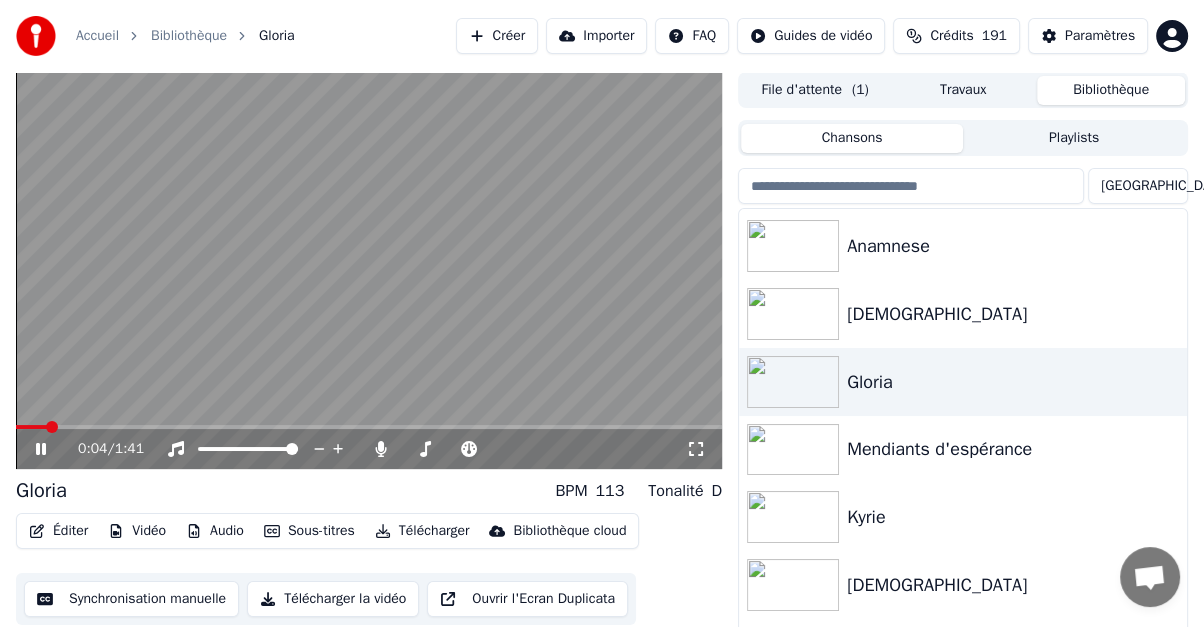 click 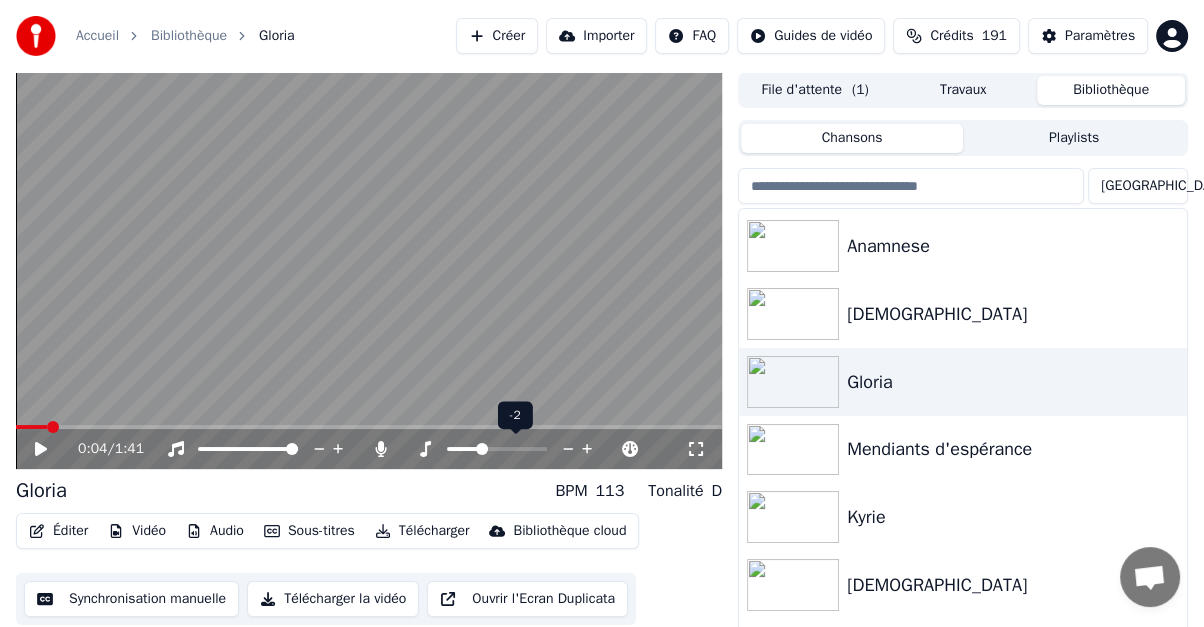 click 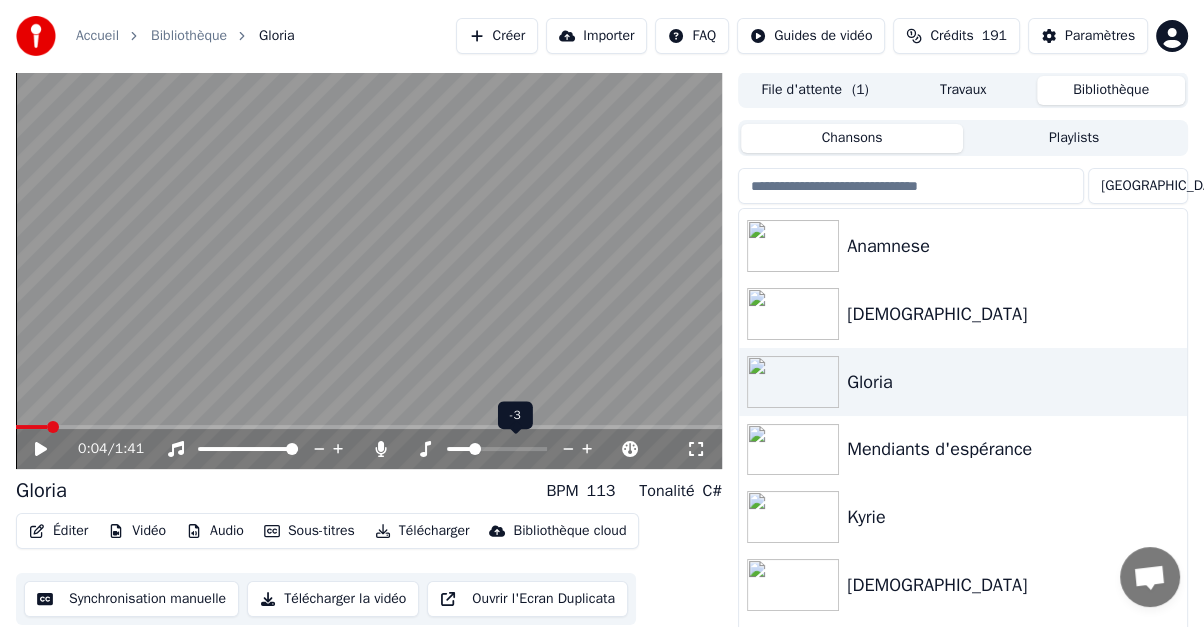 click 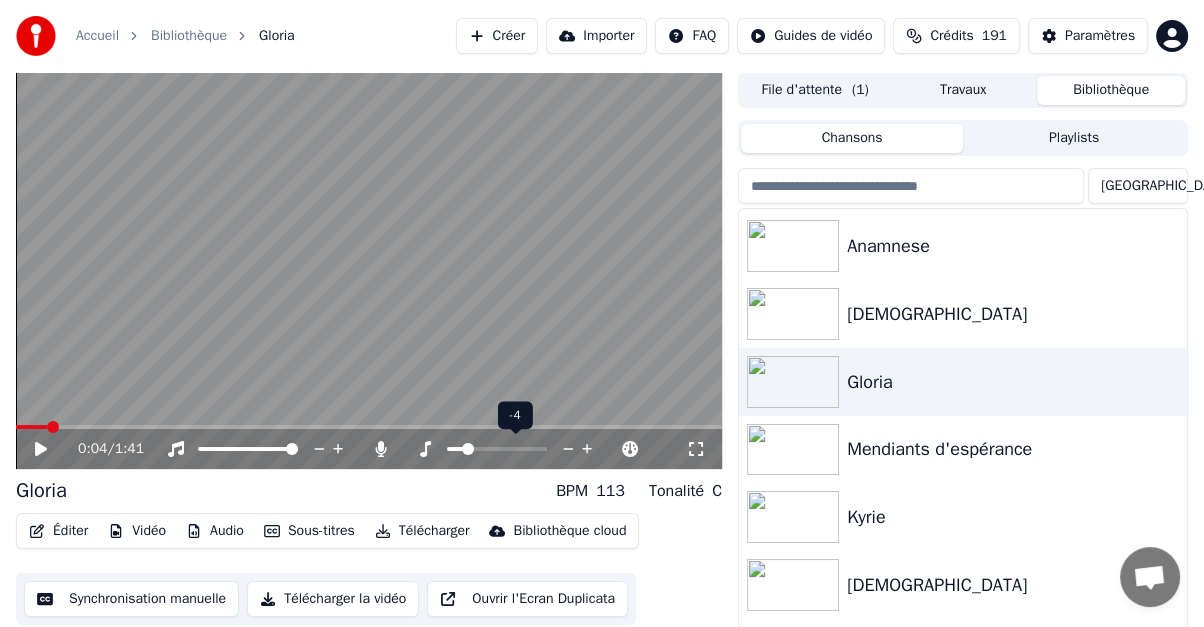 click 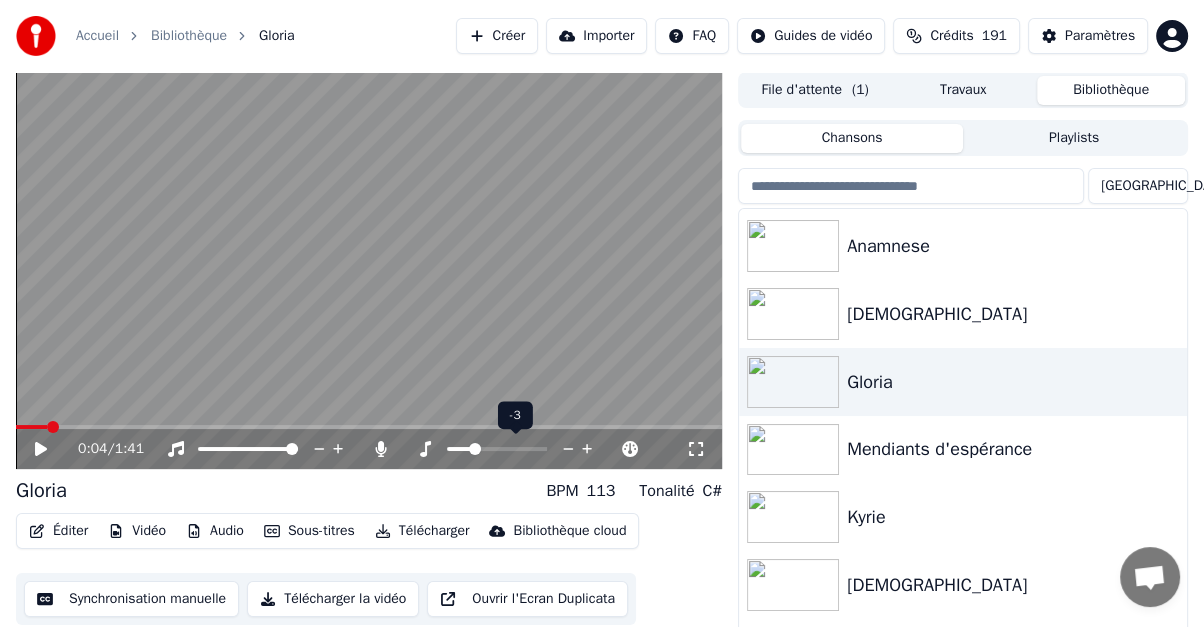 click 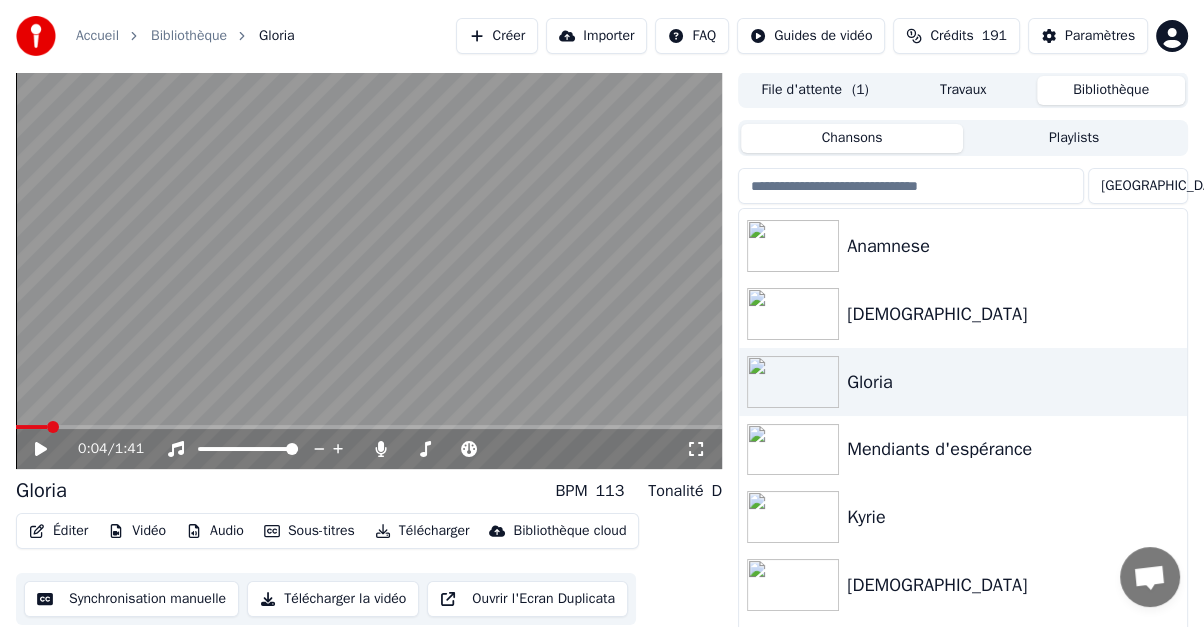 click 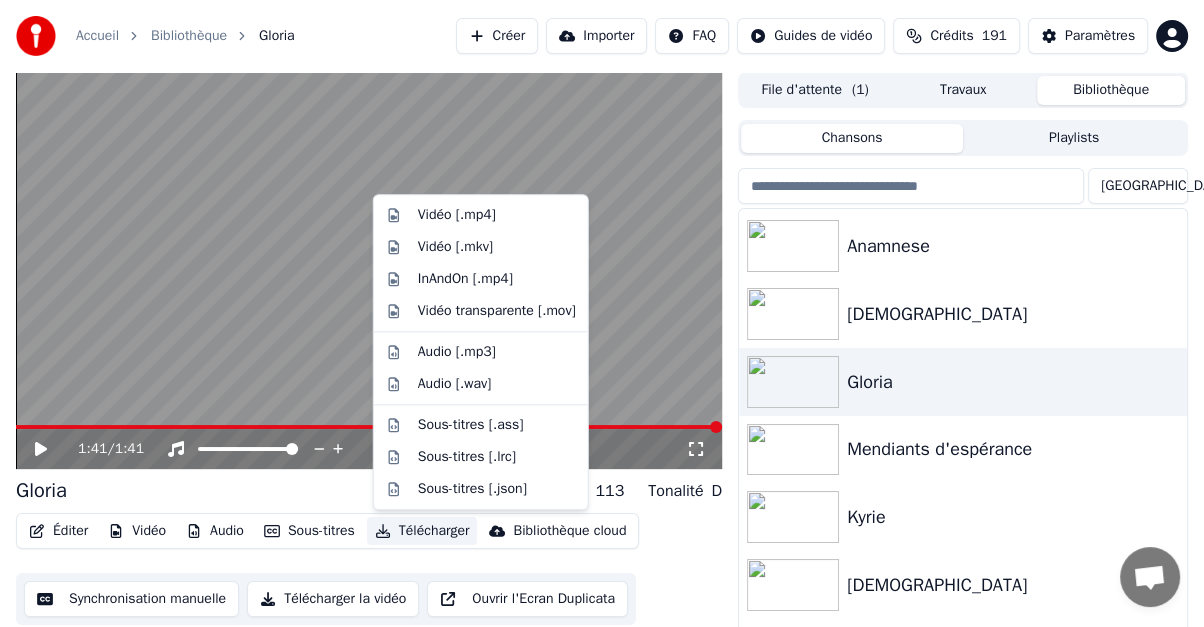 click on "Télécharger" at bounding box center (422, 531) 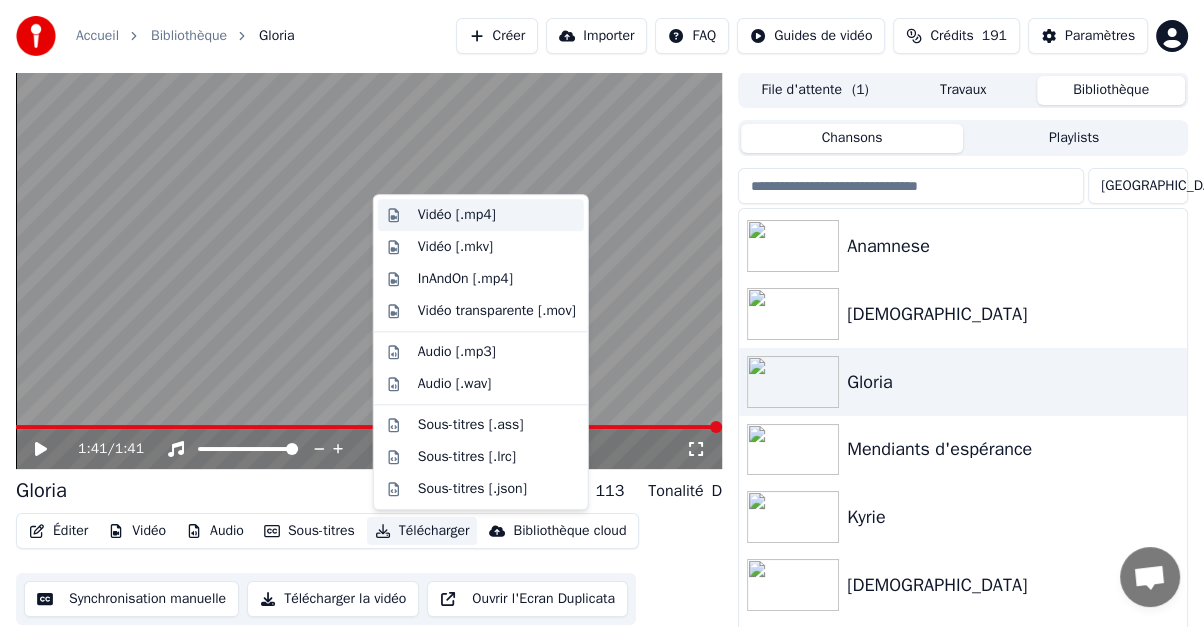 click on "Vidéo [.mp4]" at bounding box center (457, 215) 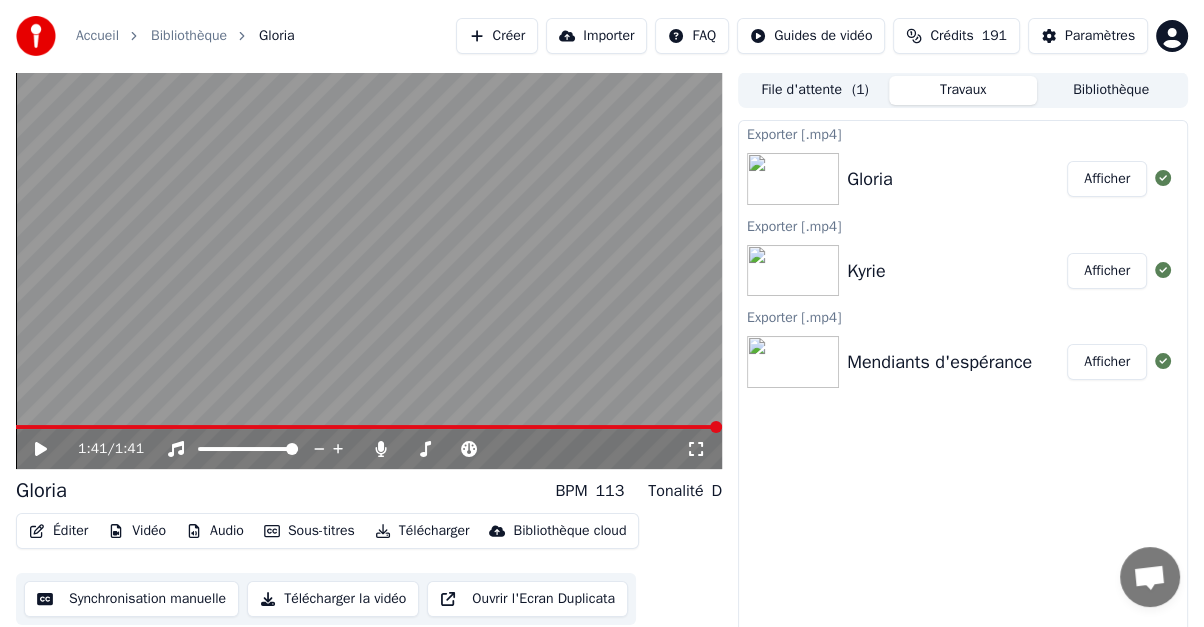 click on "Afficher" at bounding box center [1107, 179] 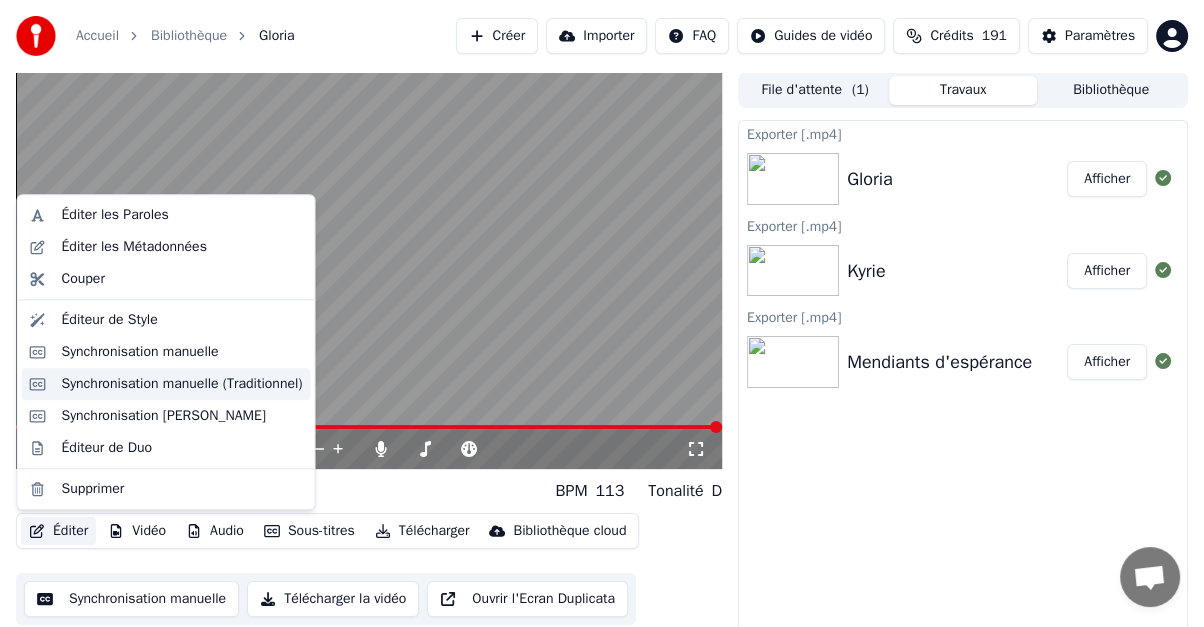 click on "Synchronisation manuelle (Traditionnel)" at bounding box center (182, 384) 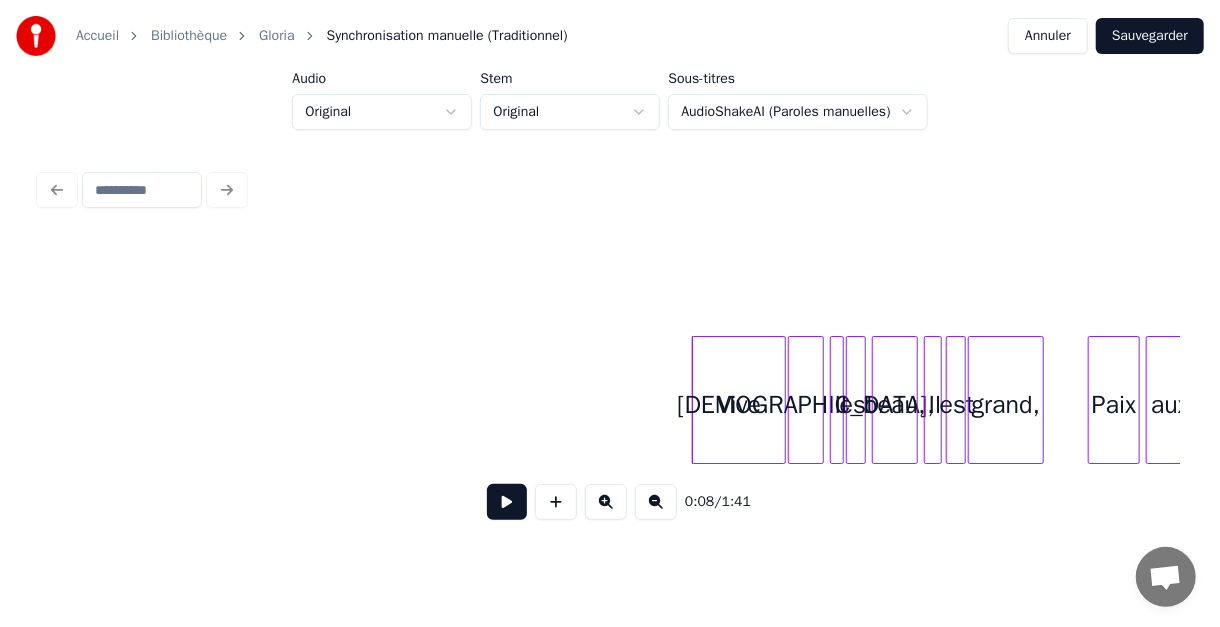 scroll, scrollTop: 0, scrollLeft: 320, axis: horizontal 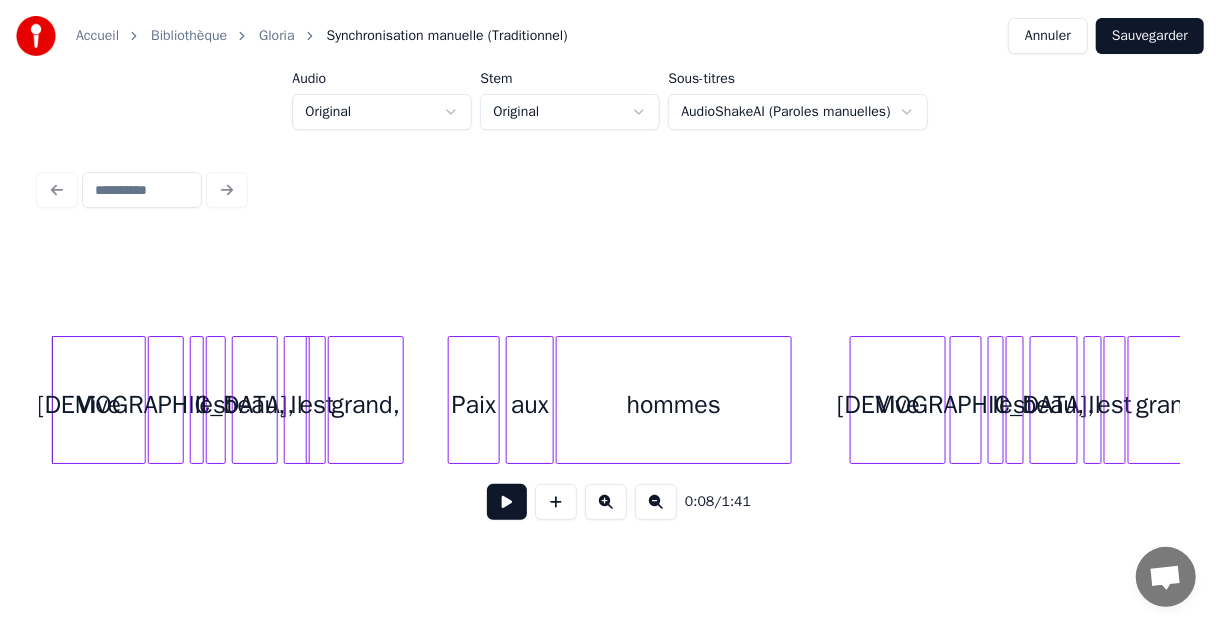 click on "Vive [DEMOGRAPHIC_DATA], Il est beau, Il est grand, Paix aux hommes Vive [DEMOGRAPHIC_DATA], Il est beau, Il est grand" at bounding box center [4234, 400] 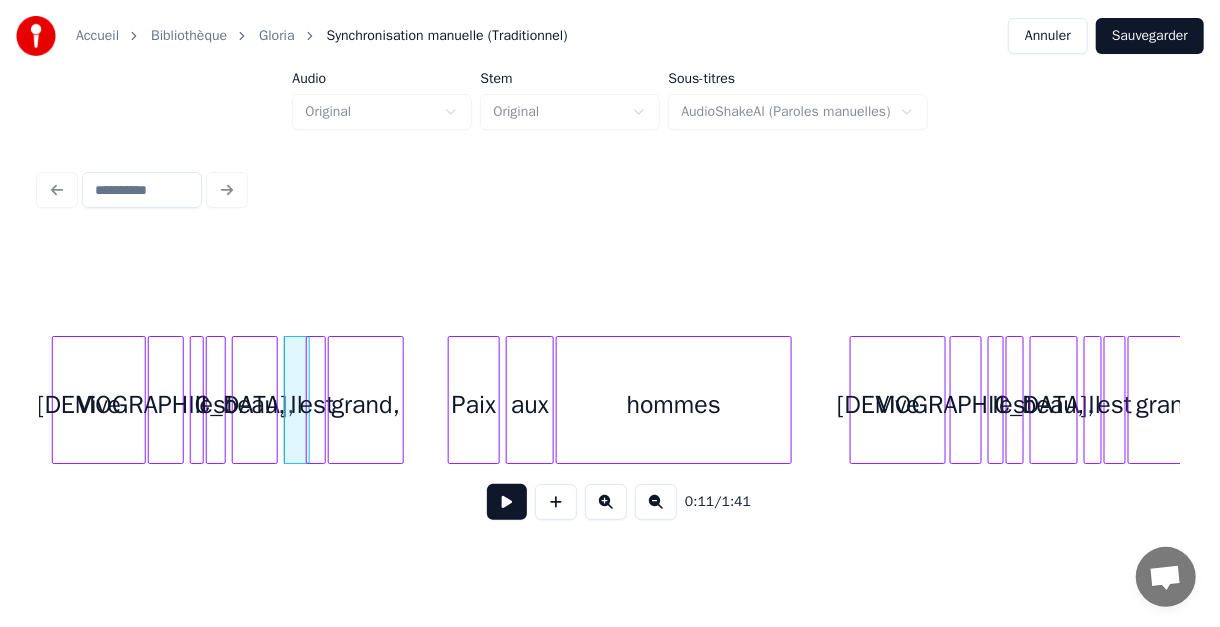 click on "Sauvegarder" at bounding box center (1150, 36) 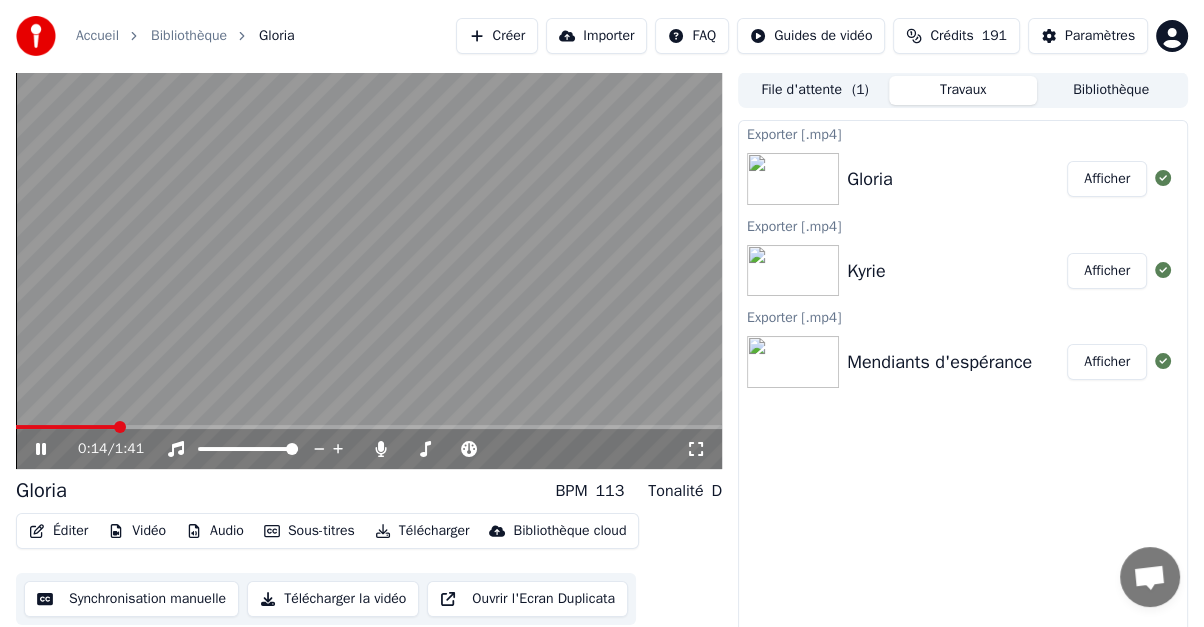 click 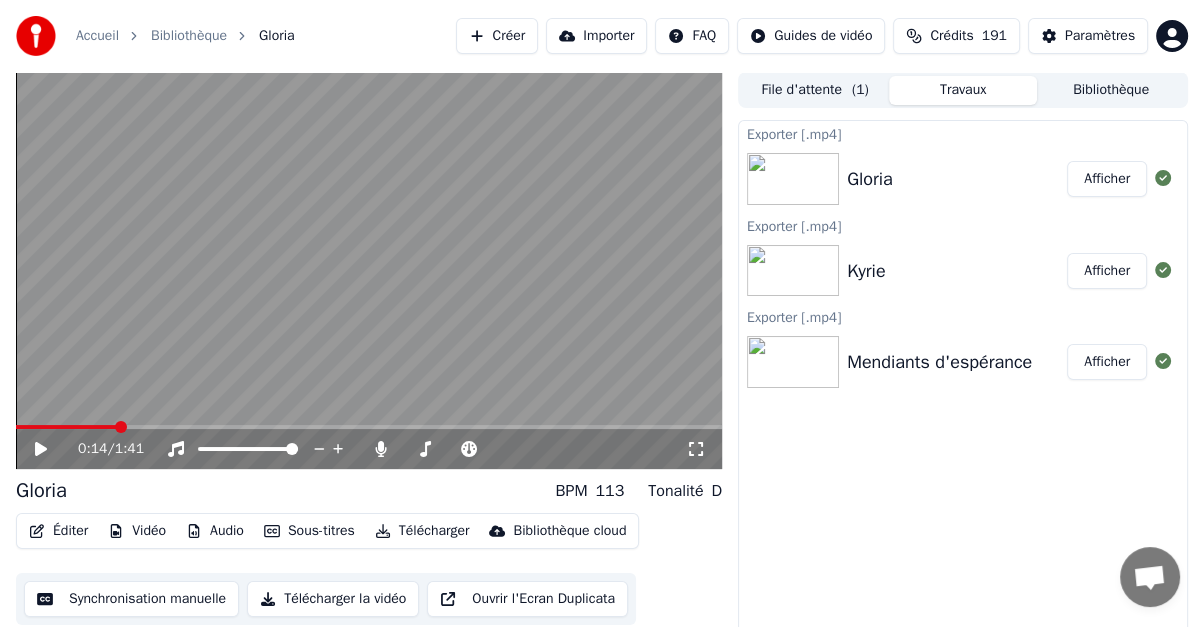 click on "Éditer" at bounding box center [58, 531] 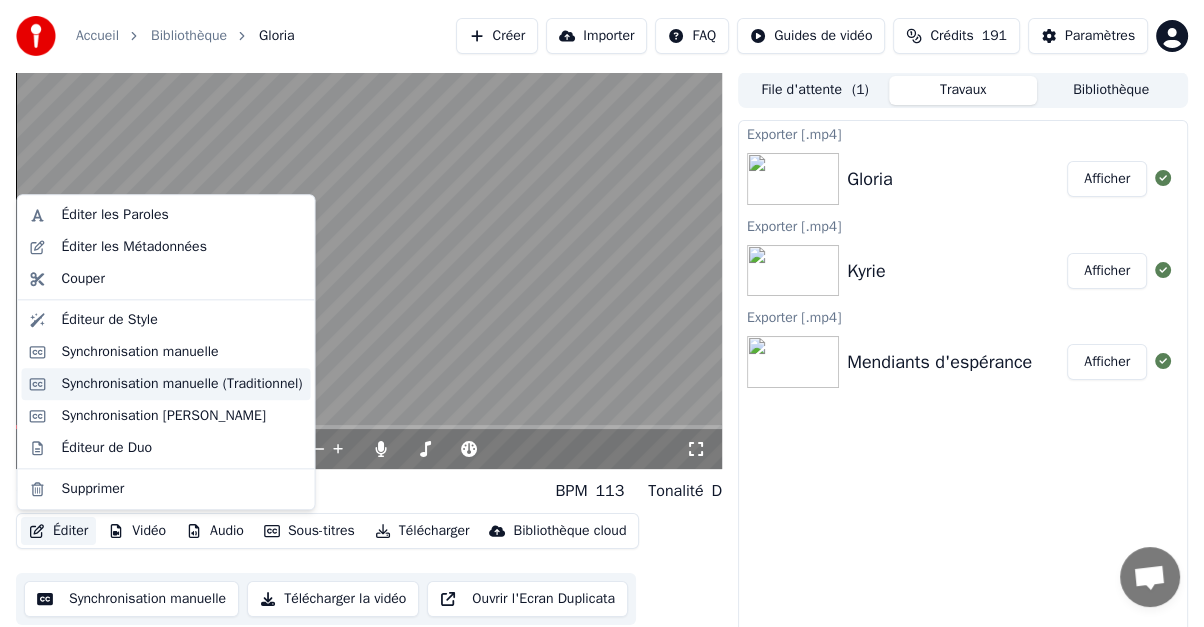 click on "Synchronisation manuelle (Traditionnel)" at bounding box center [182, 384] 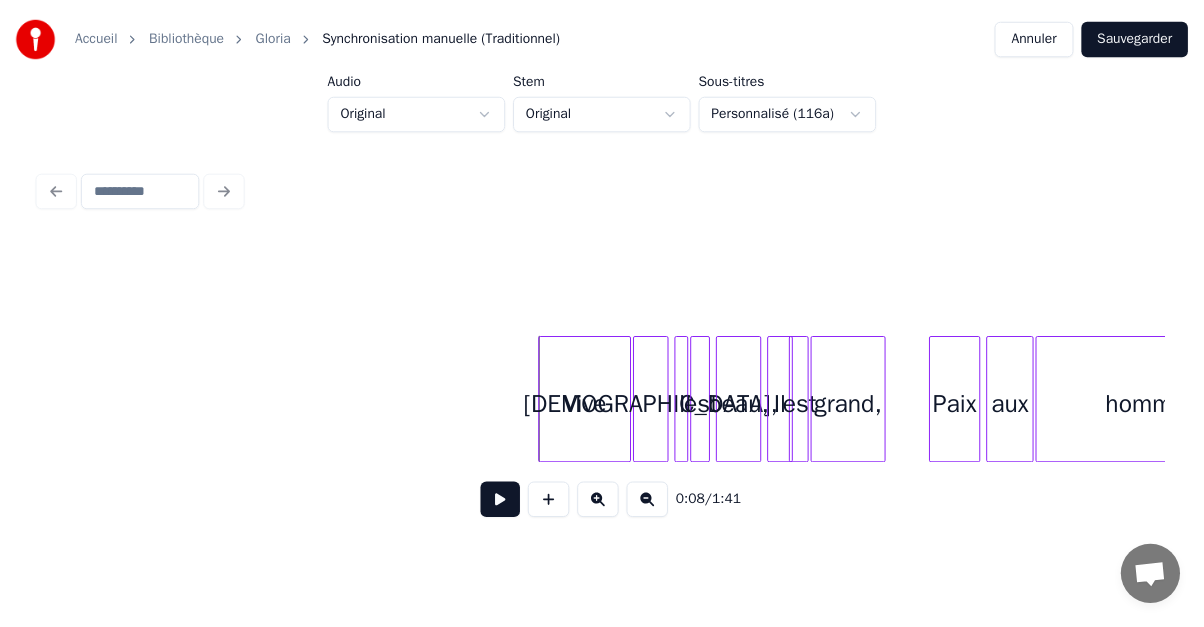 scroll, scrollTop: 0, scrollLeft: 386, axis: horizontal 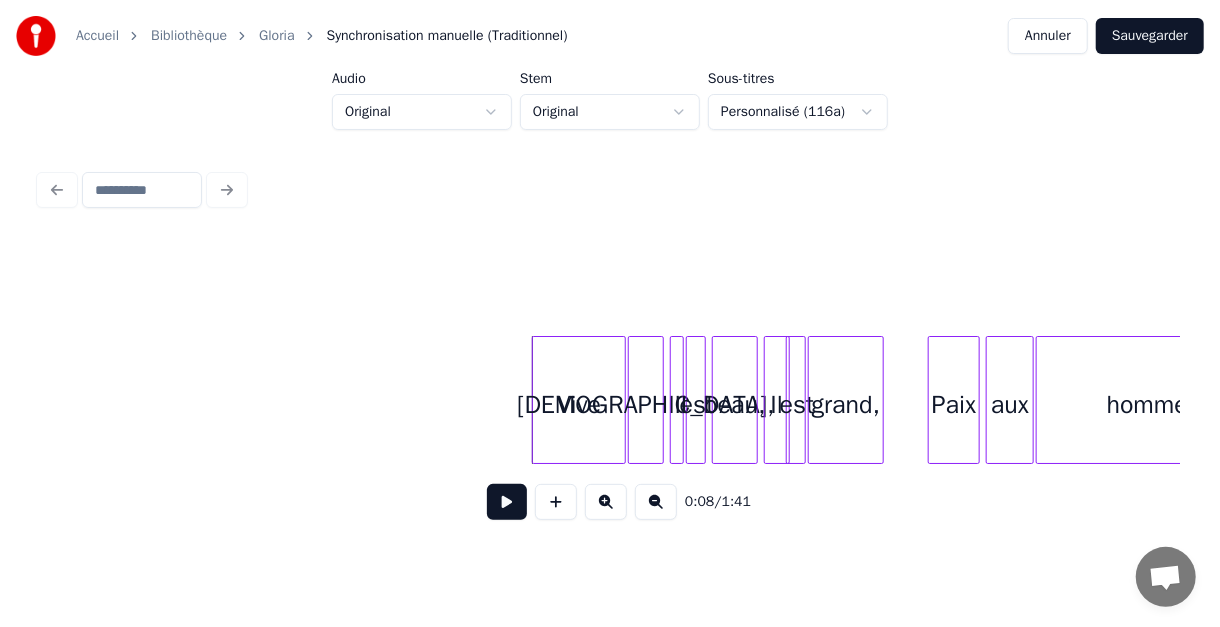 click on "Il" at bounding box center [777, 405] 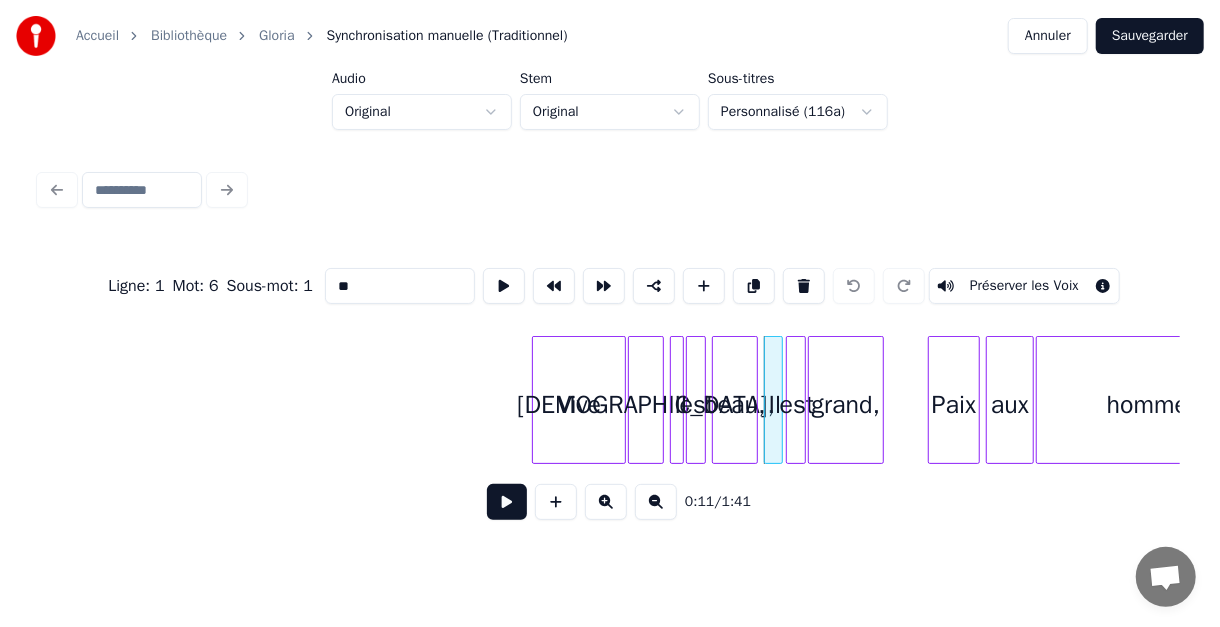 click at bounding box center (779, 400) 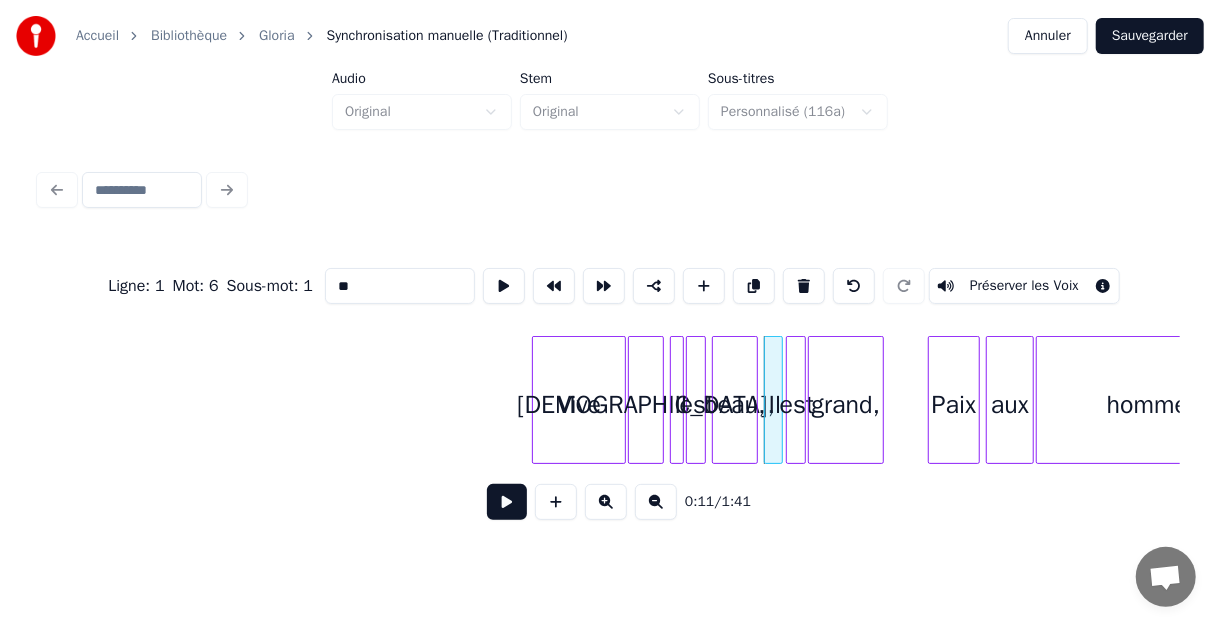 click on "Sauvegarder" at bounding box center [1150, 36] 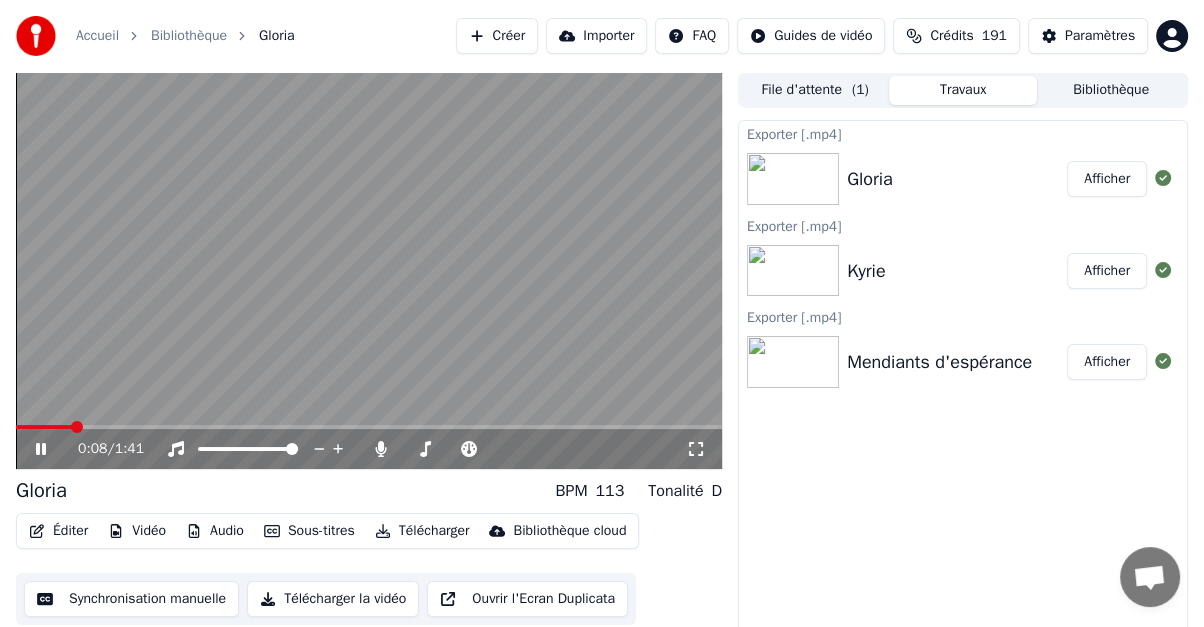 click 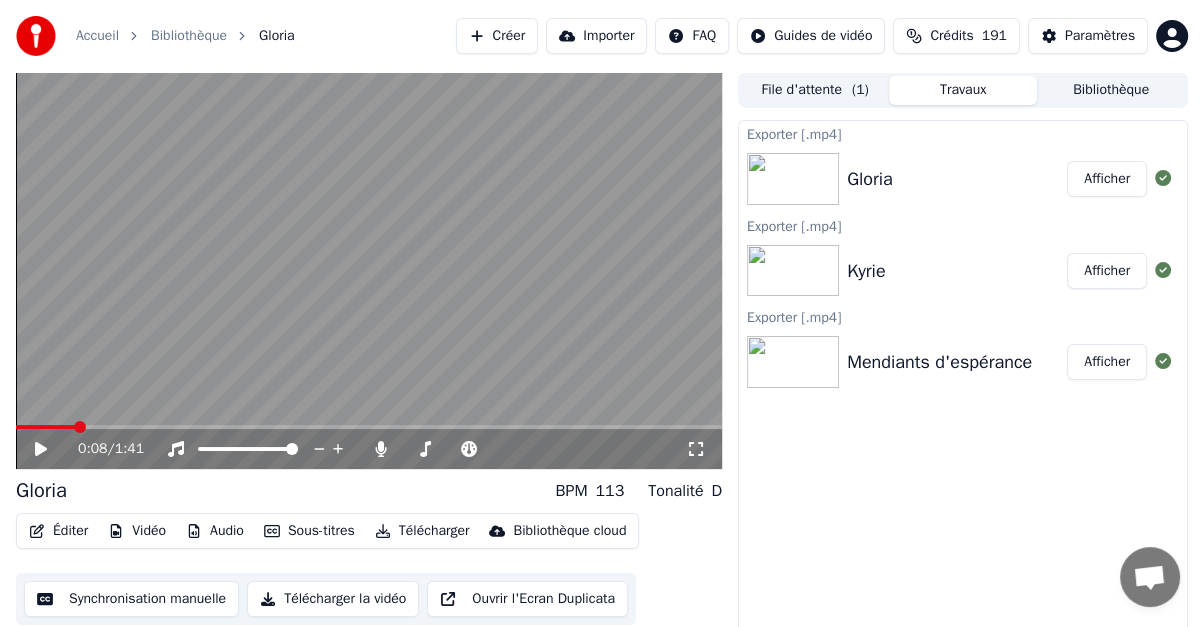 click on "Éditer" at bounding box center (58, 531) 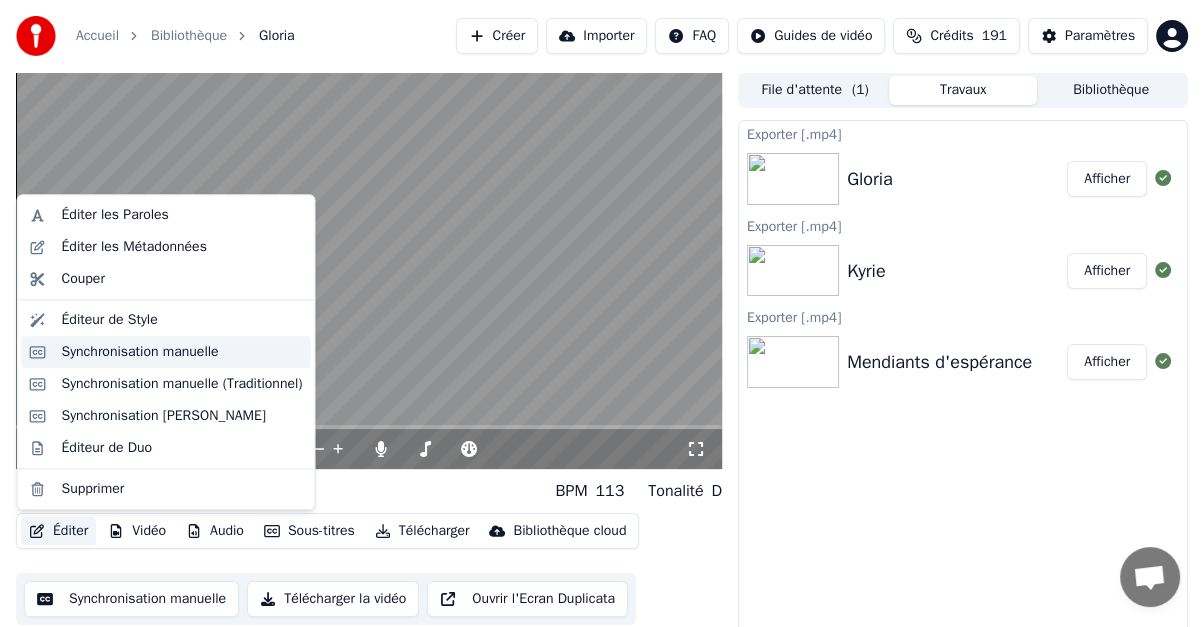 click on "Synchronisation manuelle" at bounding box center (140, 352) 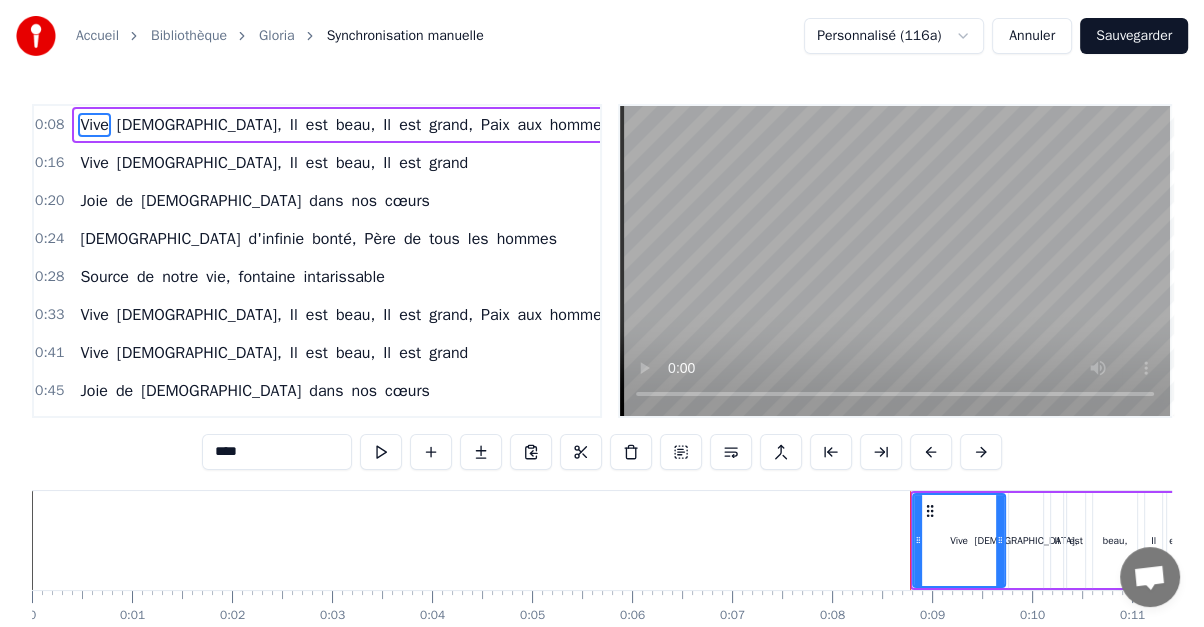 click at bounding box center [895, 261] 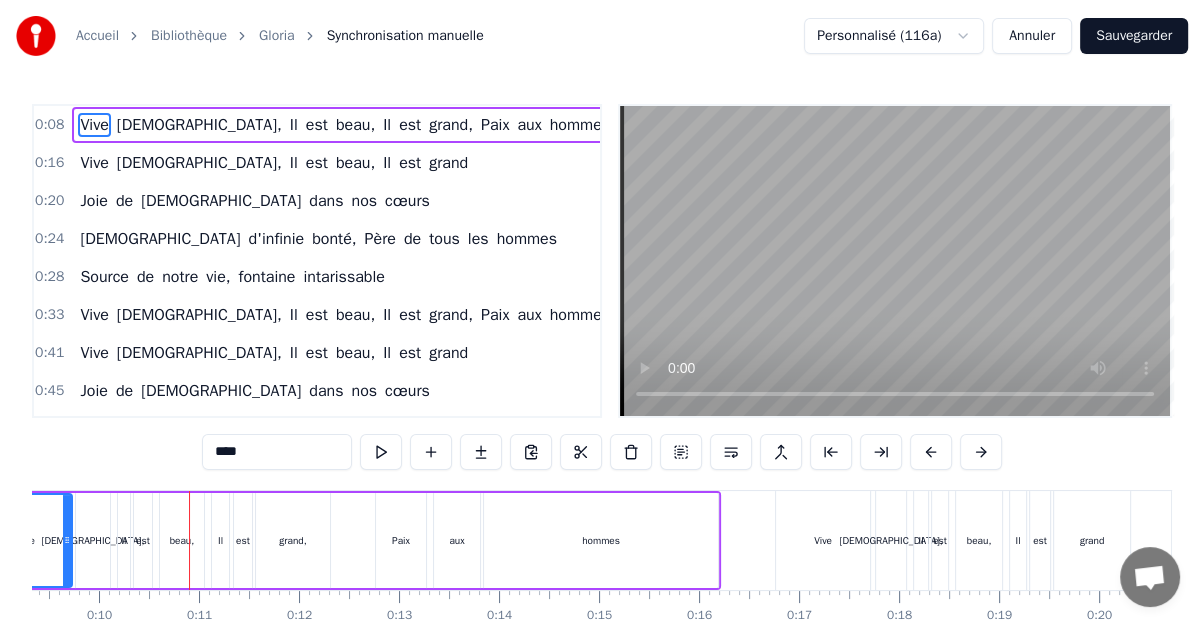 scroll, scrollTop: 0, scrollLeft: 950, axis: horizontal 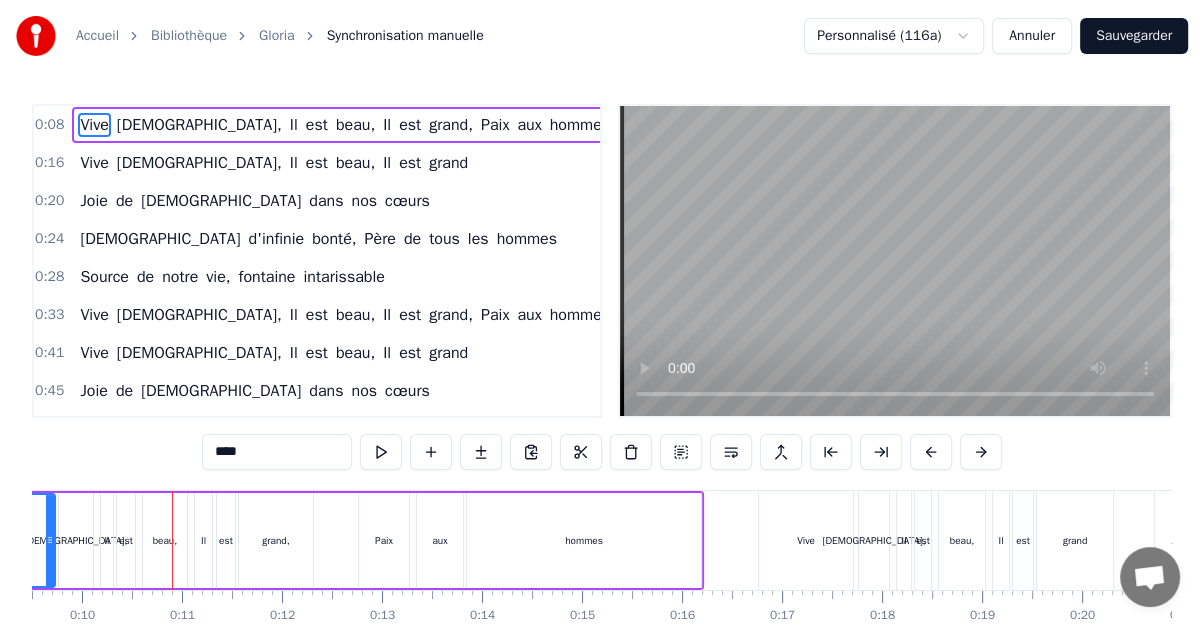 click on "Vive [DEMOGRAPHIC_DATA], Il est beau, Il est grand" at bounding box center [274, 163] 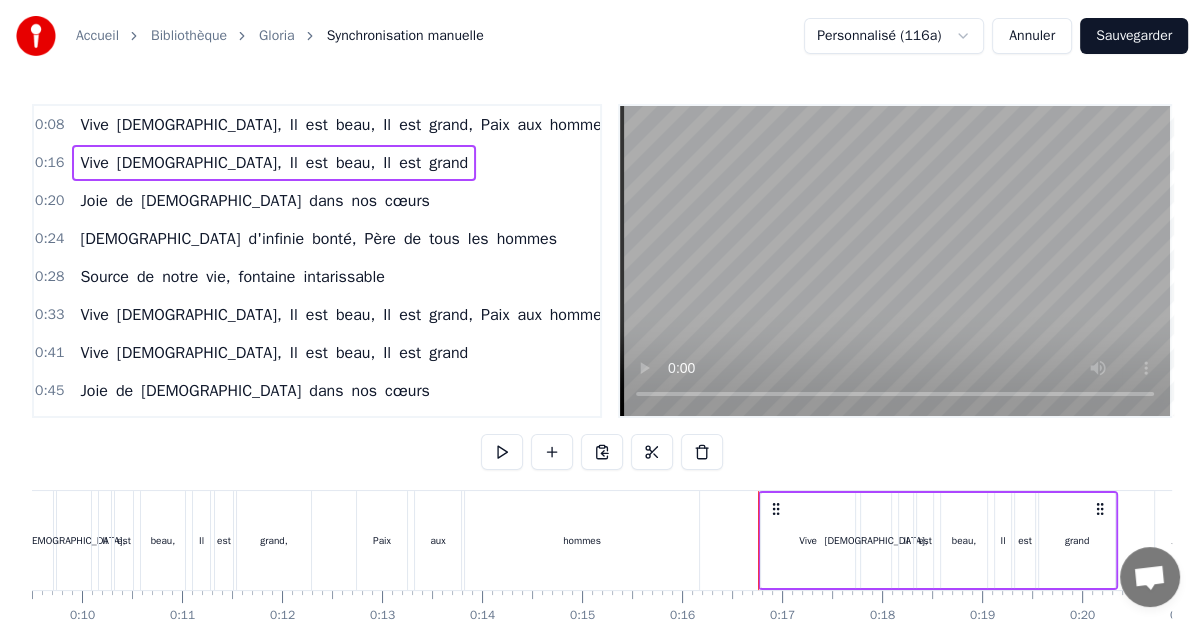 click on "Vive [DEMOGRAPHIC_DATA], Il est beau, Il est grand" at bounding box center (274, 163) 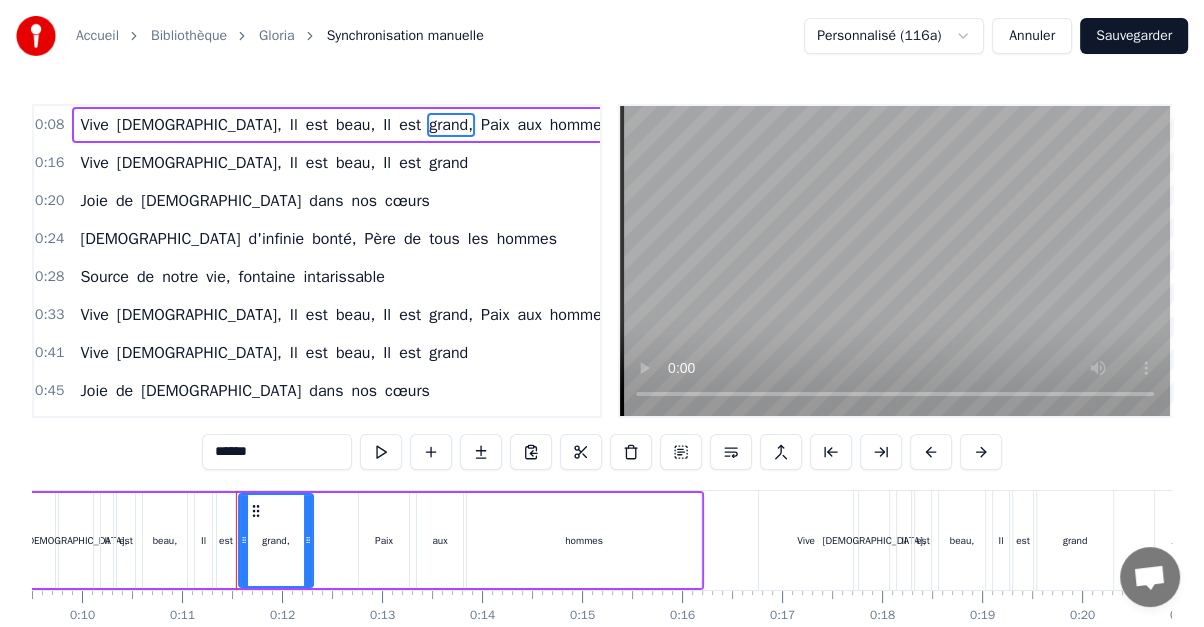 click on "Vive [DEMOGRAPHIC_DATA], Il est beau, Il est grand, Paix aux hommes" at bounding box center [345, 125] 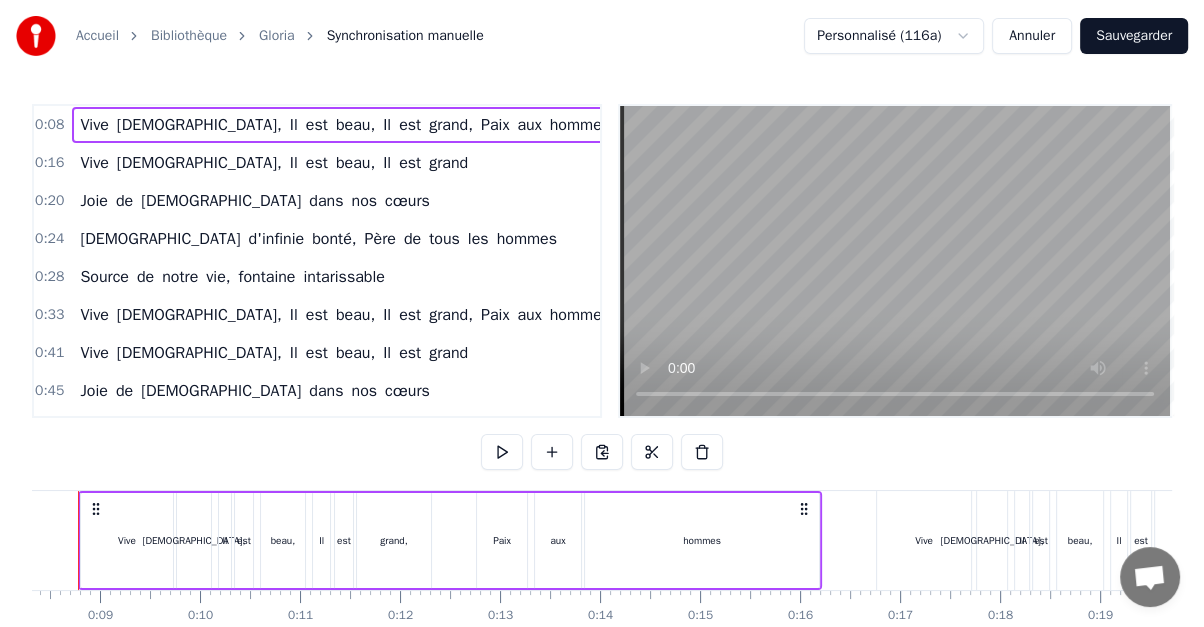 scroll, scrollTop: 0, scrollLeft: 777, axis: horizontal 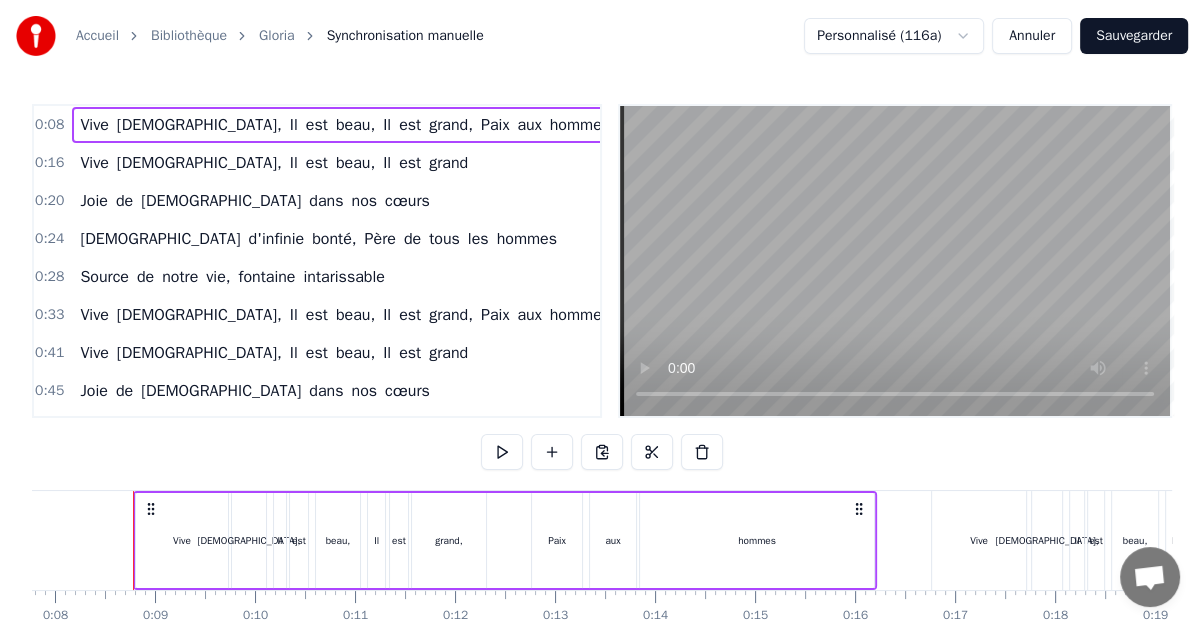 click on "Vive [DEMOGRAPHIC_DATA], Il est beau, Il est grand, Paix aux hommes" at bounding box center [505, 540] 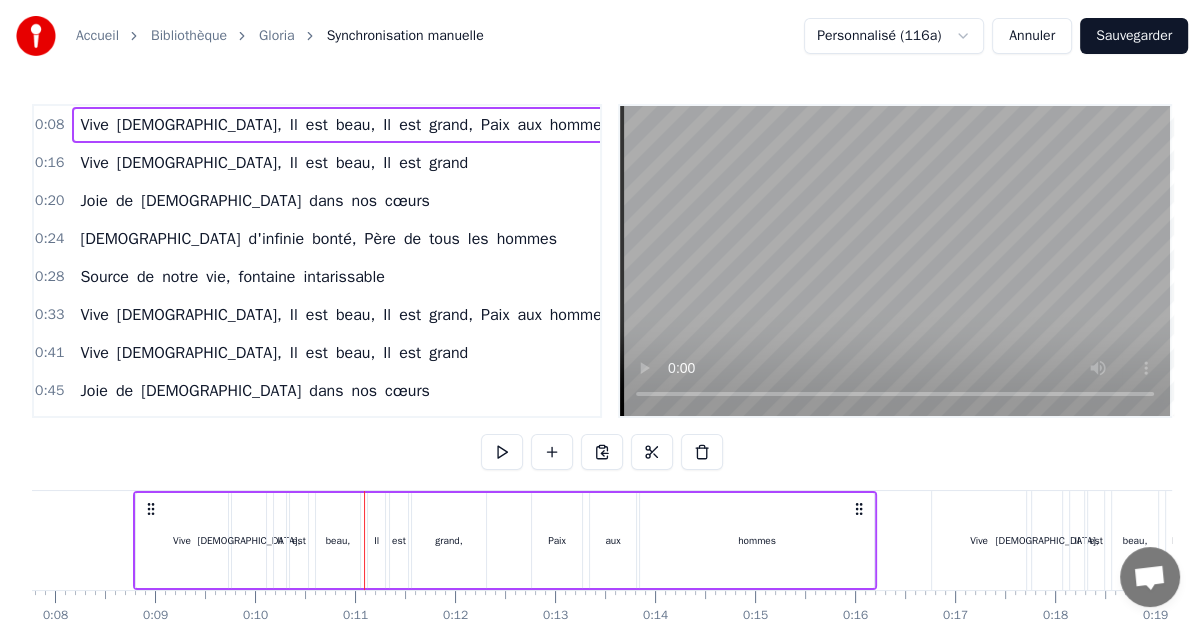click on "Il" at bounding box center [376, 540] 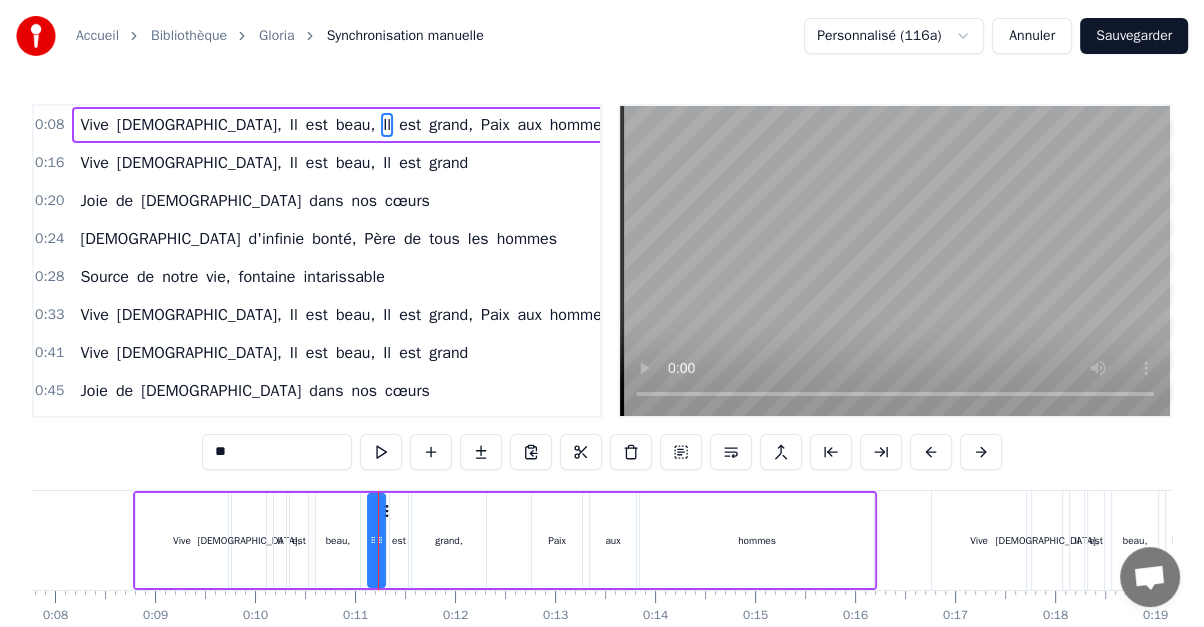 click 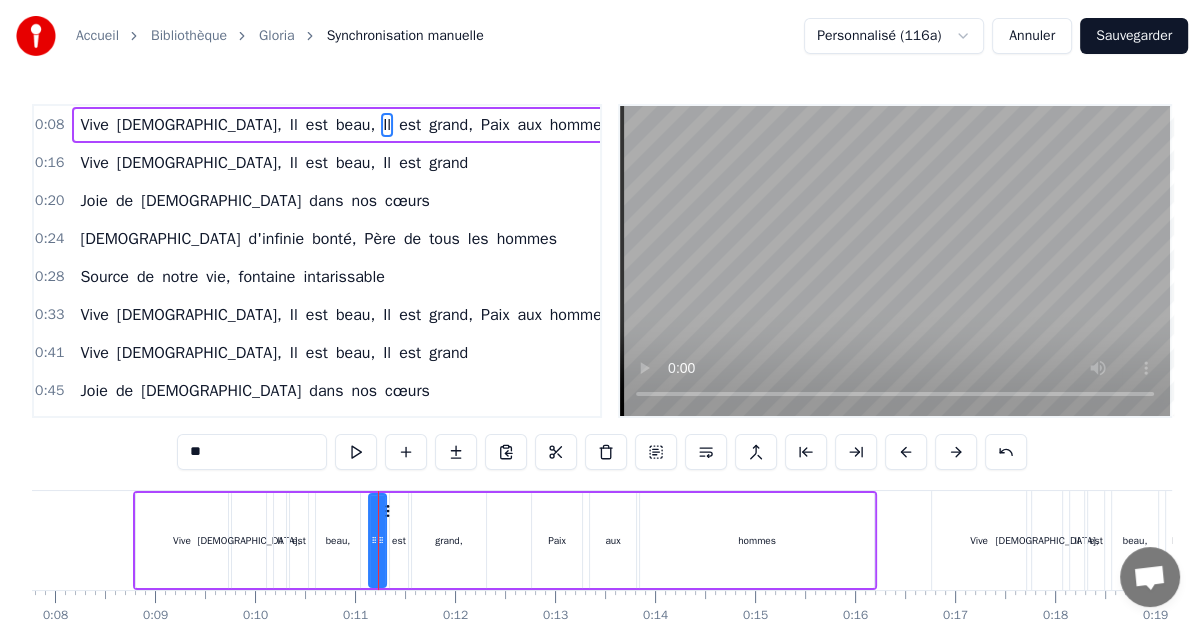 click on "0:45 Joie de [DEMOGRAPHIC_DATA] dans nos cœurs" at bounding box center (317, 391) 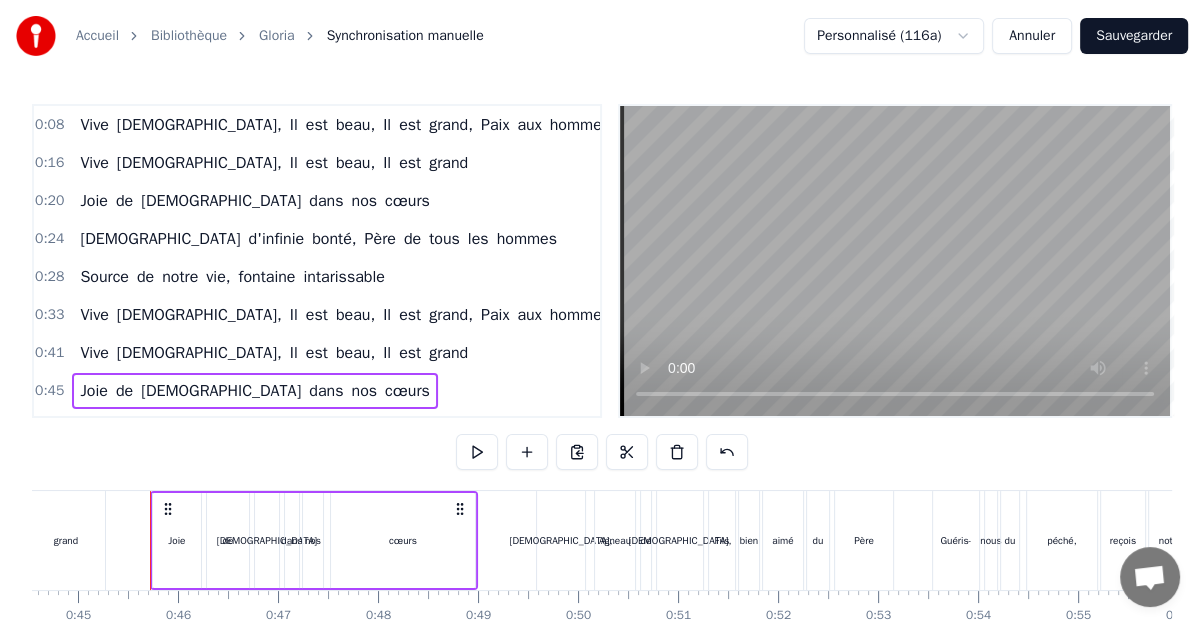 scroll, scrollTop: 0, scrollLeft: 4471, axis: horizontal 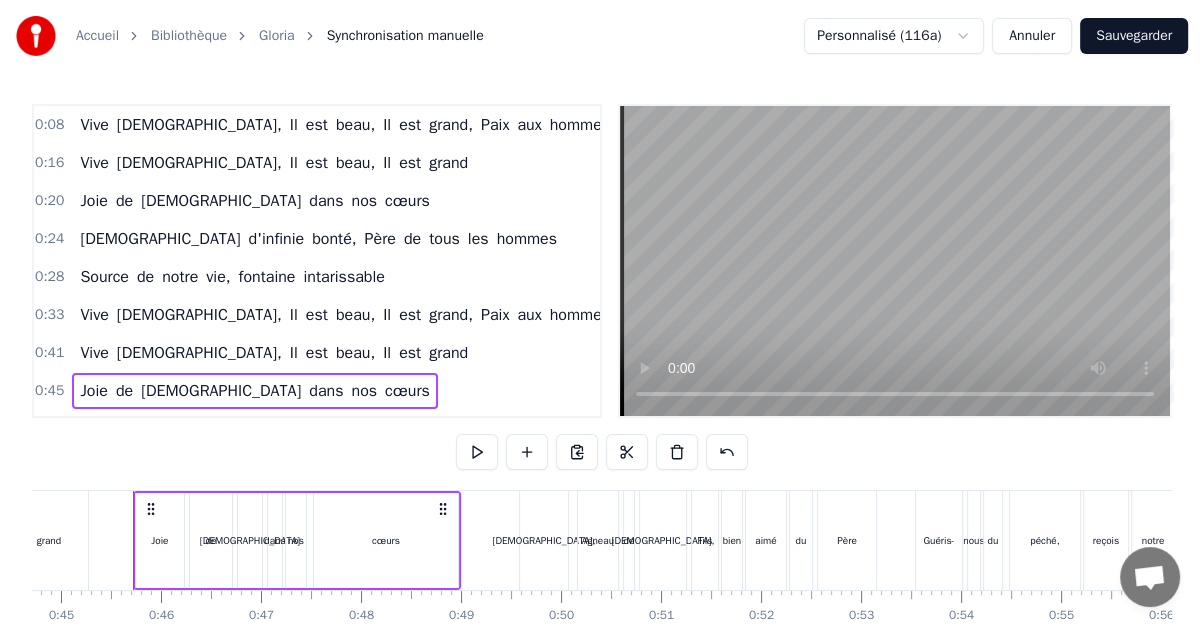 click on "est" at bounding box center (410, 125) 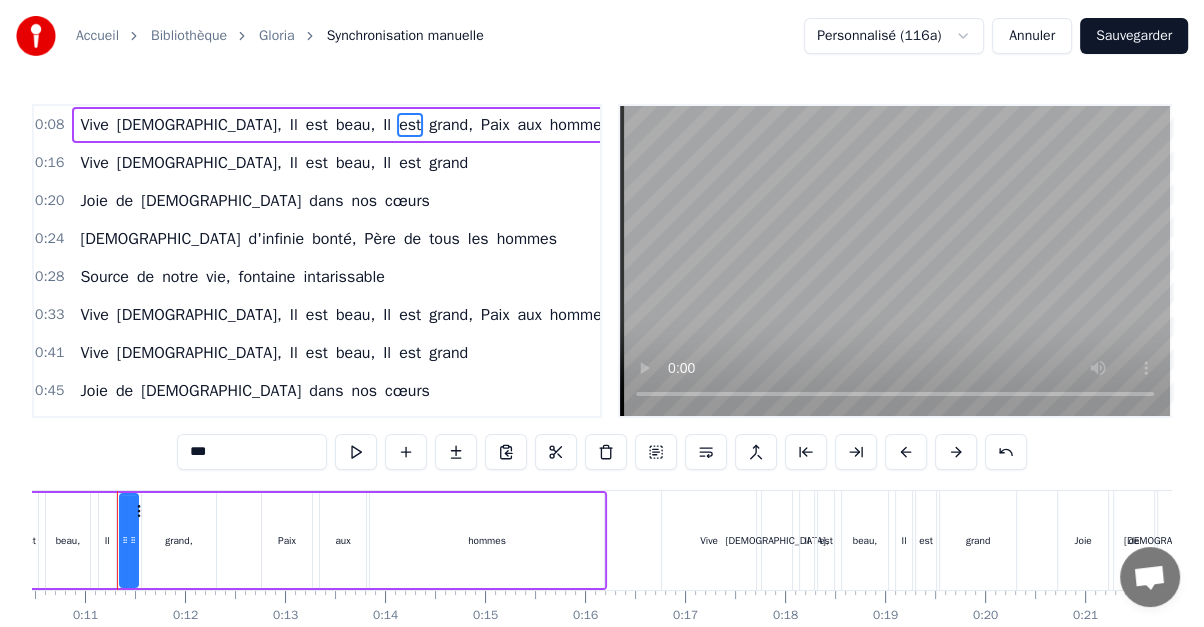 scroll, scrollTop: 0, scrollLeft: 1031, axis: horizontal 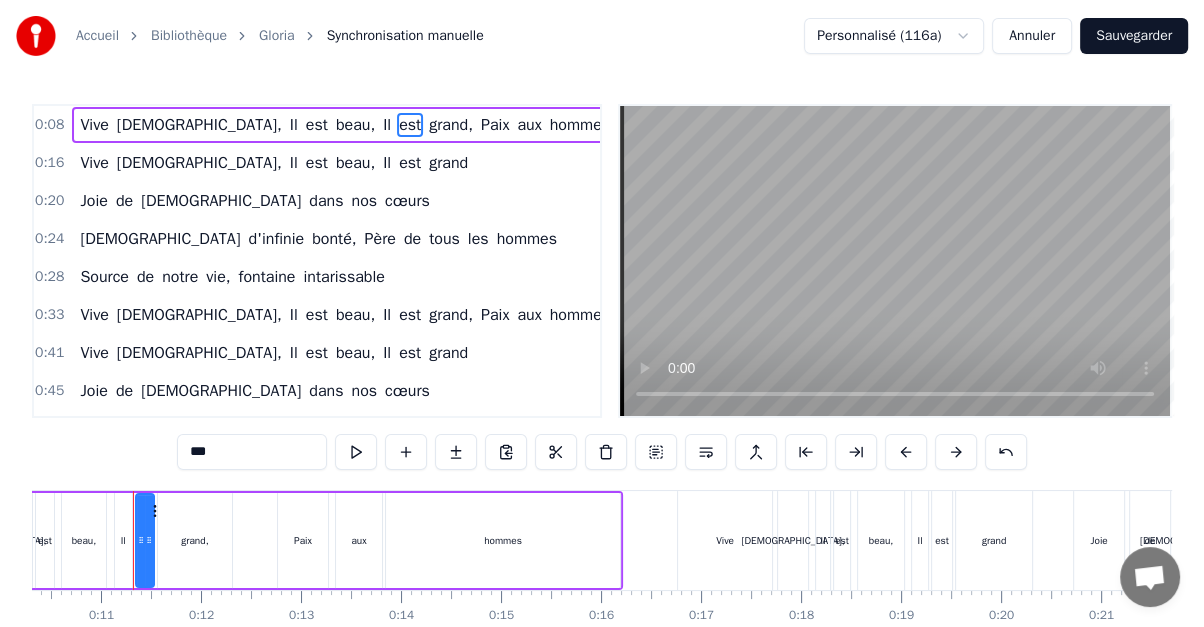 click on "Annuler" at bounding box center [1032, 36] 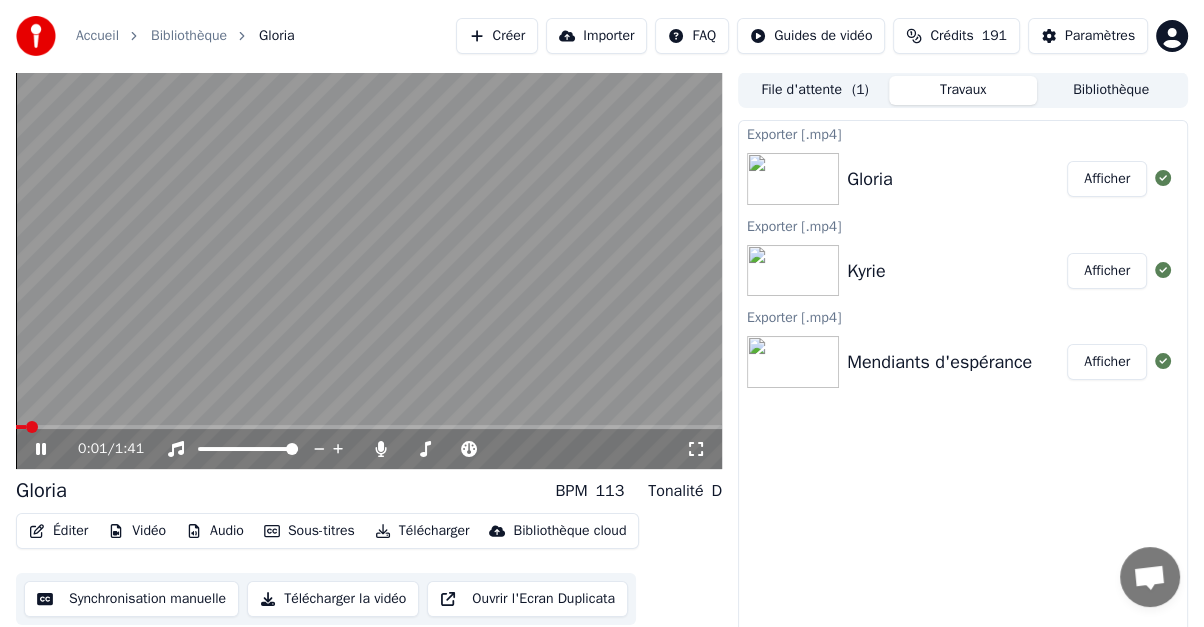 click 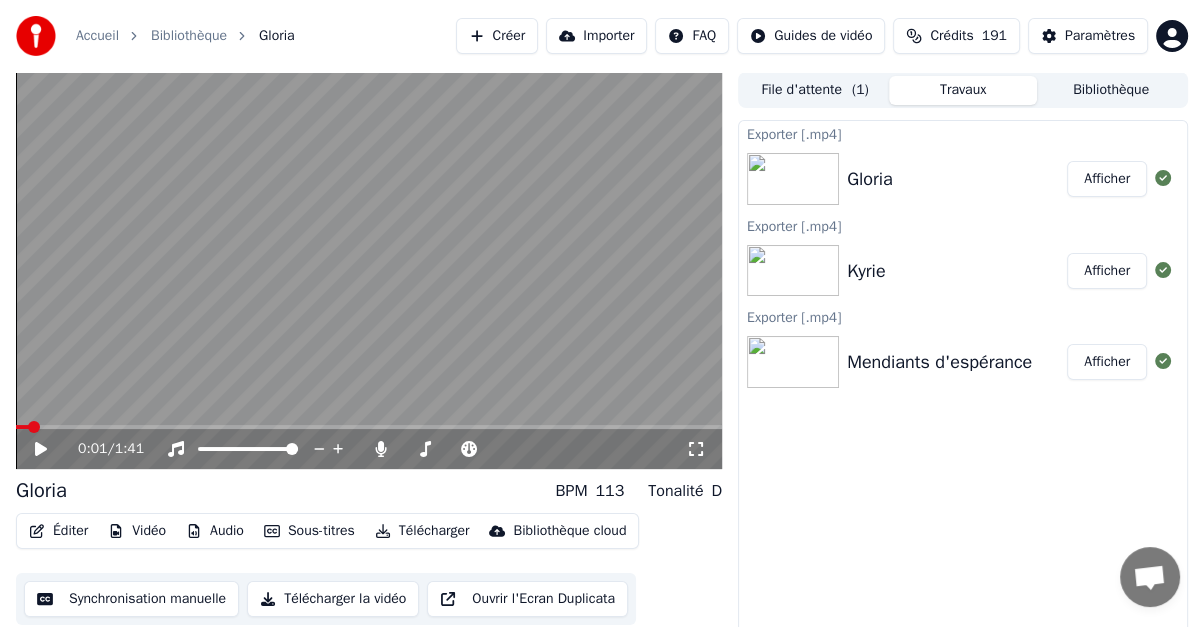 click on "Éditer" at bounding box center [58, 531] 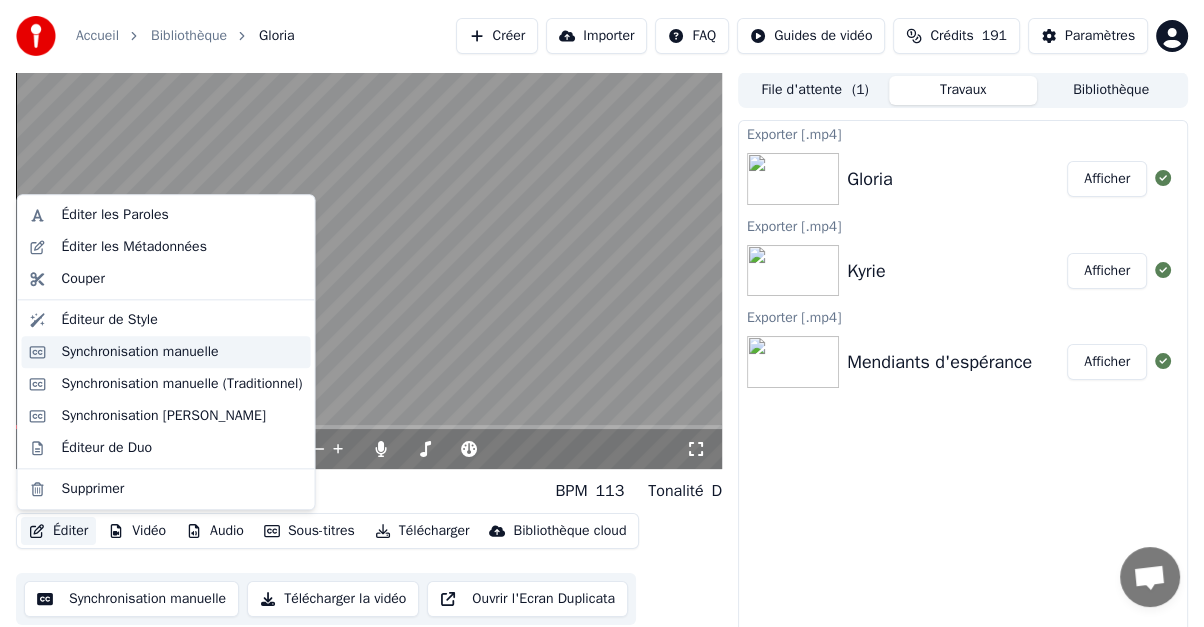 click on "Synchronisation manuelle" at bounding box center (140, 352) 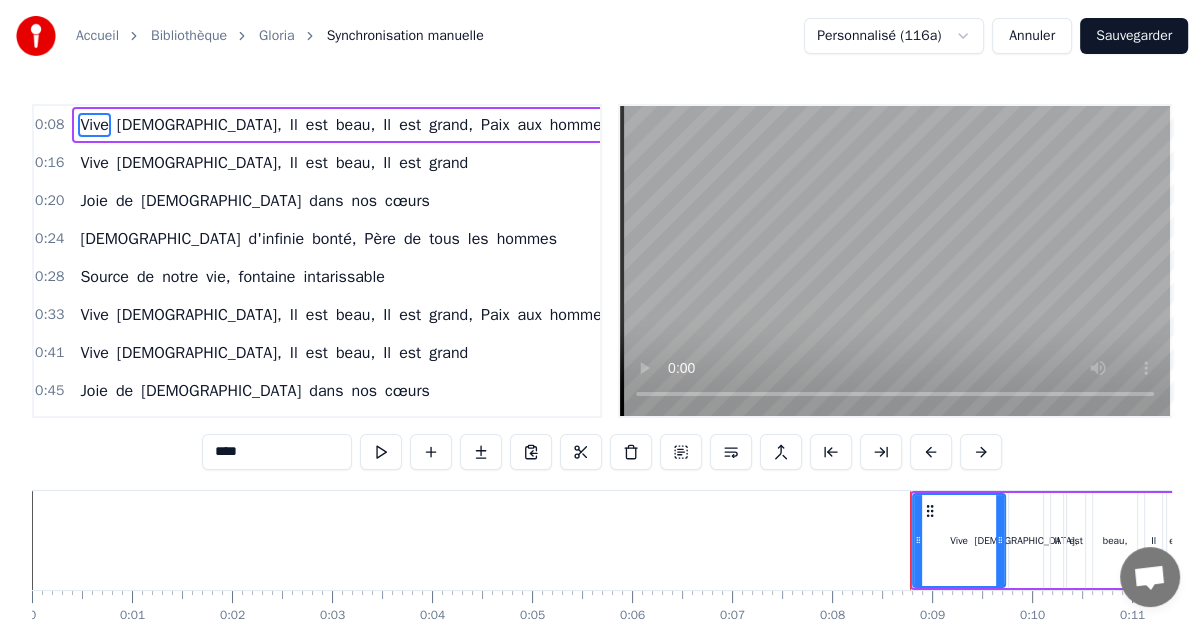 click at bounding box center (895, 261) 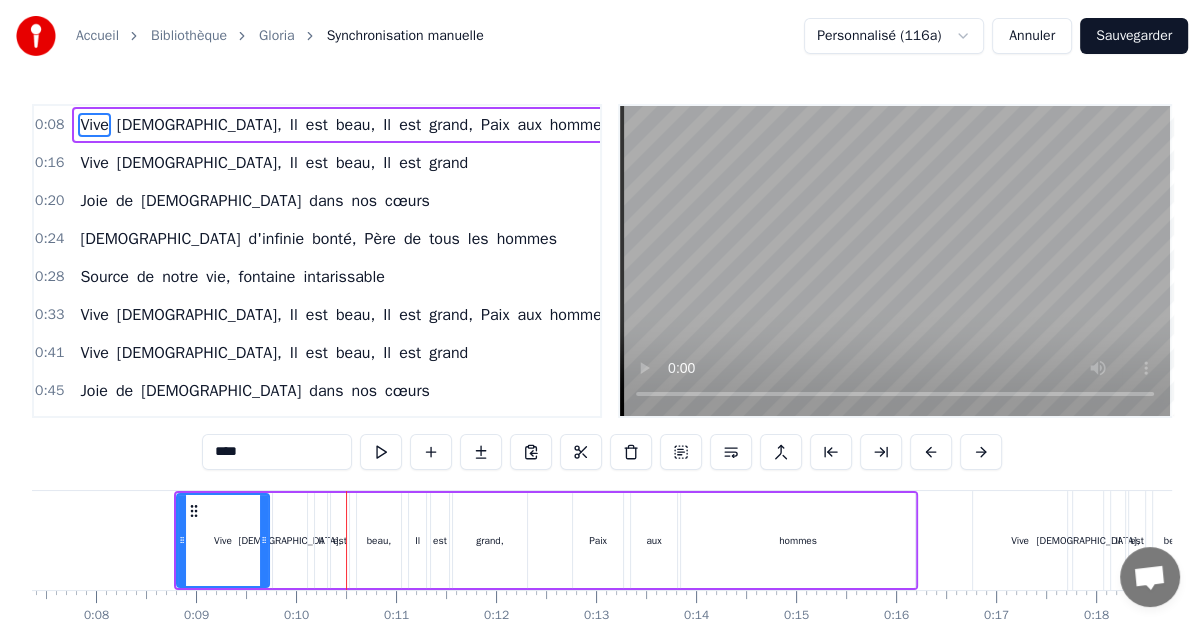 scroll, scrollTop: 0, scrollLeft: 949, axis: horizontal 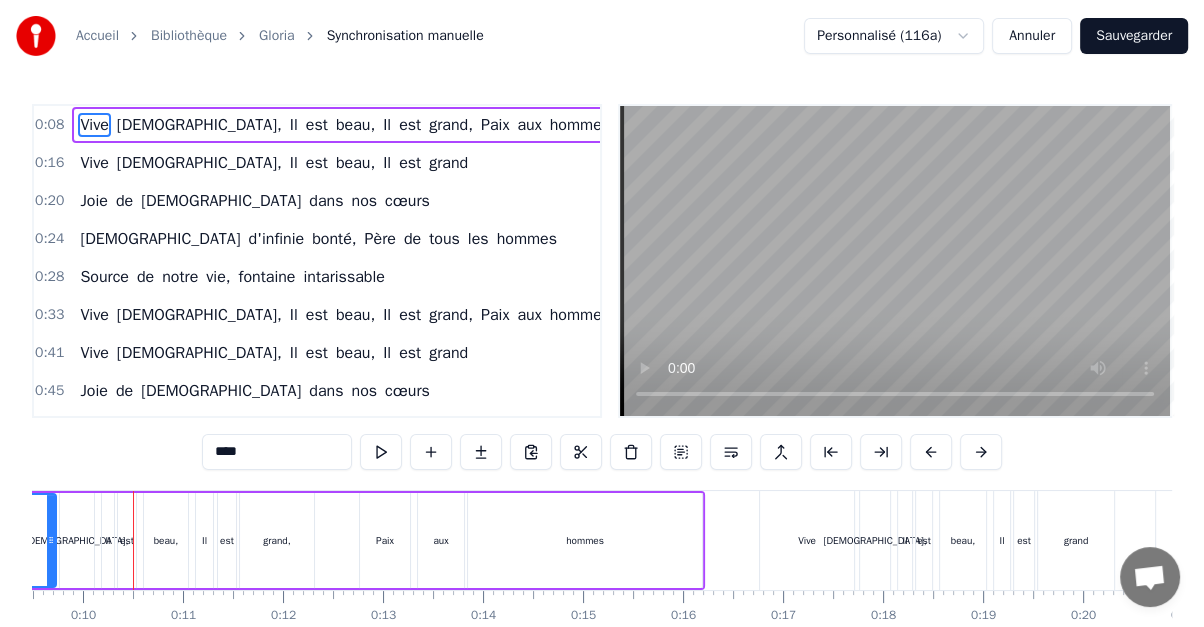click on "Il" at bounding box center (204, 540) 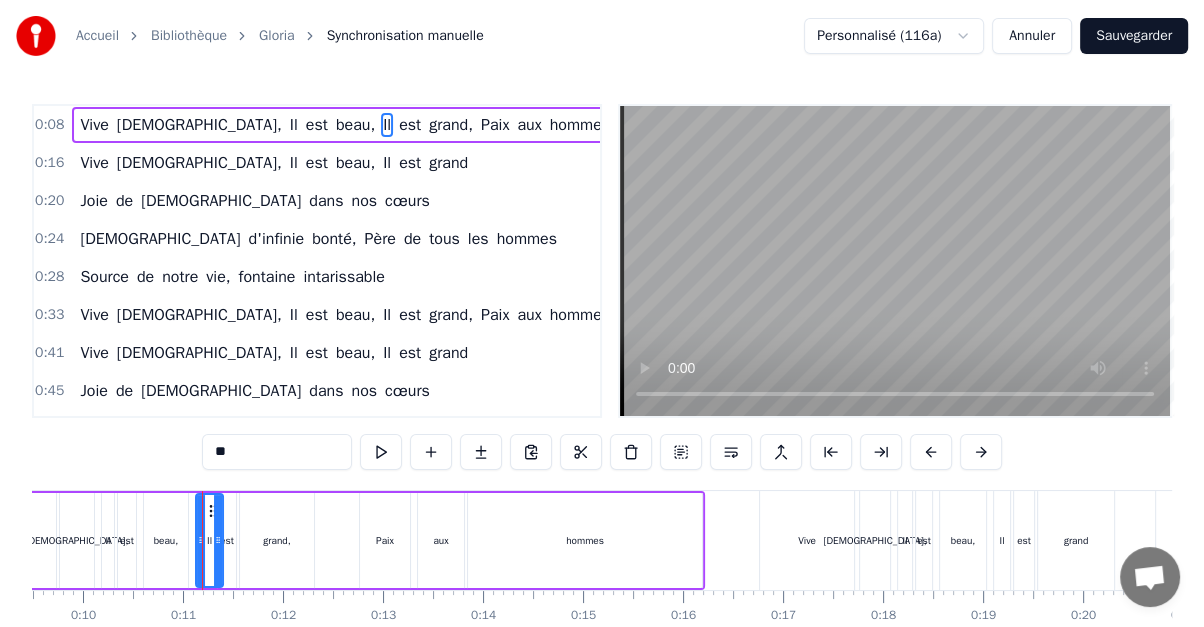 click at bounding box center [218, 540] 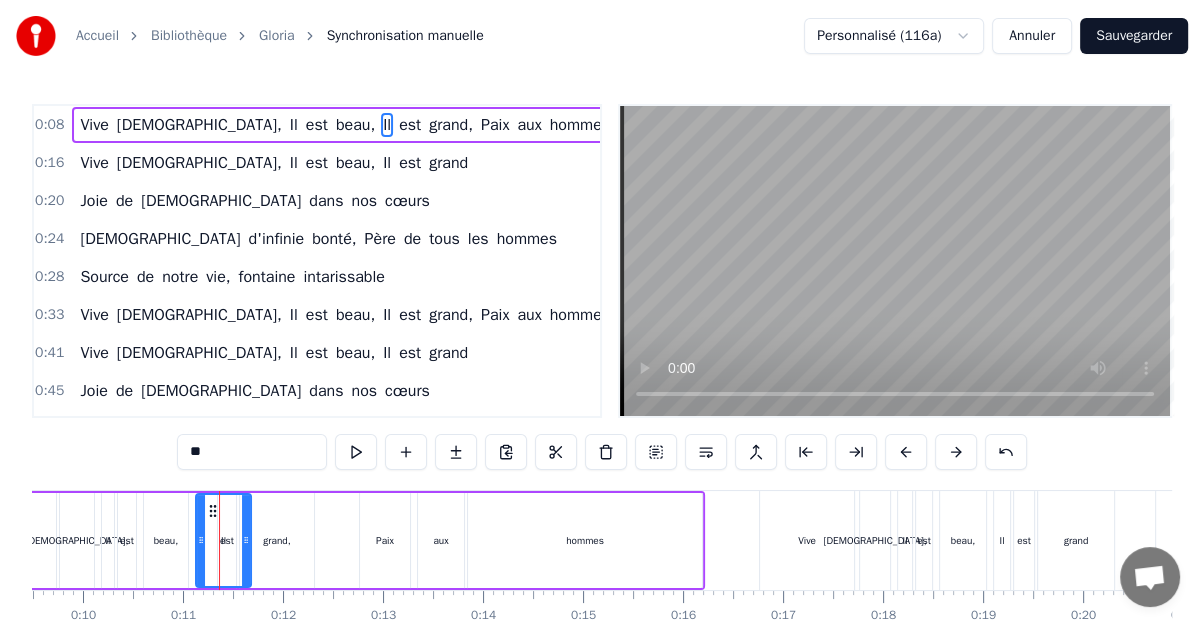 drag, startPoint x: 220, startPoint y: 511, endPoint x: 248, endPoint y: 509, distance: 28.071337 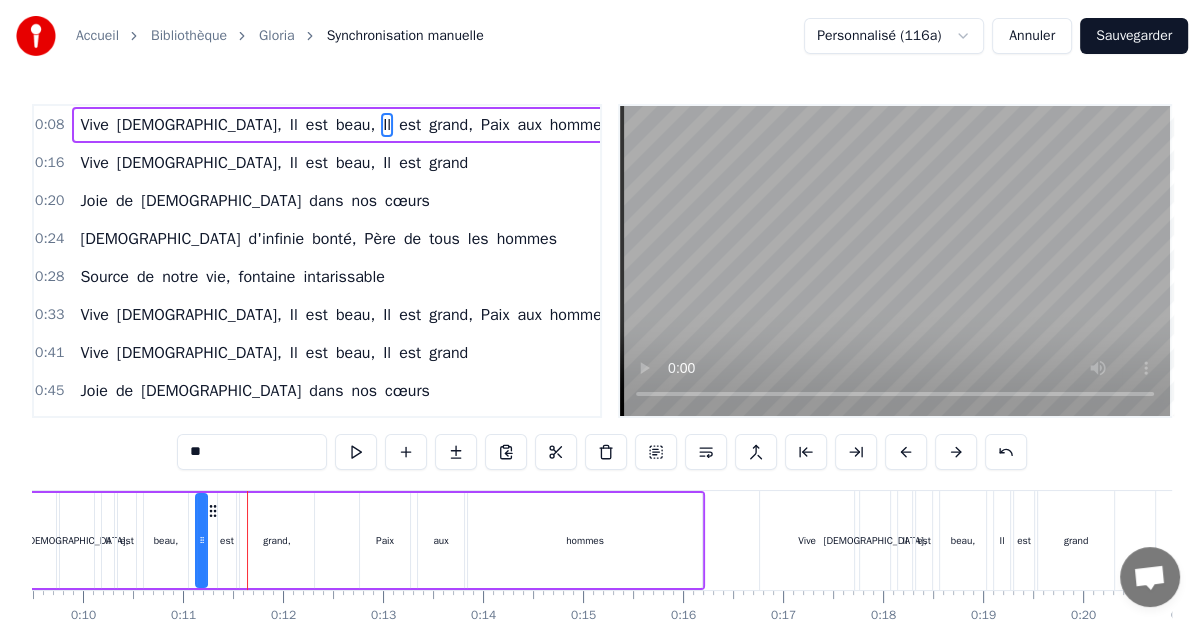 drag, startPoint x: 248, startPoint y: 509, endPoint x: 204, endPoint y: 508, distance: 44.011364 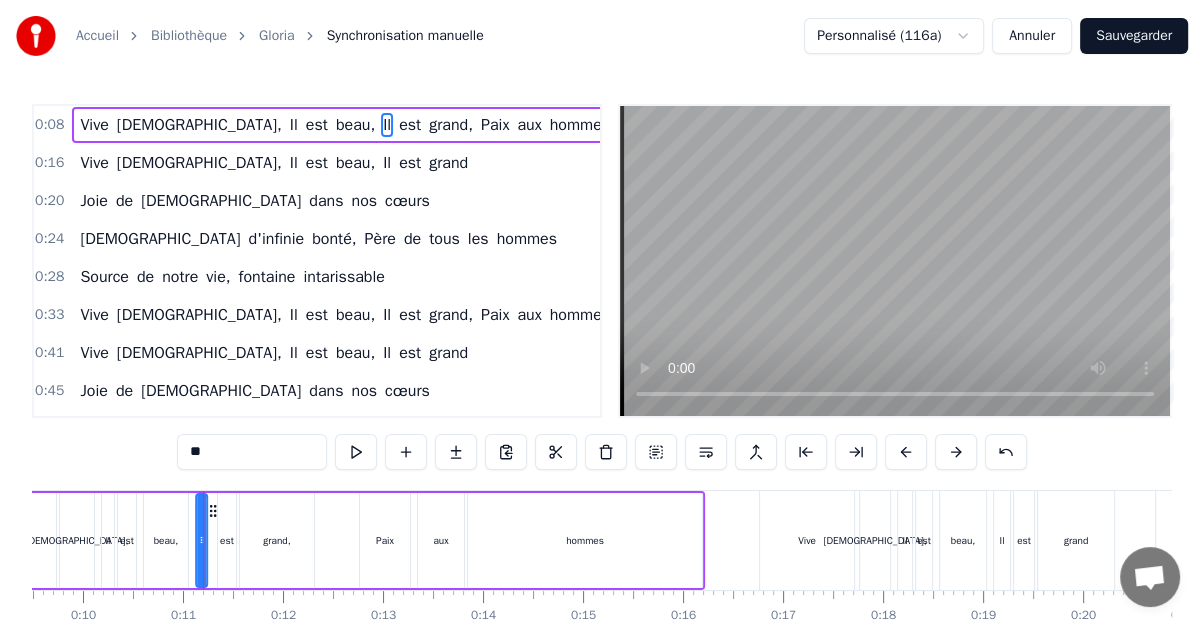 click 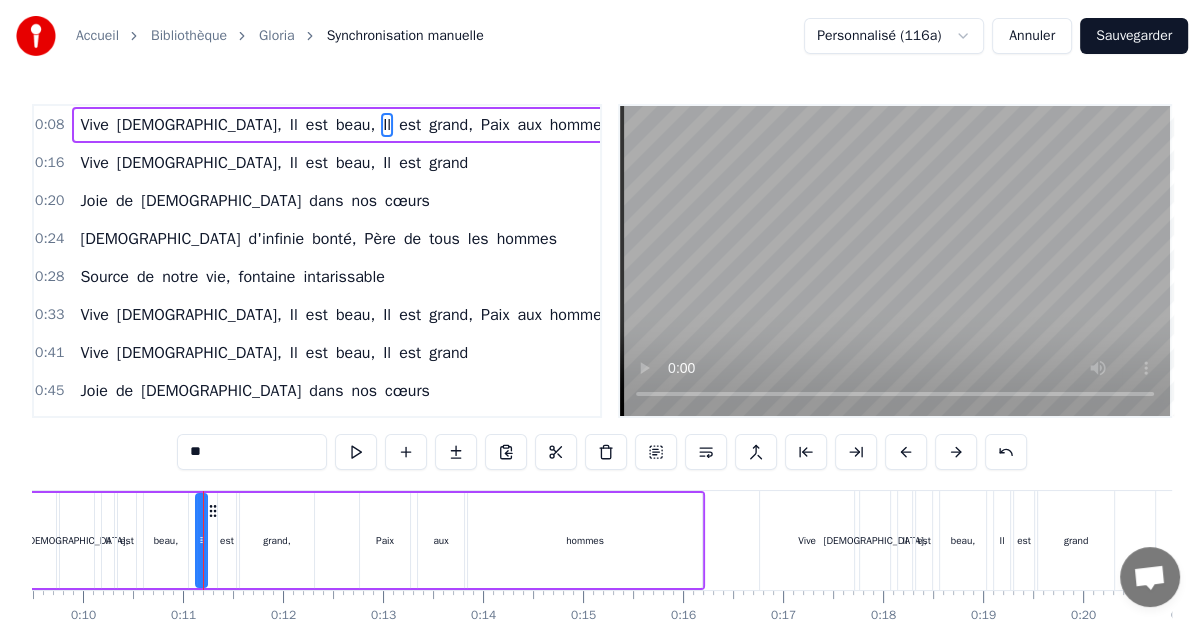 click on "est" at bounding box center (317, 125) 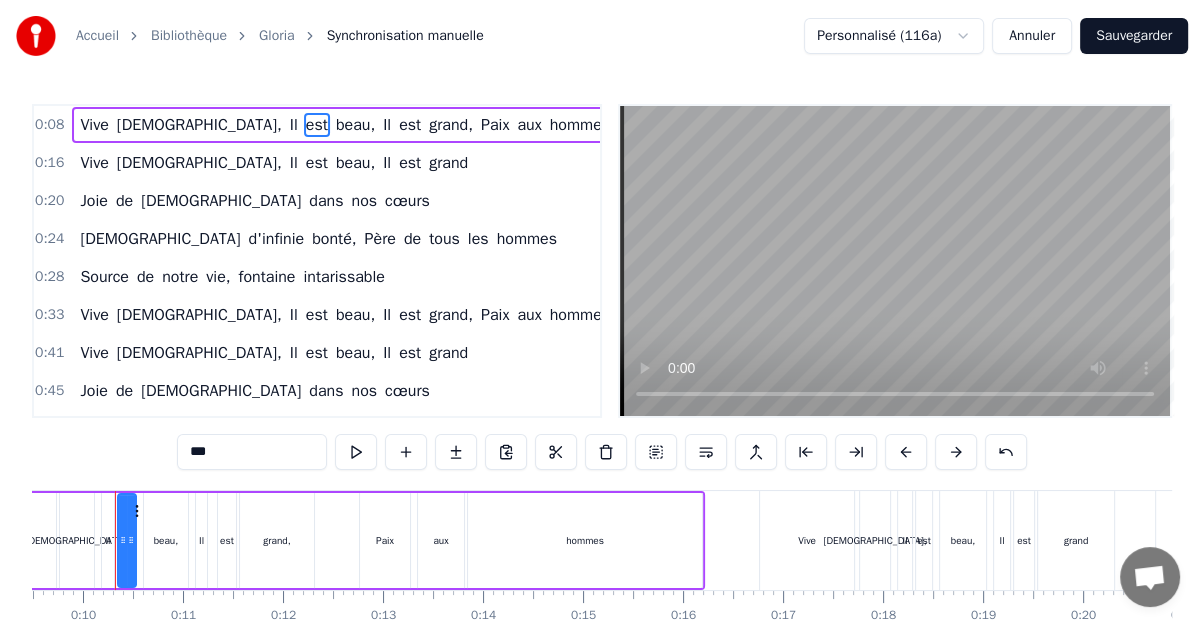 scroll, scrollTop: 0, scrollLeft: 932, axis: horizontal 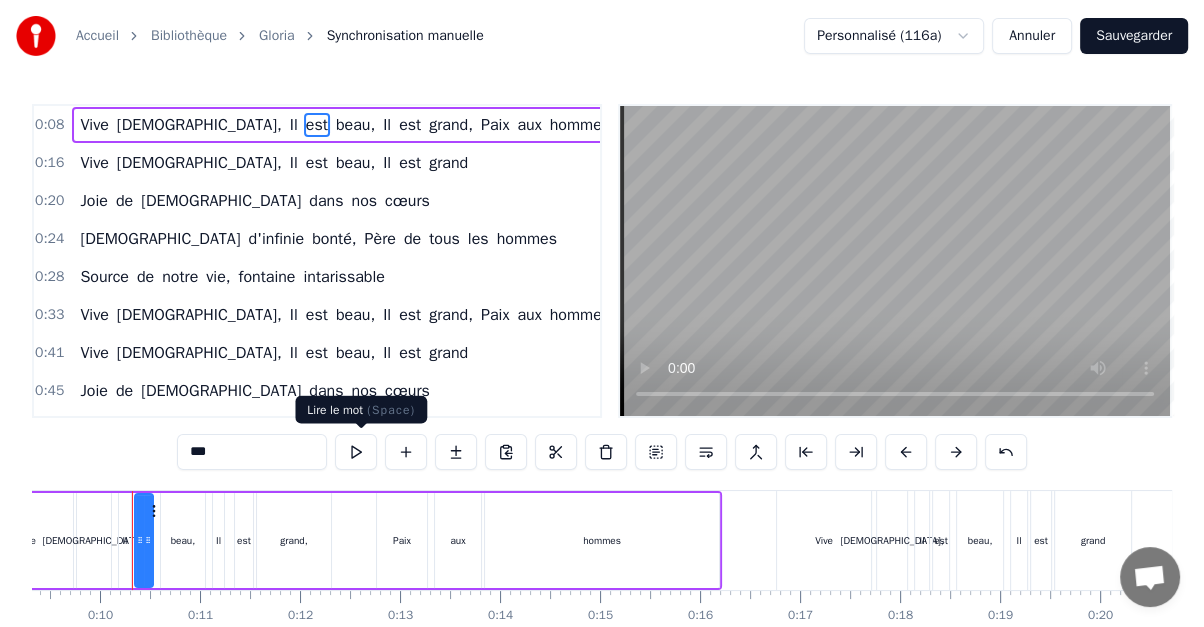 click at bounding box center [356, 452] 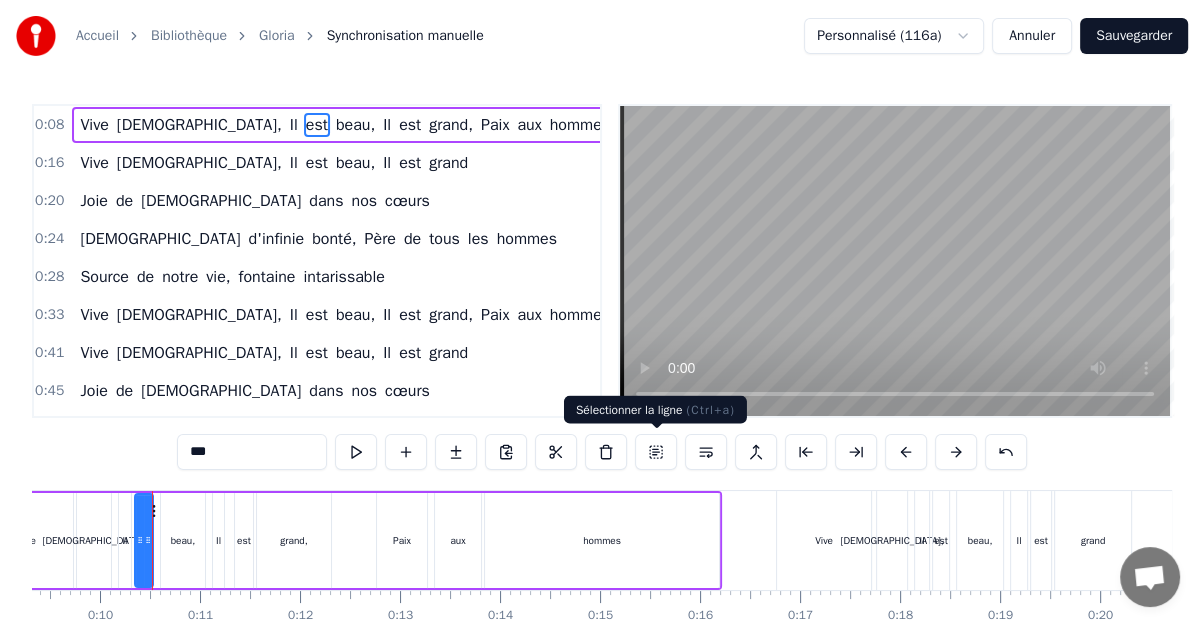click at bounding box center (656, 452) 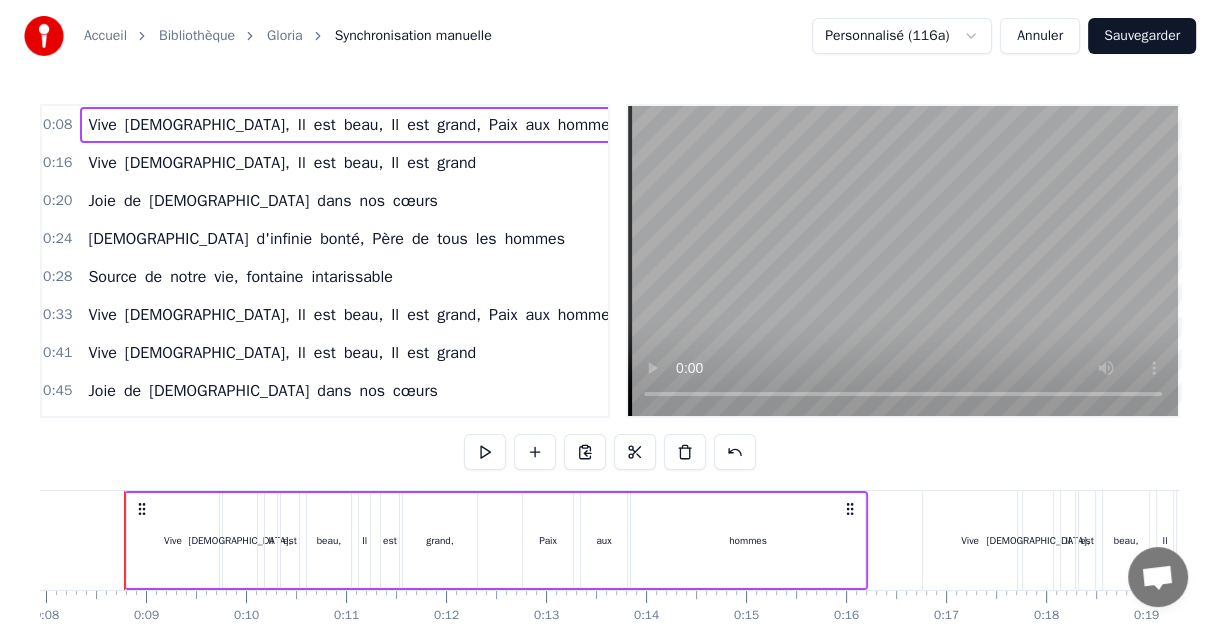 scroll, scrollTop: 0, scrollLeft: 777, axis: horizontal 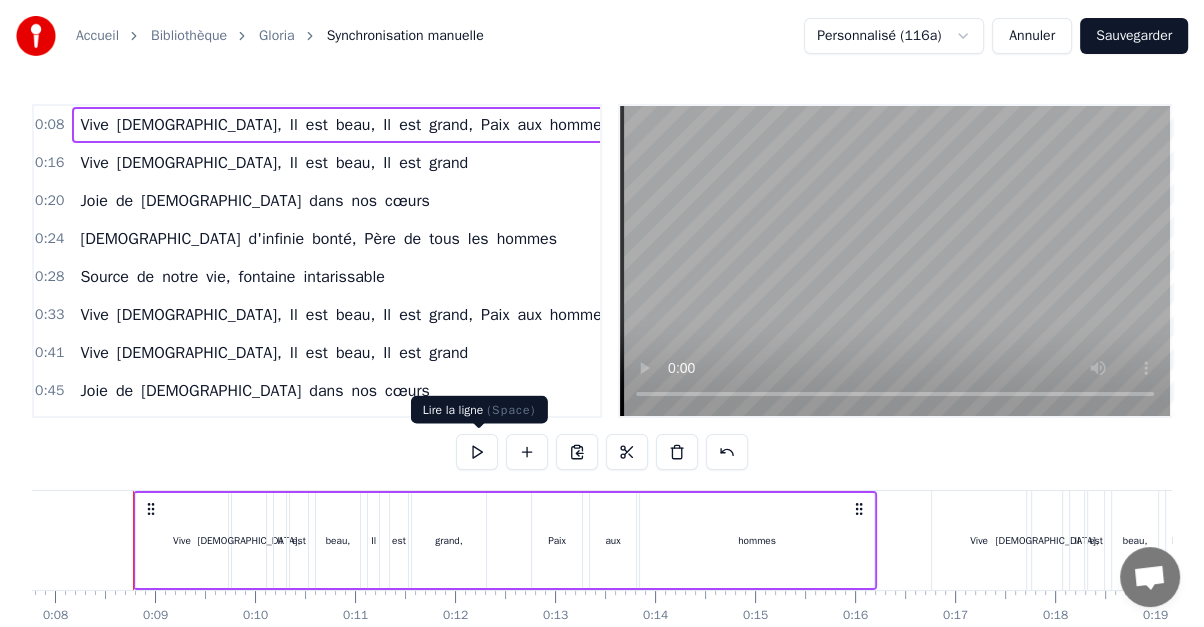 click at bounding box center [477, 452] 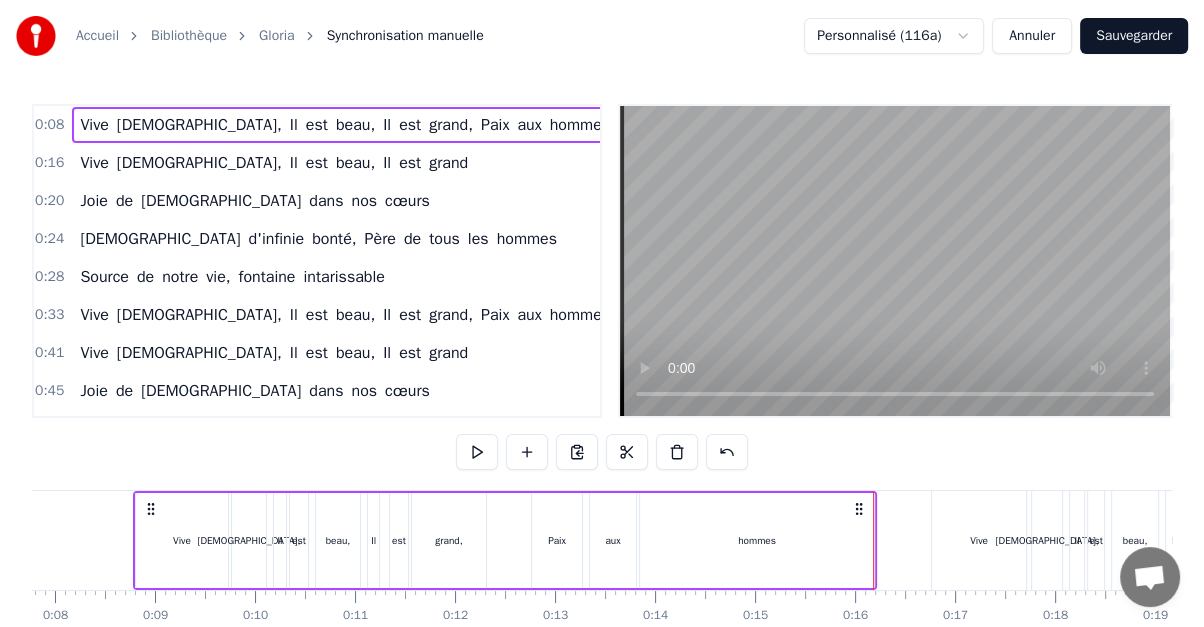 click at bounding box center (477, 452) 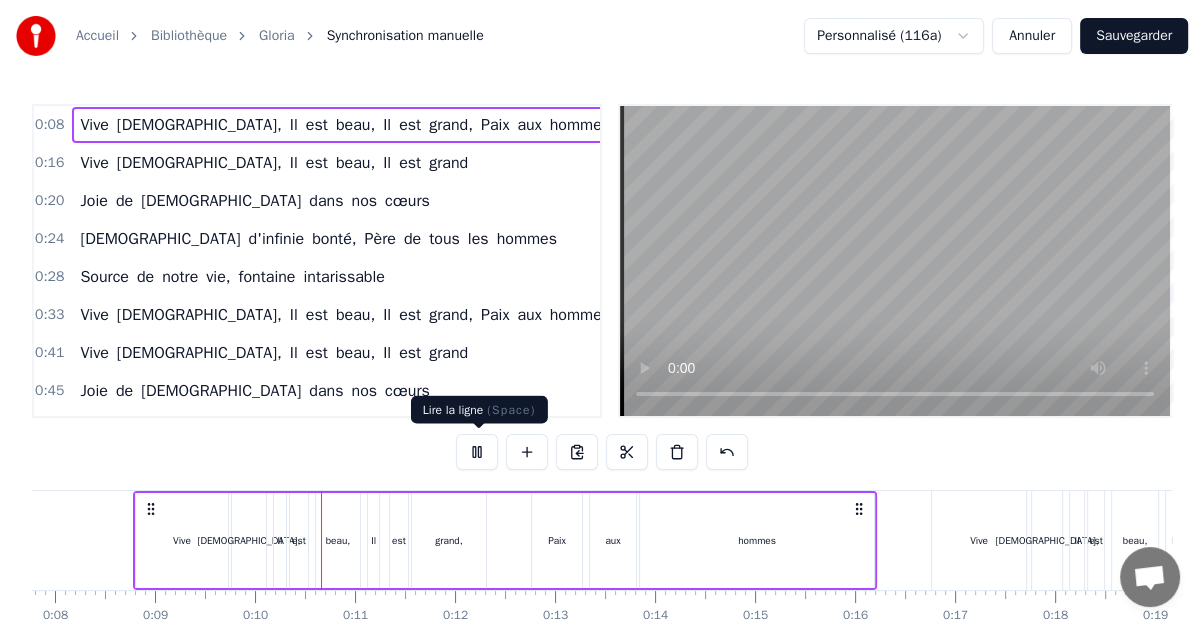 click at bounding box center (477, 452) 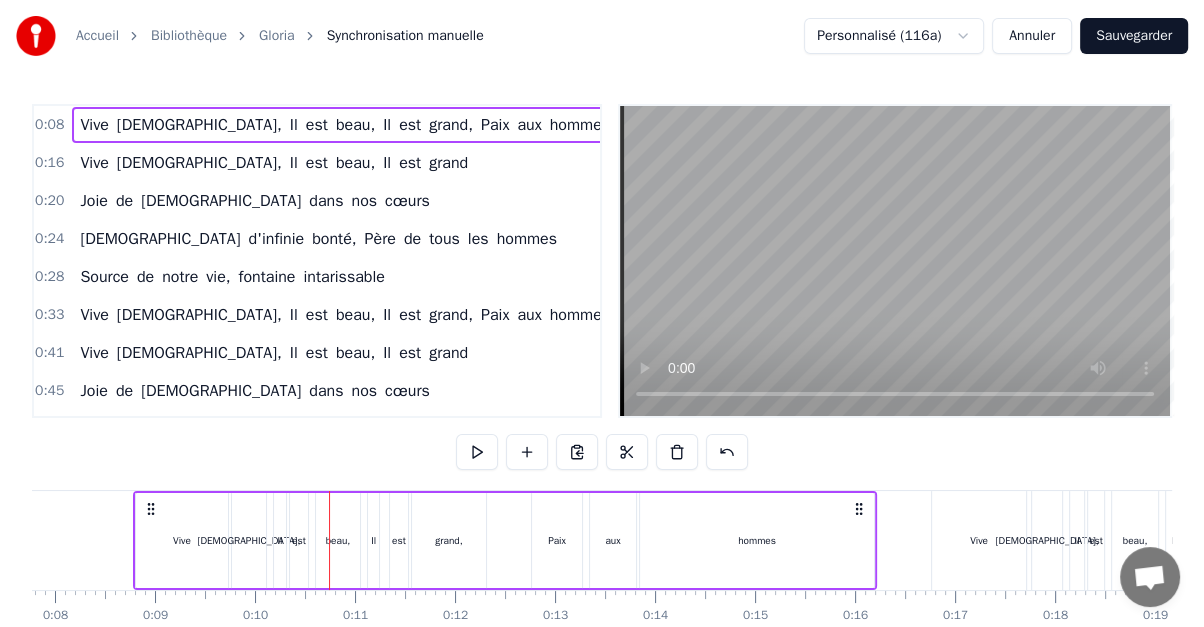 click on "Annuler" at bounding box center [1032, 36] 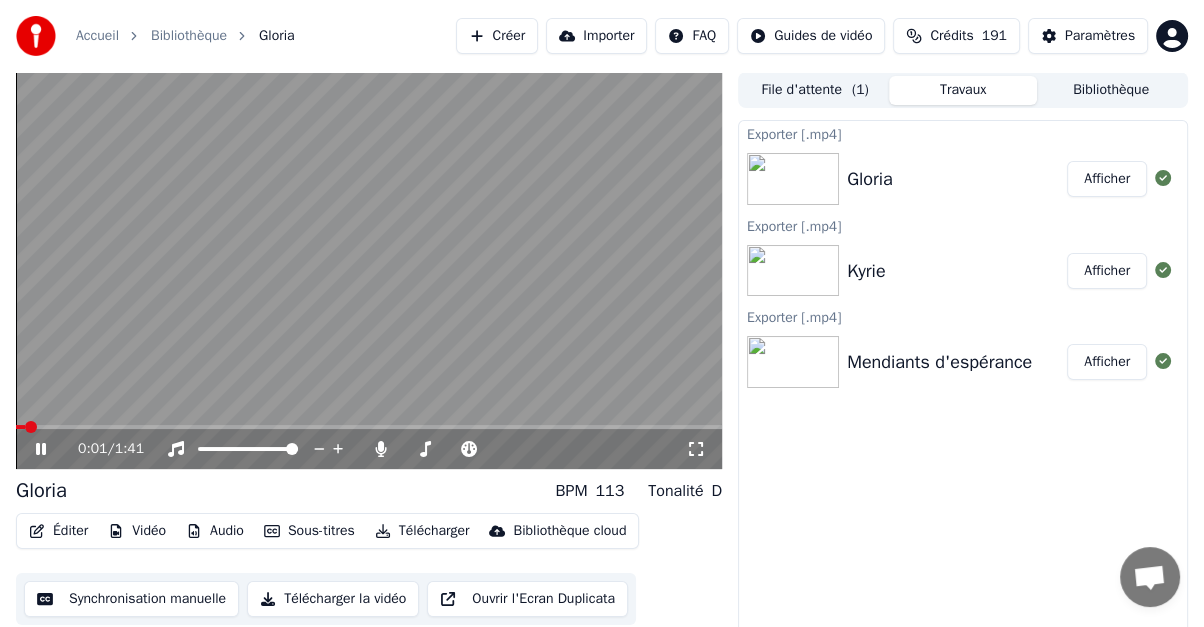 click 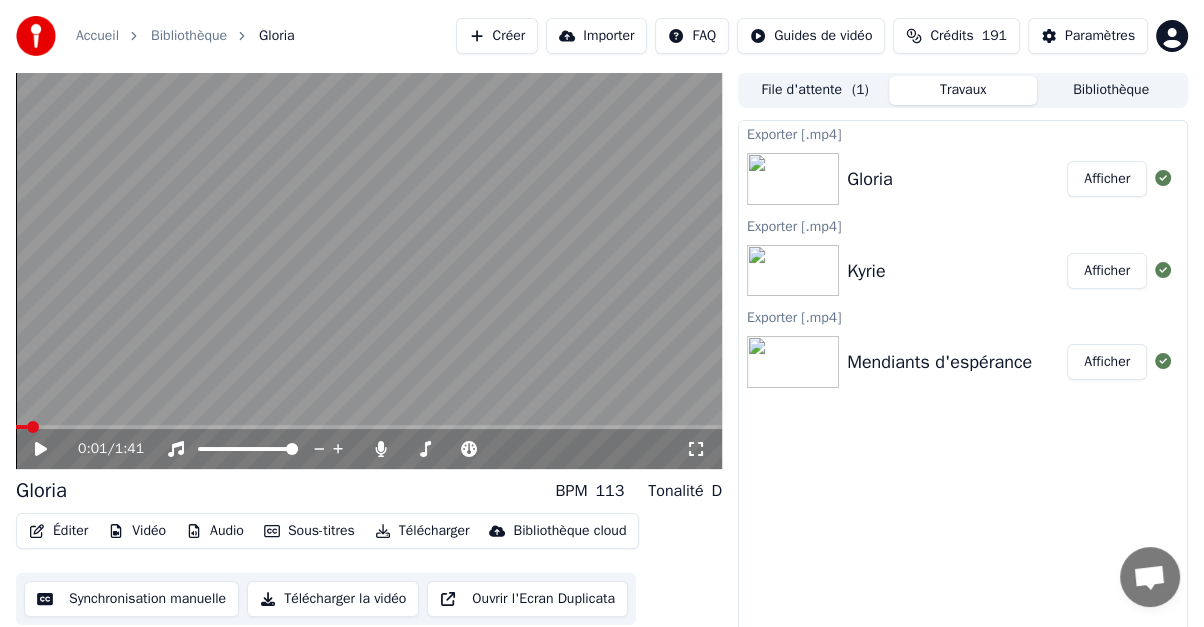 click on "Éditer" at bounding box center (58, 531) 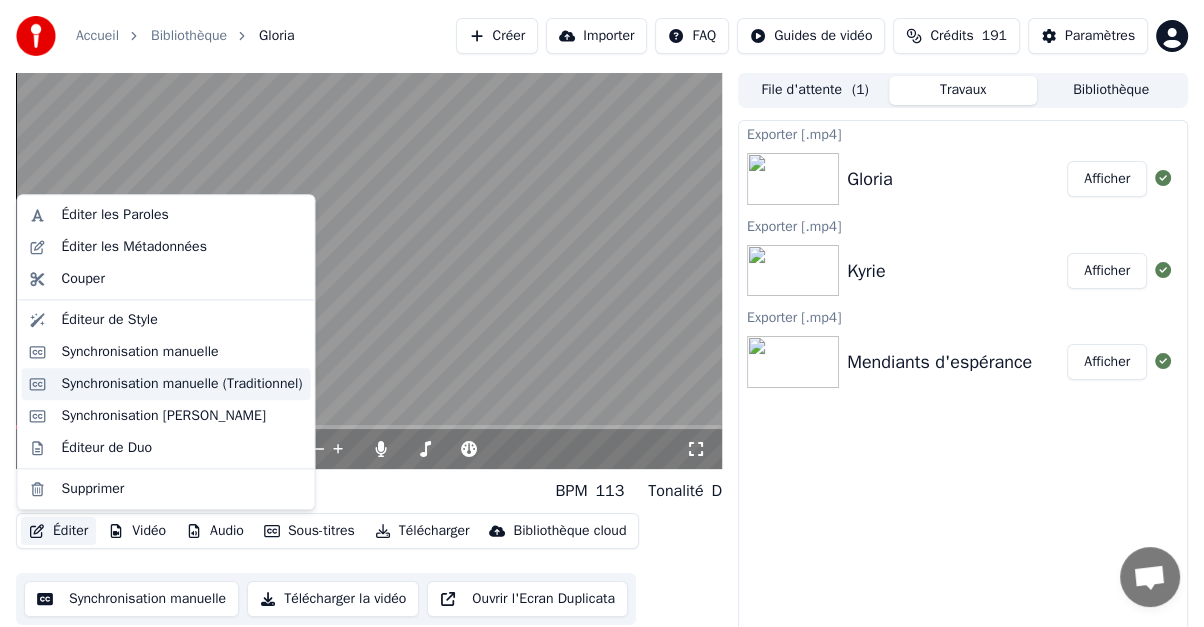 click on "Synchronisation manuelle (Traditionnel)" at bounding box center (182, 384) 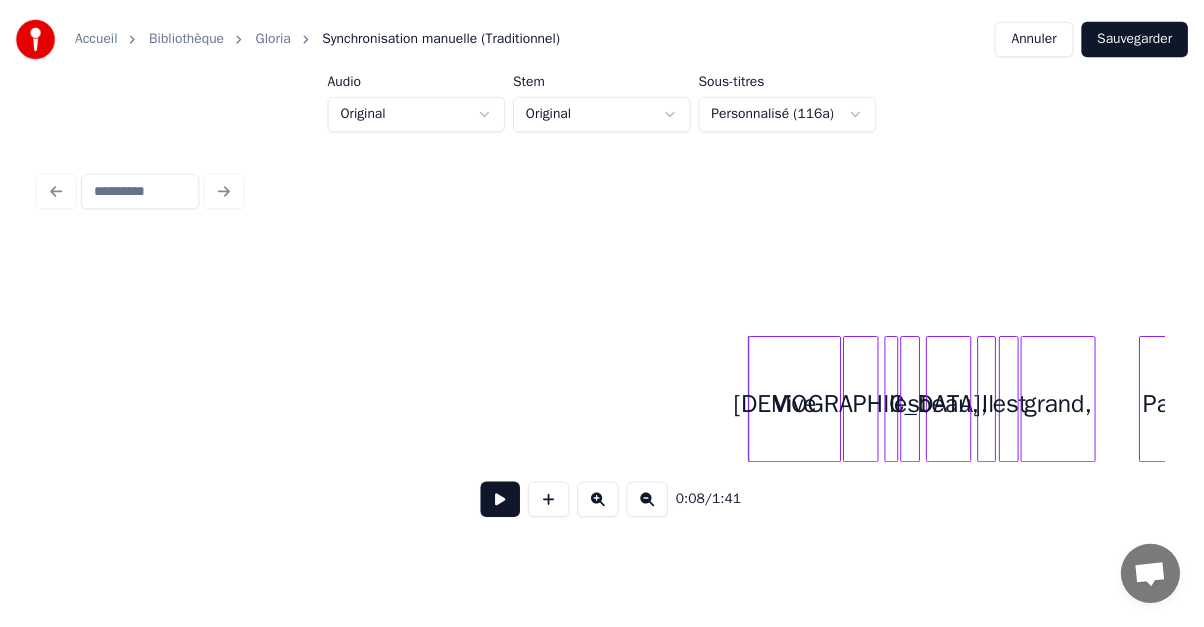 scroll, scrollTop: 0, scrollLeft: 213, axis: horizontal 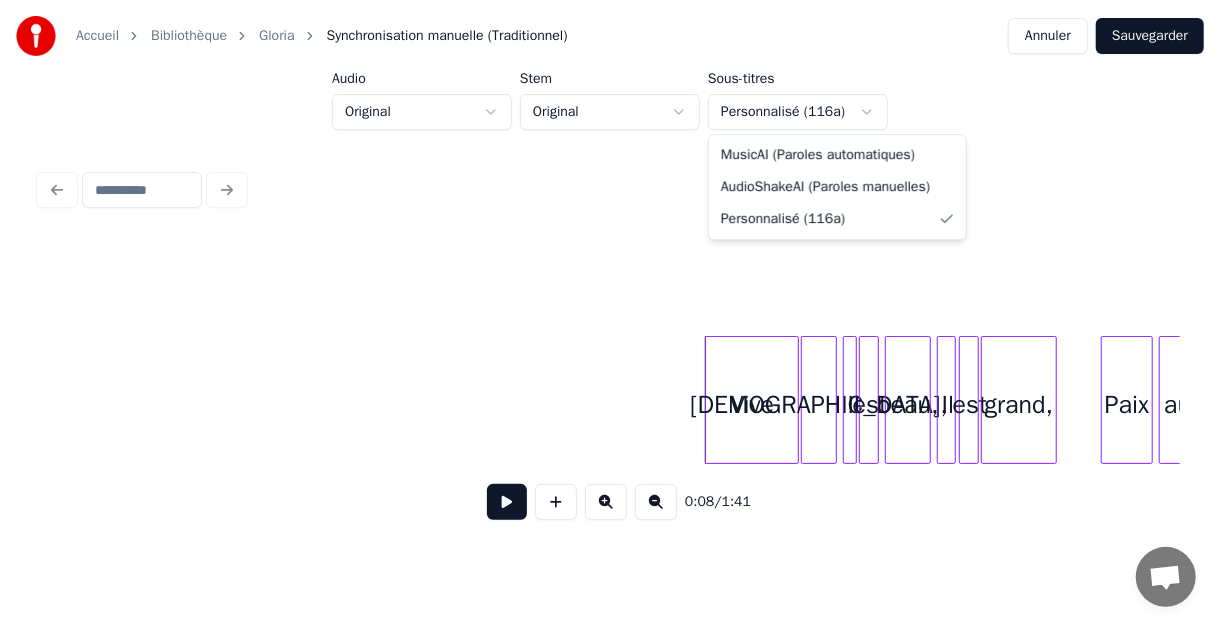 click on "Accueil Bibliothèque Gloria Synchronisation manuelle (Traditionnel) Annuler Sauvegarder Audio Original Stem Original Sous-titres Personnalisé (116a) 0:08  /  1:41 MusicAI (Paroles automatiques) AudioShakeAI (Paroles manuelles) Personnalisé (116a)" at bounding box center [610, 285] 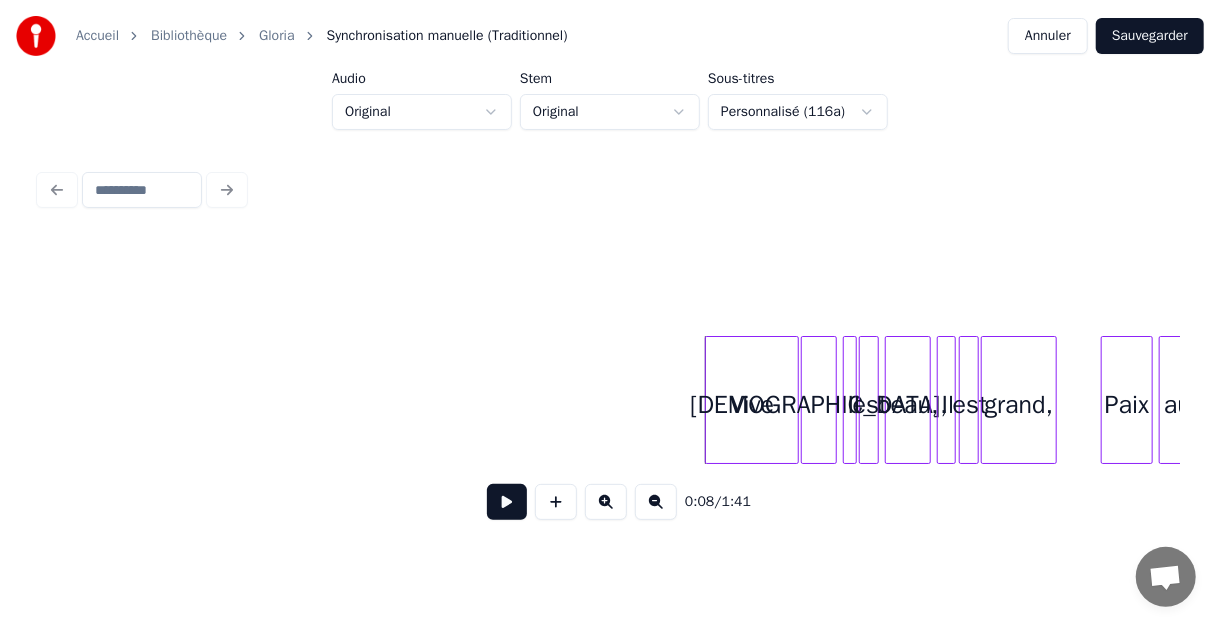 click on "Accueil Bibliothèque Gloria Synchronisation manuelle (Traditionnel) Annuler Sauvegarder Audio Original Stem Original Sous-titres Personnalisé (116a) 0:08  /  1:41" at bounding box center [610, 285] 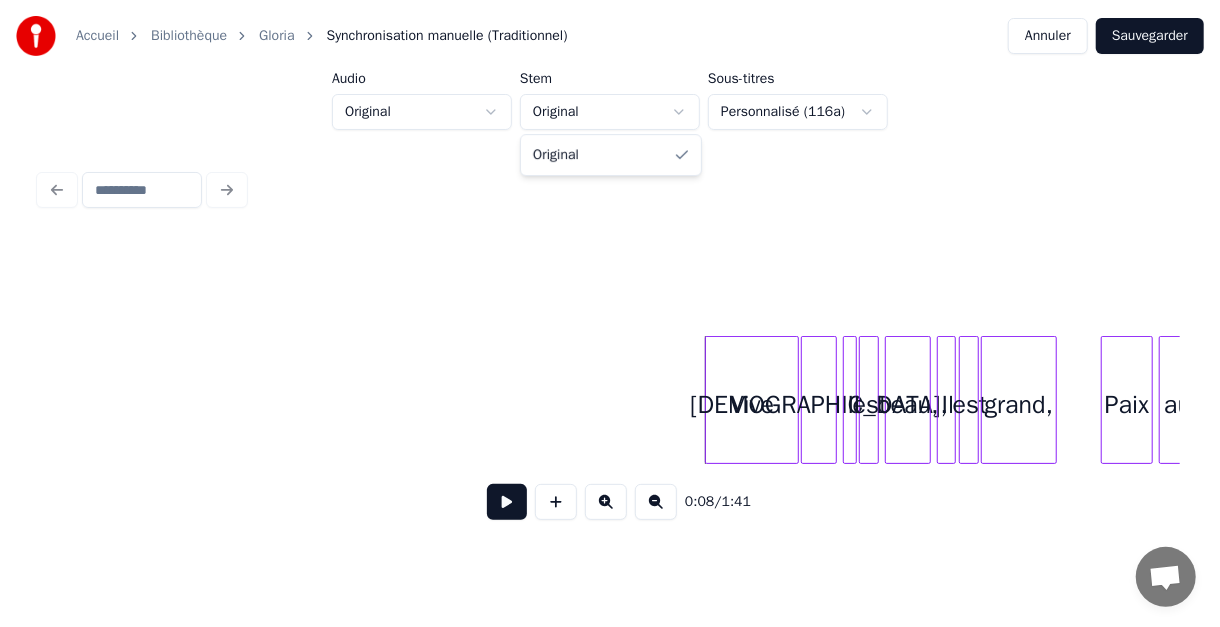click on "Accueil Bibliothèque Gloria Synchronisation manuelle (Traditionnel) Annuler Sauvegarder Audio Original Stem Original Sous-titres Personnalisé (116a) 0:08  /  1:41 Original" at bounding box center [610, 285] 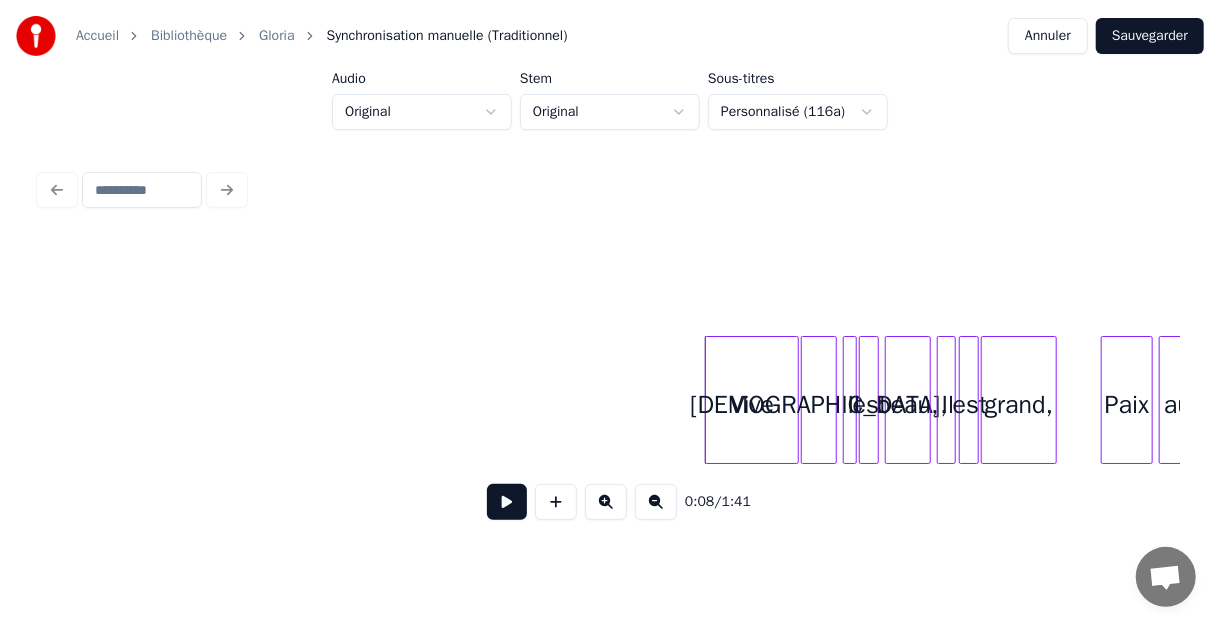 click on "Gloria" at bounding box center [277, 36] 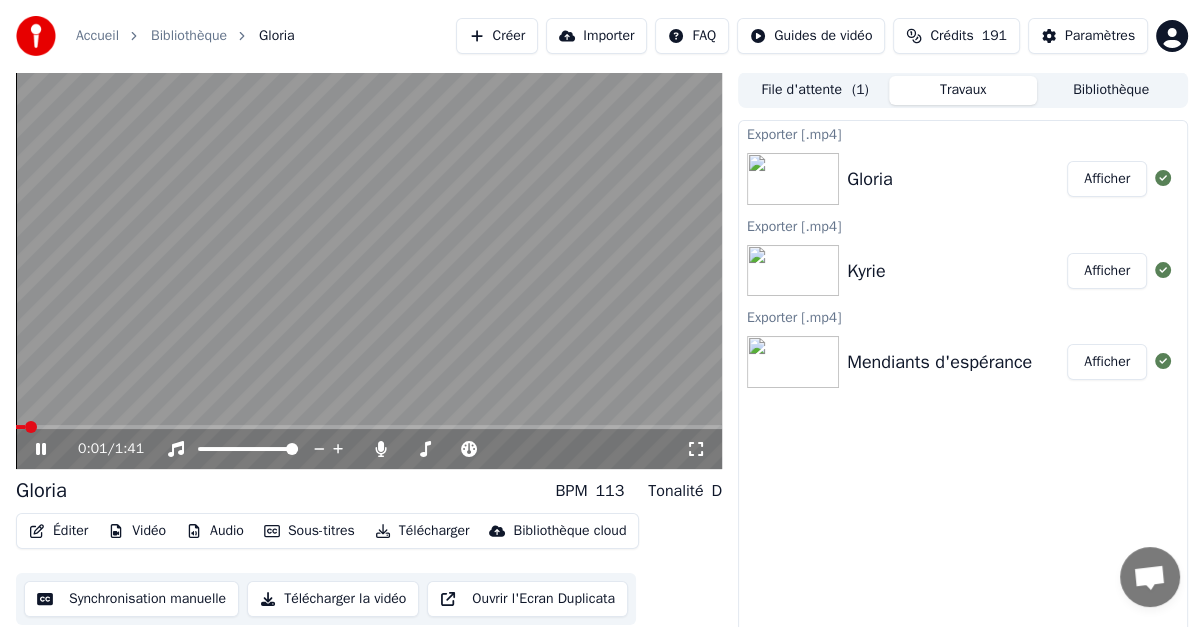 click 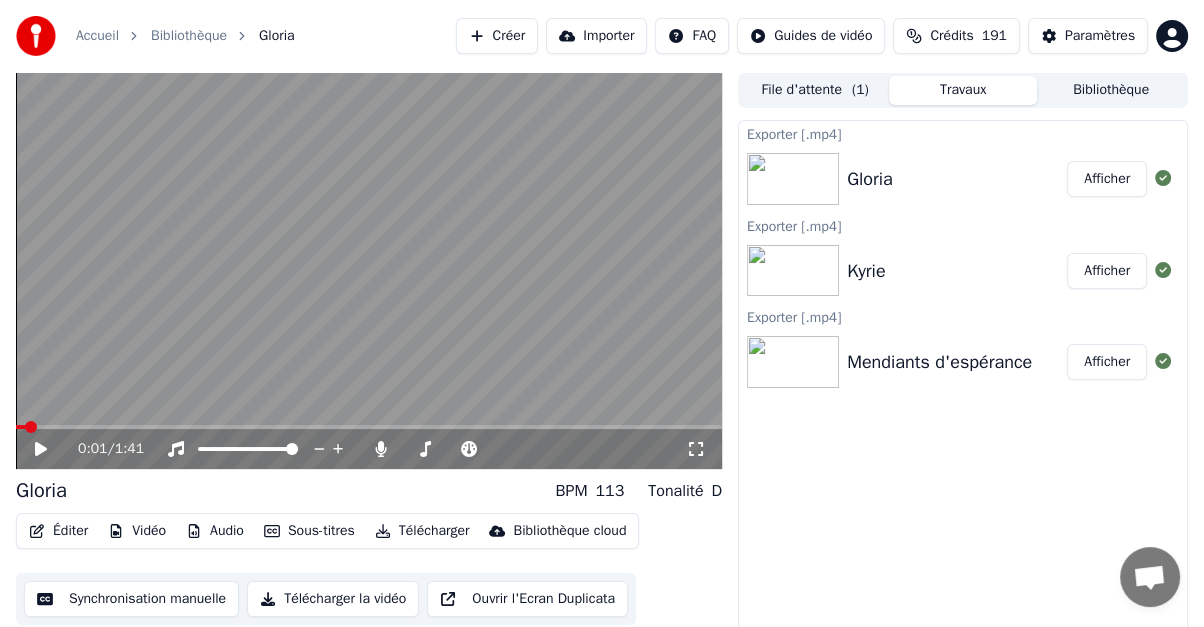 click on "Éditer" at bounding box center [58, 531] 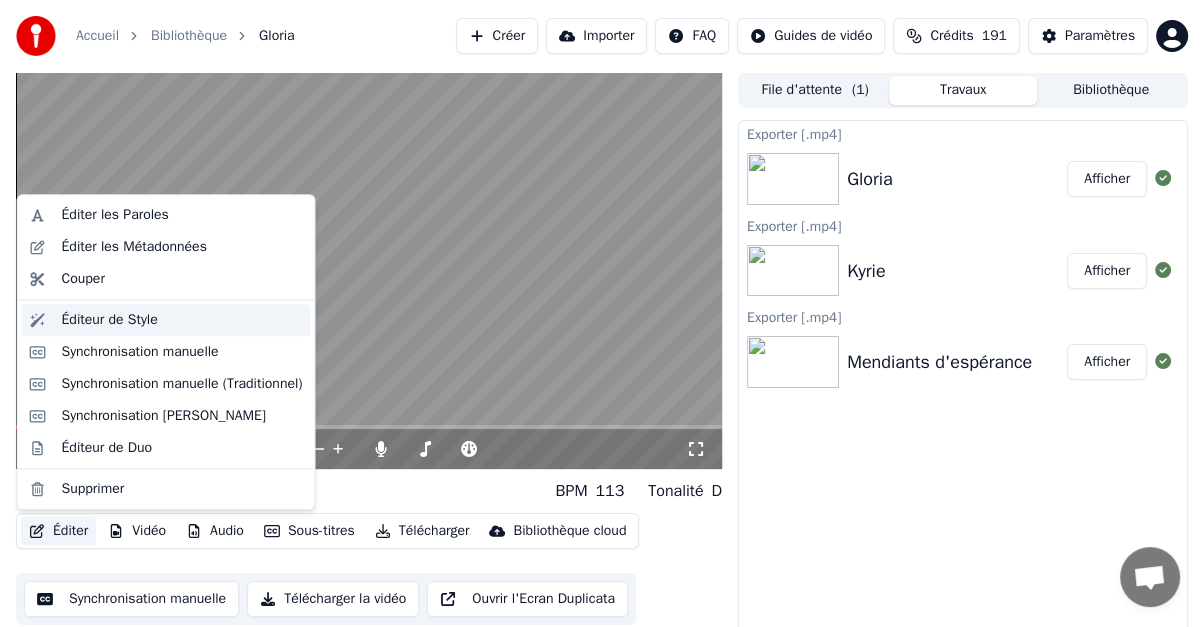 click on "Éditeur de Style" at bounding box center [110, 320] 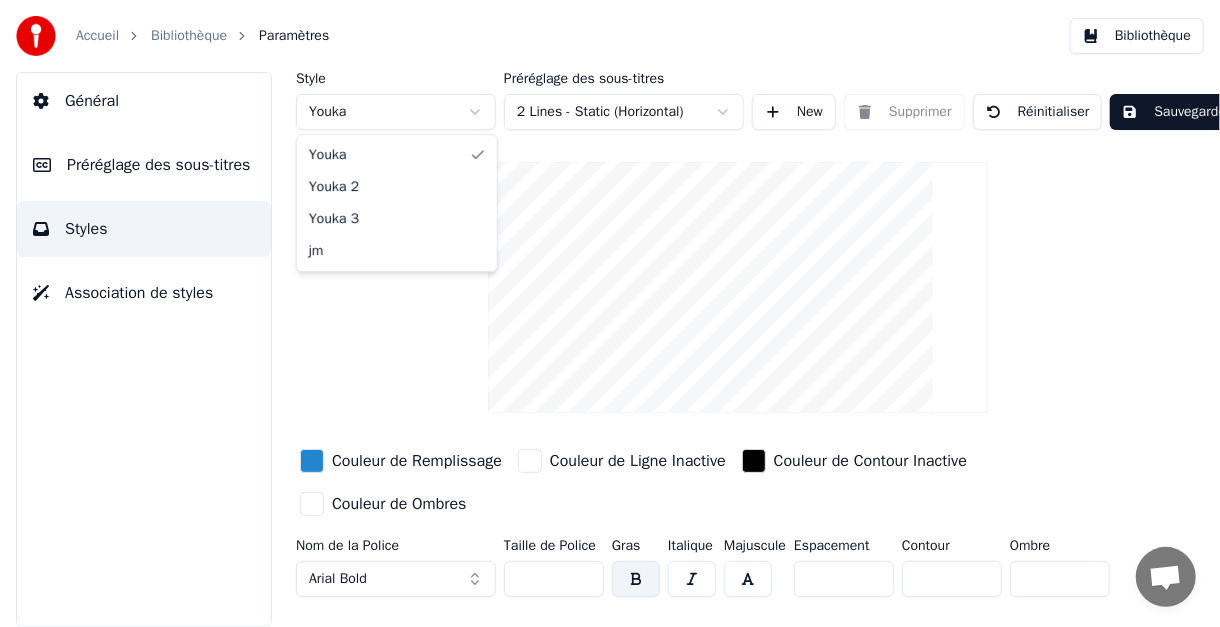 click on "Accueil Bibliothèque Paramètres Bibliothèque Général Préréglage des sous-titres Styles Association de styles Style Youka Préréglage des sous-titres 2 Lines - Static (Horizontal) New Supprimer Réinitialiser Sauvegarder Couleur de Remplissage Couleur de Ligne Inactive Couleur de Contour Inactive Couleur de Ombres Nom de la Police Arial Bold Taille de Police ** Gras Italique Majuscule Espacement * Contour * Ombre * [PERSON_NAME] 2 Youka 3 jm" at bounding box center (610, 313) 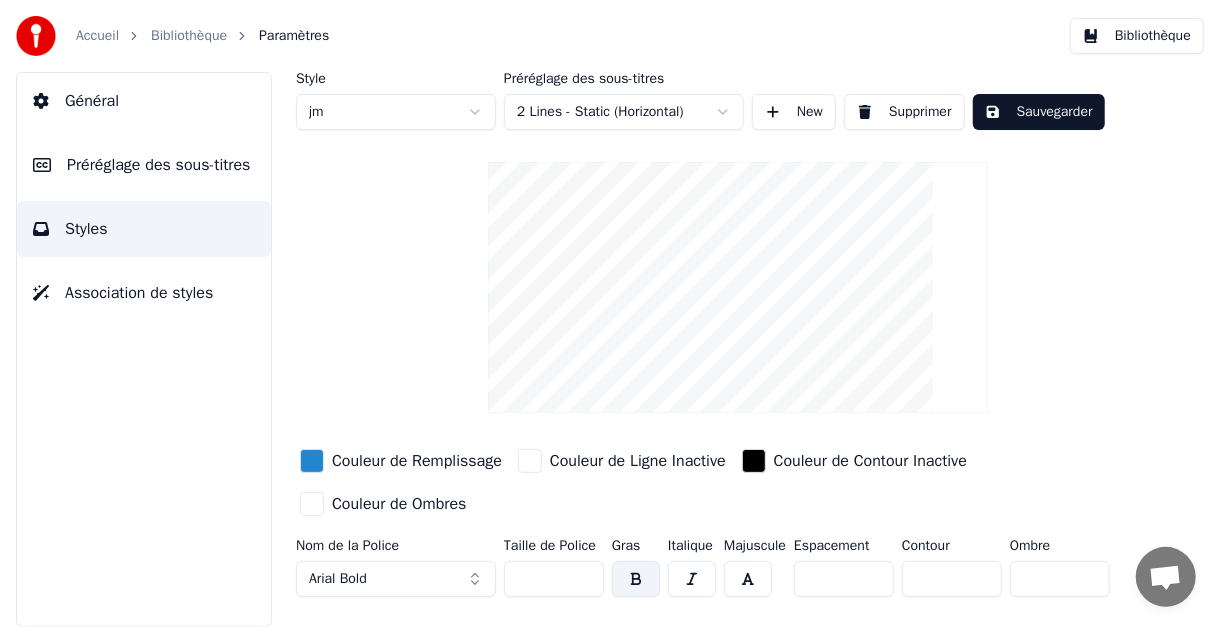 click on "Accueil Bibliothèque Paramètres Bibliothèque Général Préréglage des sous-titres Styles Association de styles Style jm Préréglage des sous-titres 2 Lines - Static (Horizontal) New Supprimer Sauvegarder Couleur de Remplissage Couleur de Ligne Inactive Couleur de Contour Inactive Couleur de Ombres Nom de la Police Arial Bold Taille de Police ** Gras Italique Majuscule Espacement * Contour * Ombre *" at bounding box center (610, 313) 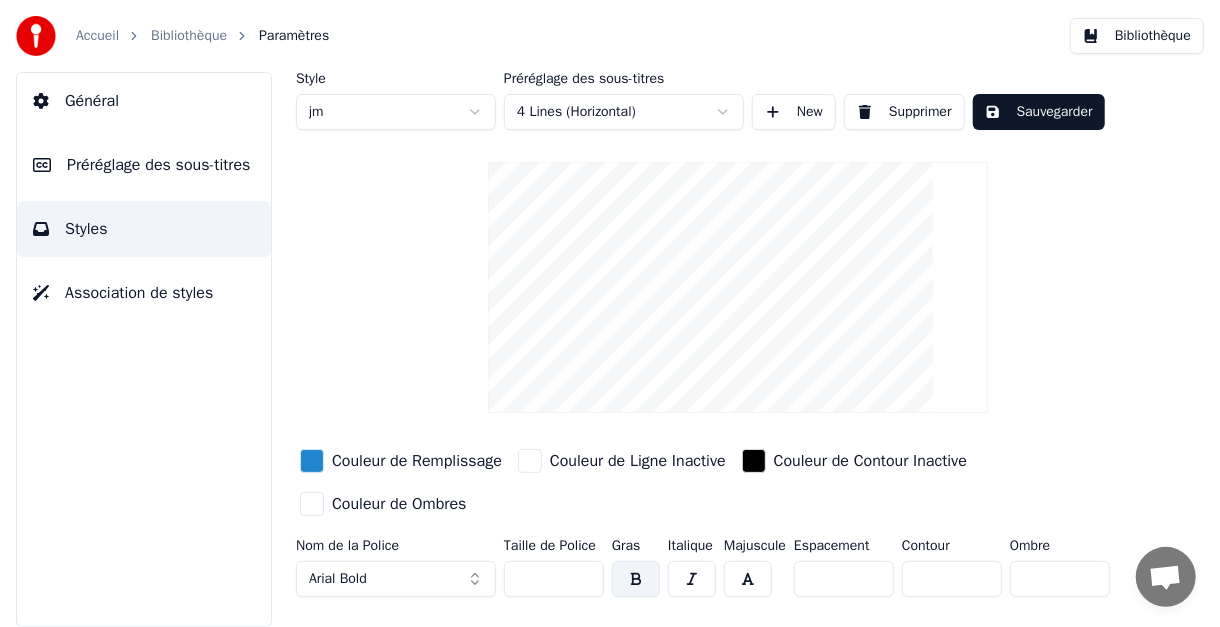 click on "Sauvegarder" at bounding box center (1039, 112) 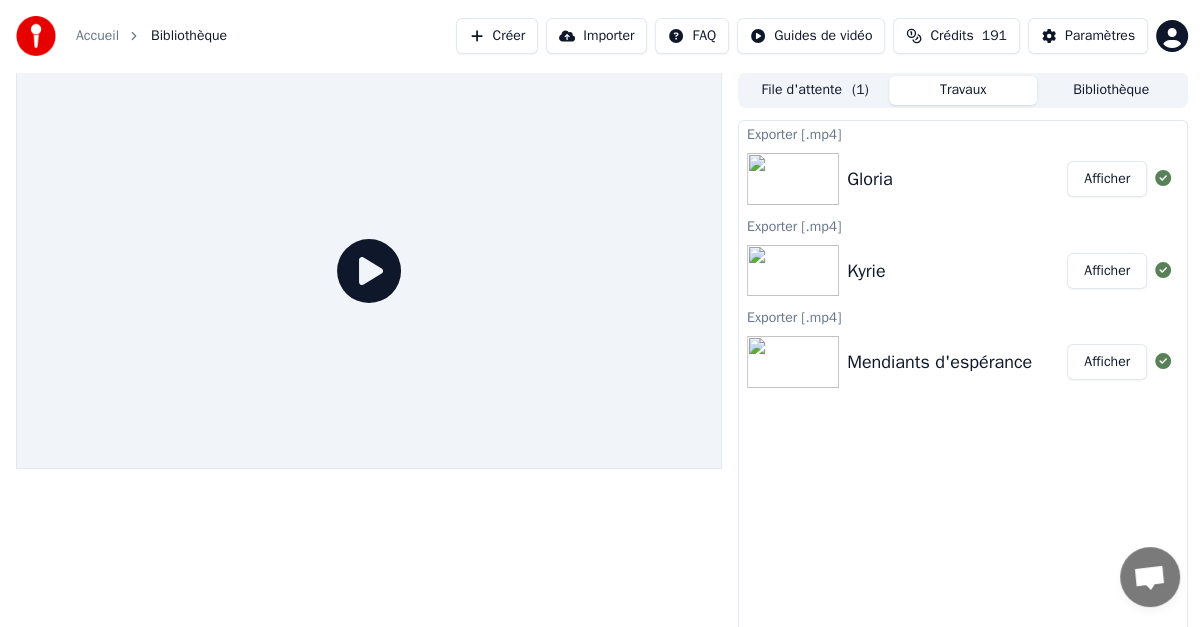click on "Bibliothèque" at bounding box center [1111, 90] 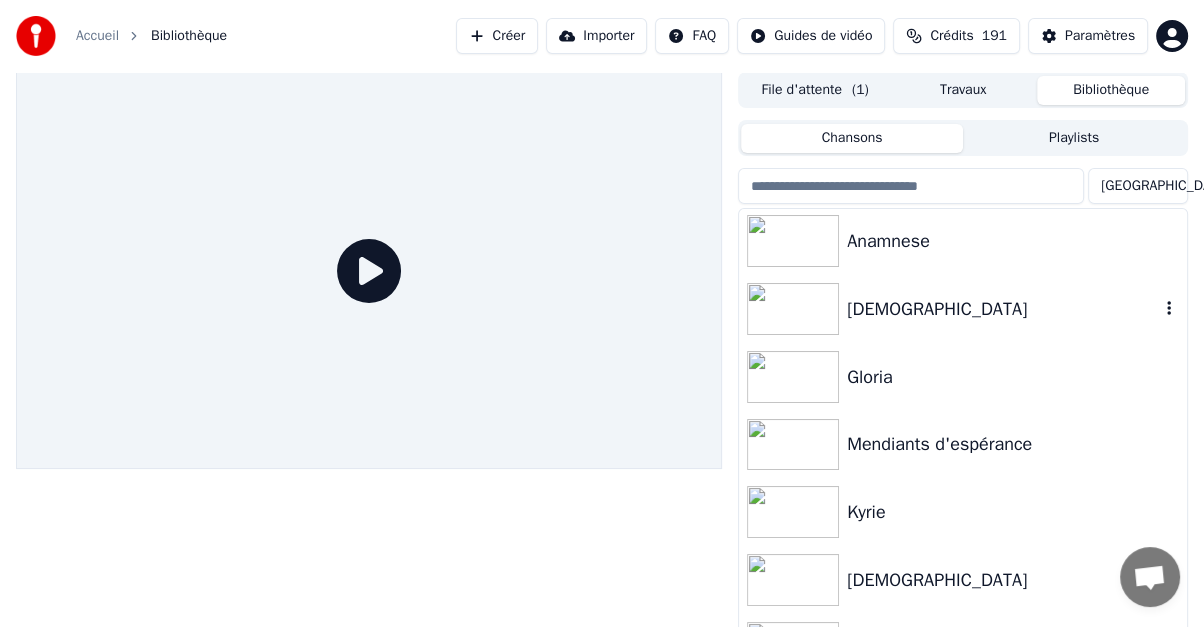 scroll, scrollTop: 207, scrollLeft: 0, axis: vertical 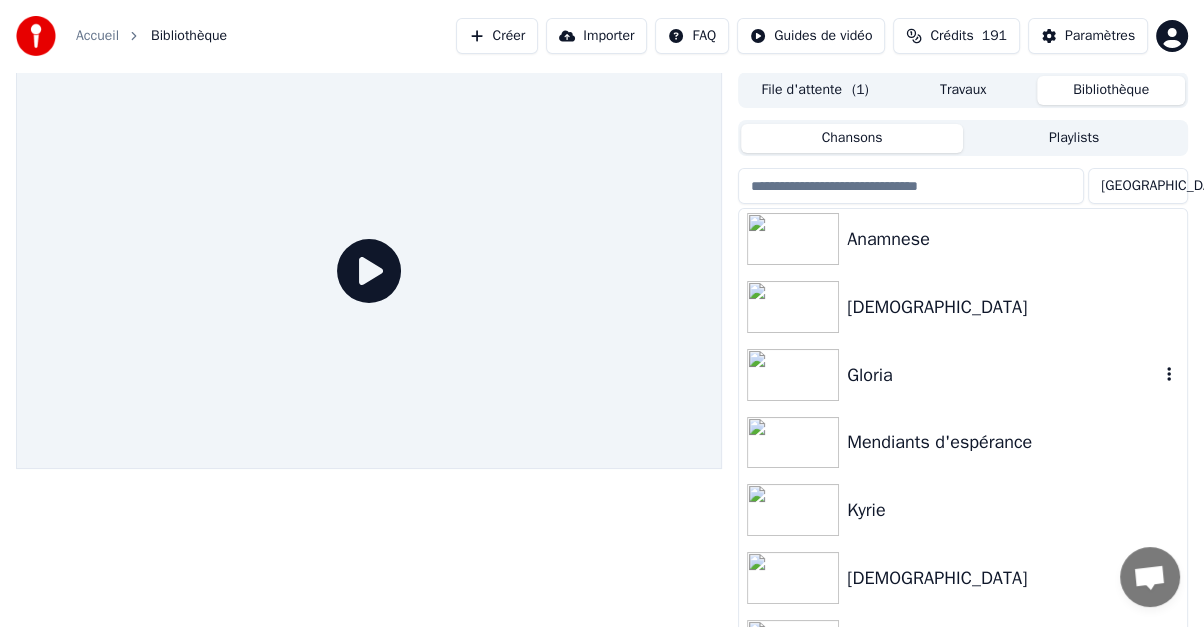 click on "Gloria" at bounding box center (1003, 375) 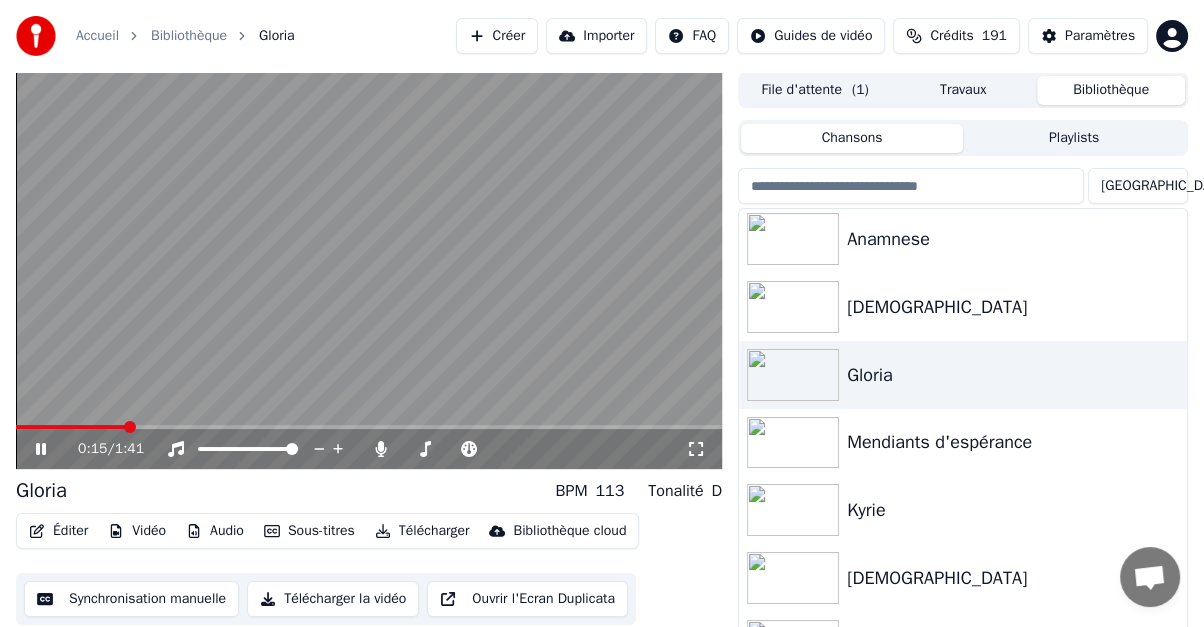 click 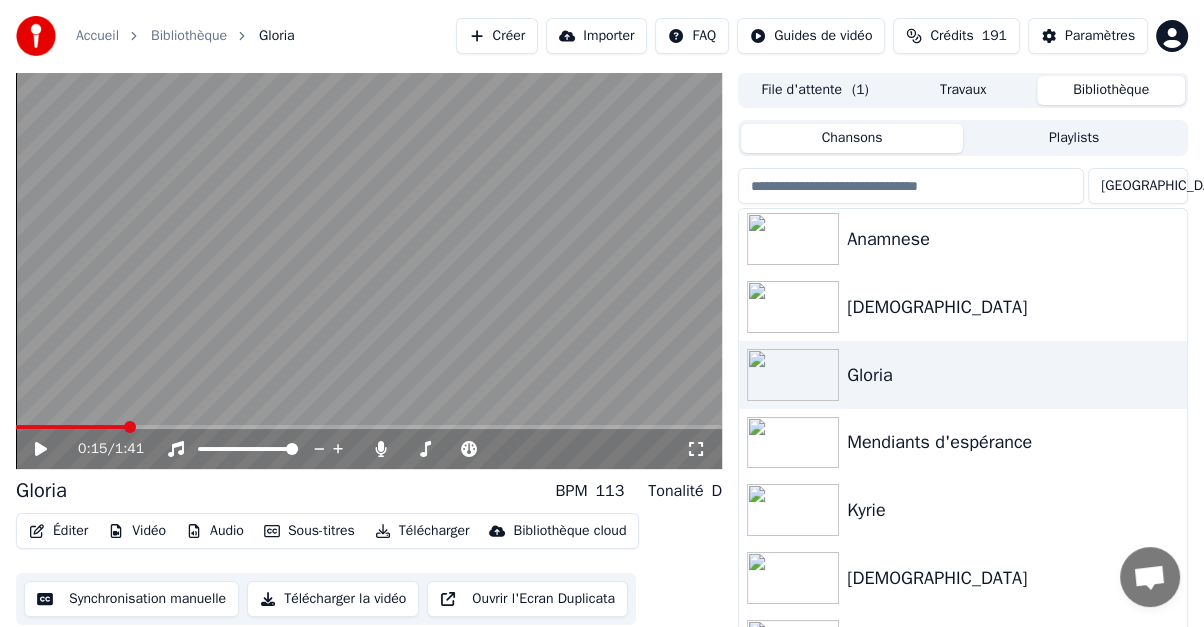 click on "Éditer" at bounding box center (58, 531) 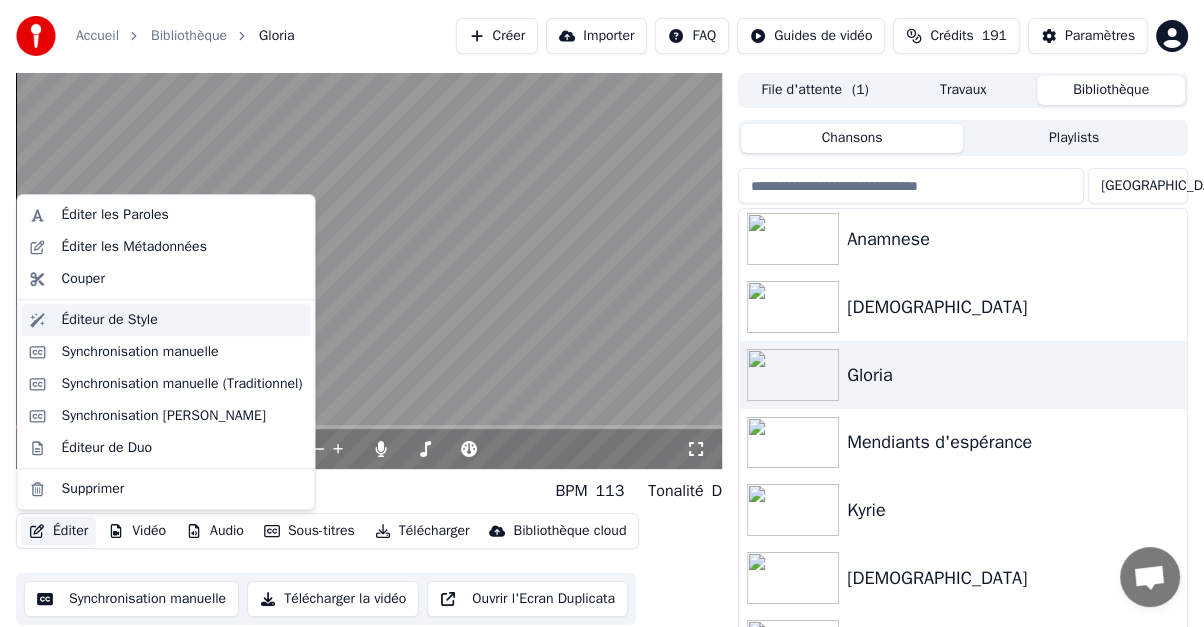 click on "Éditeur de Style" at bounding box center [110, 320] 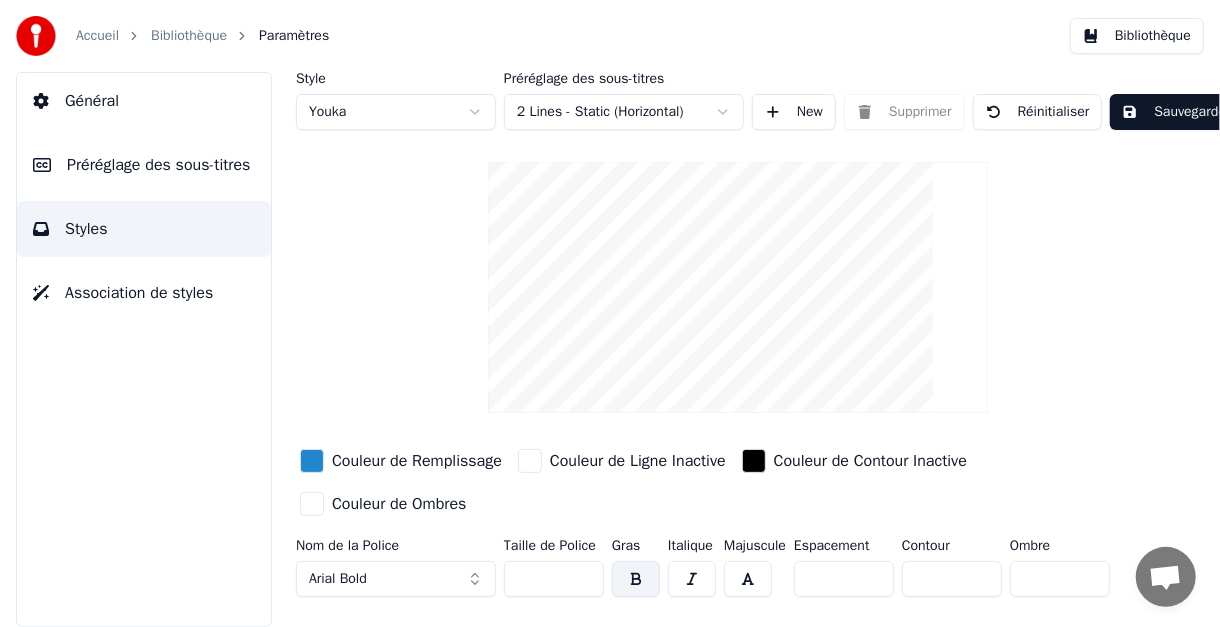 click on "Général" at bounding box center (92, 101) 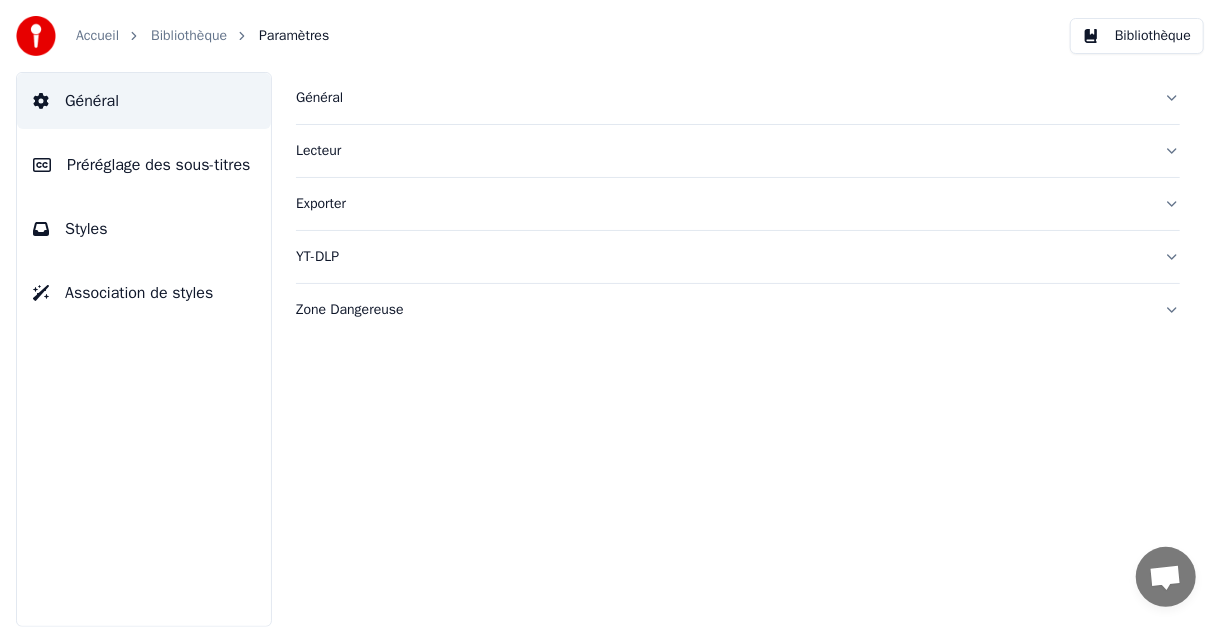 click on "Styles" at bounding box center [86, 229] 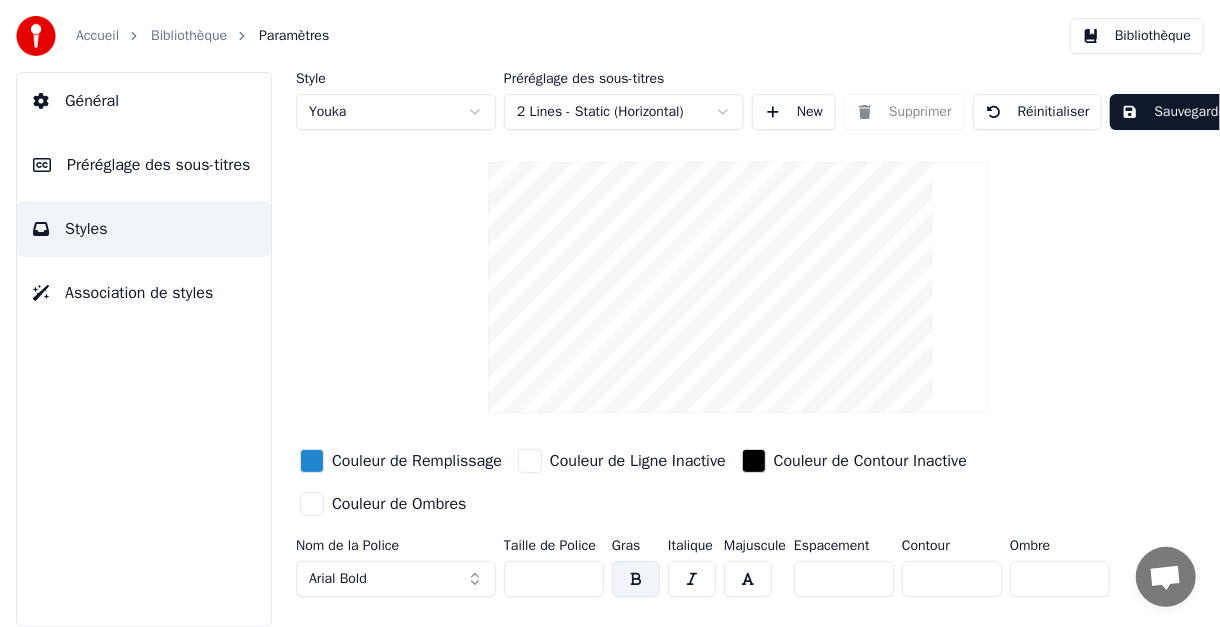 click on "Bibliothèque" at bounding box center (1137, 36) 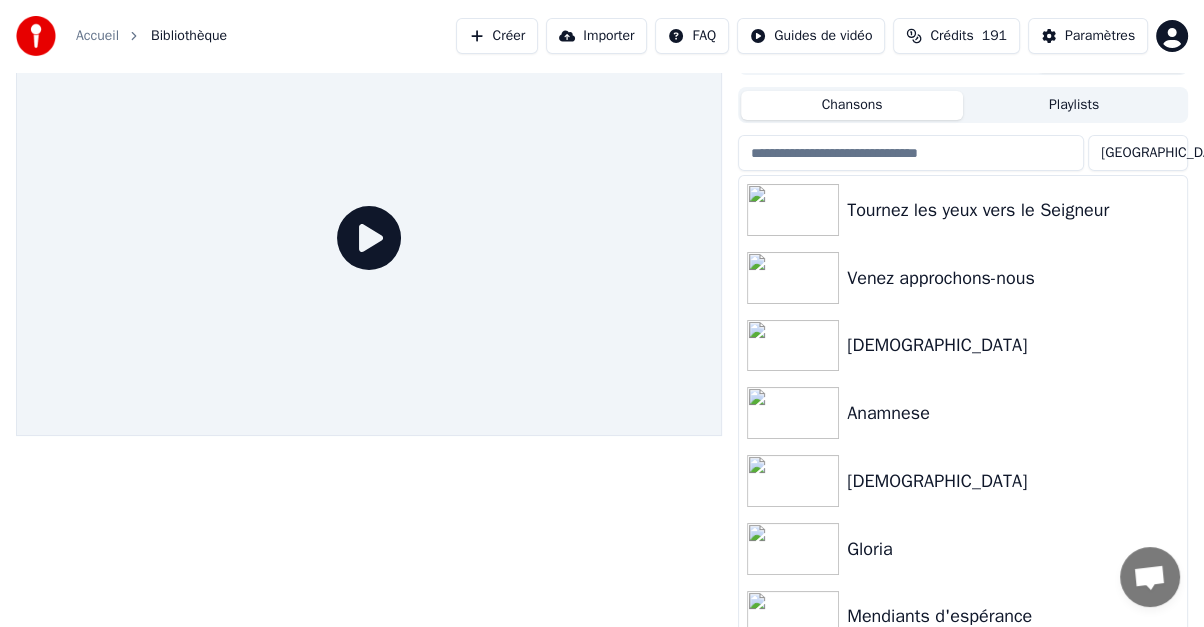 scroll, scrollTop: 51, scrollLeft: 0, axis: vertical 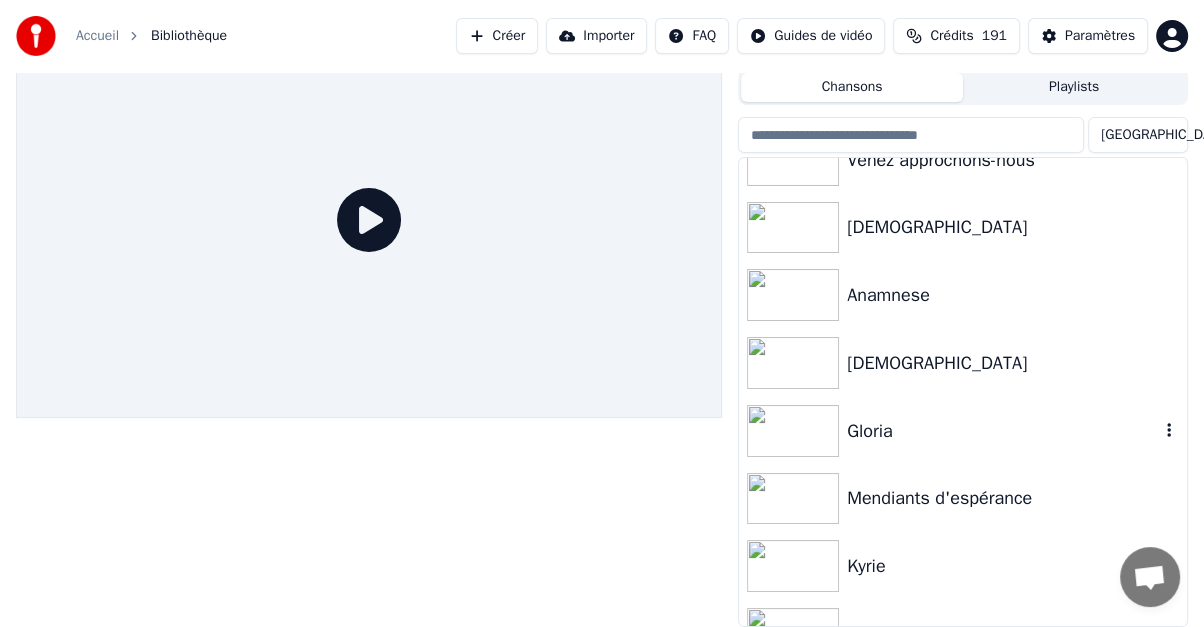 click on "Gloria" at bounding box center (1003, 431) 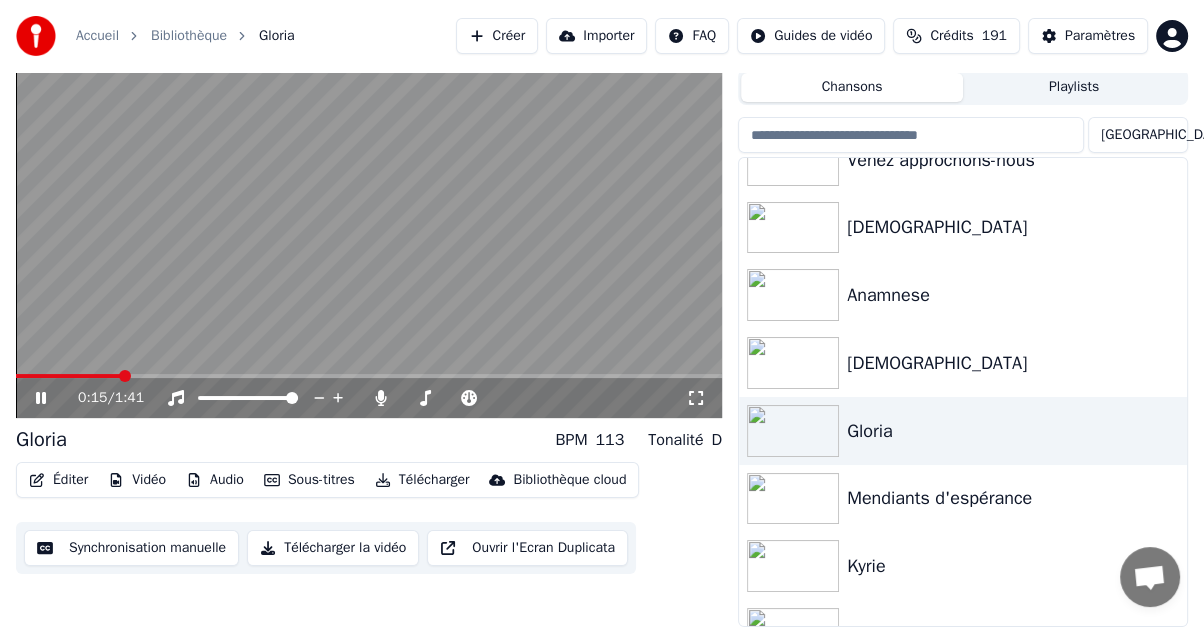 click 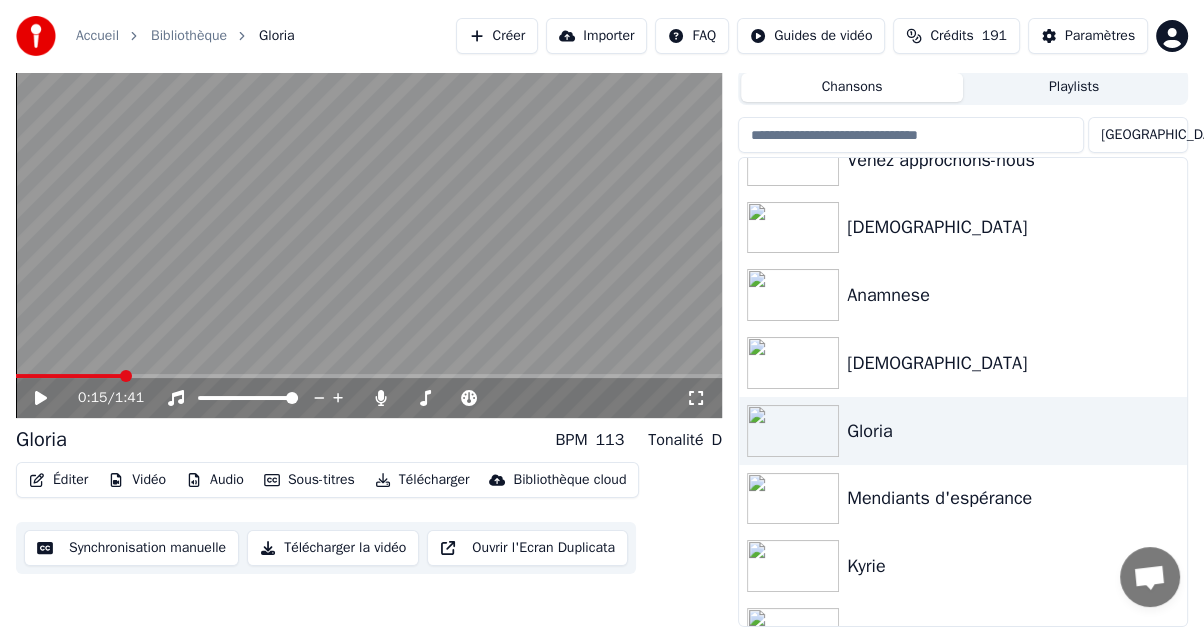 click on "Éditer" at bounding box center (58, 480) 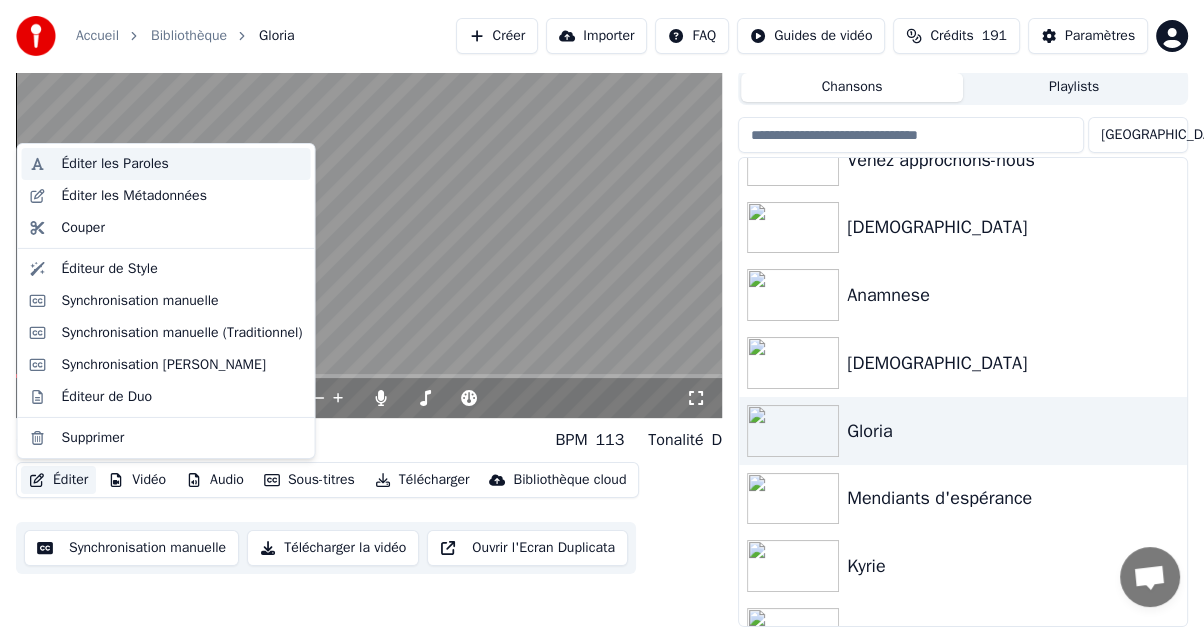 click on "Éditer les Paroles" at bounding box center [115, 164] 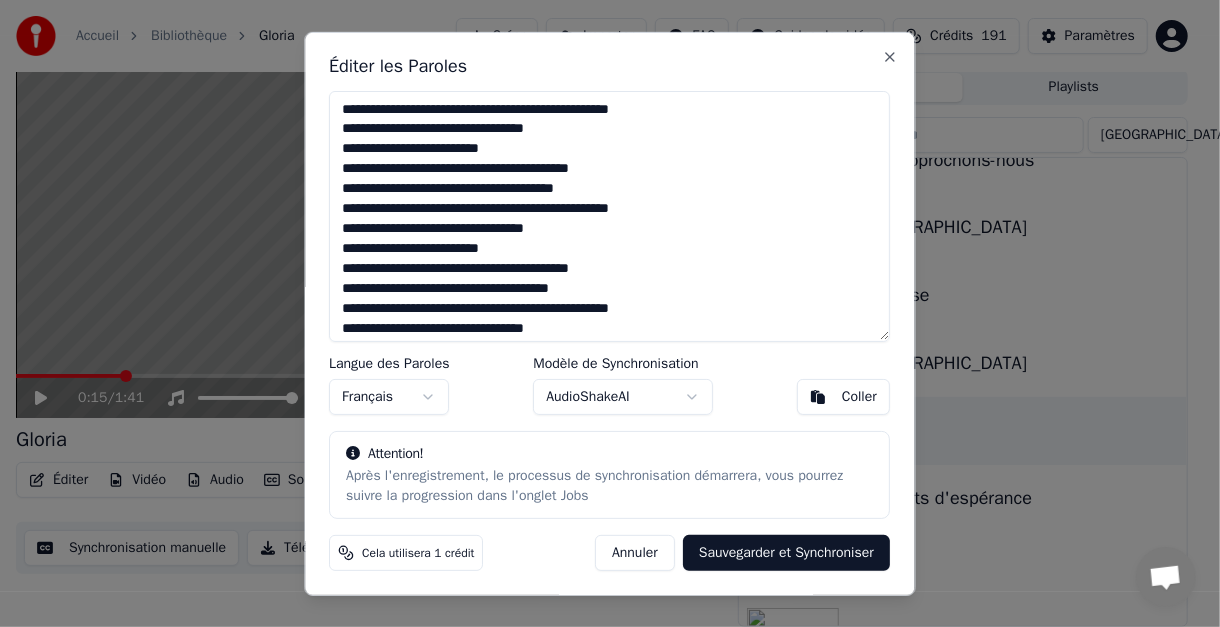 click on "Annuler" at bounding box center [636, 553] 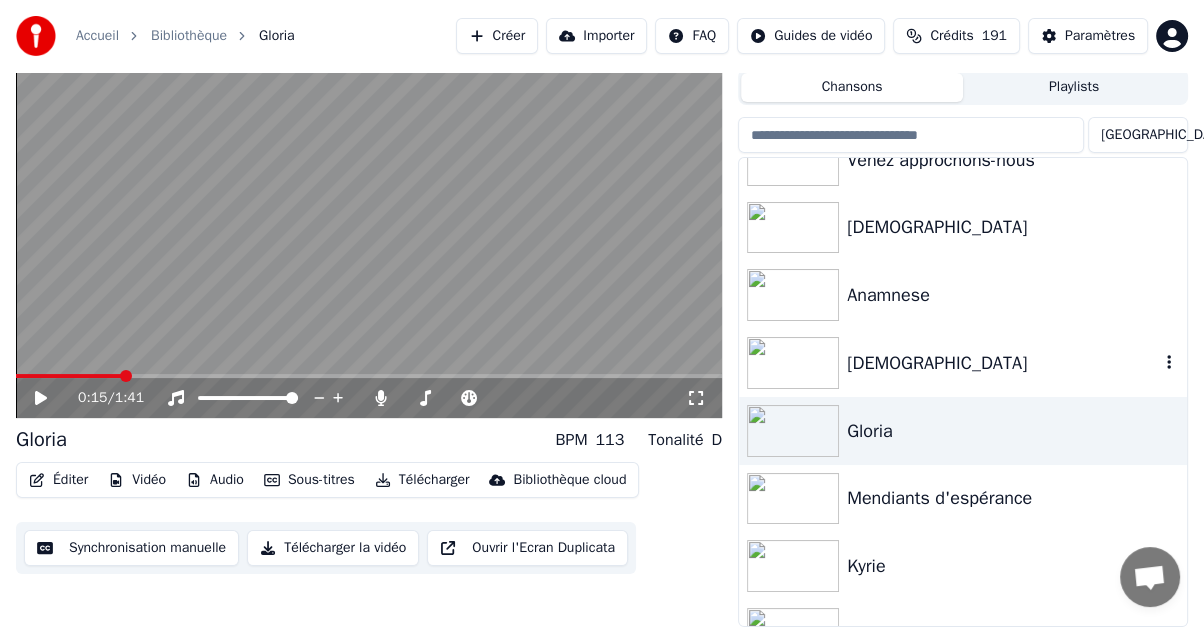 click on "[DEMOGRAPHIC_DATA]" at bounding box center (1003, 363) 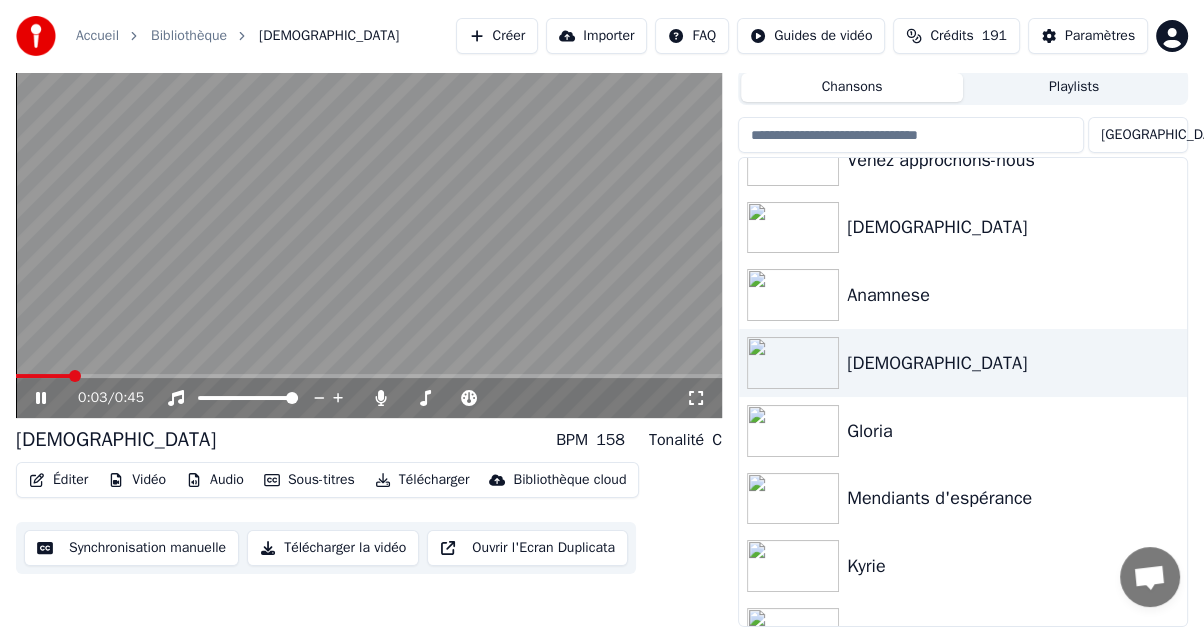 click 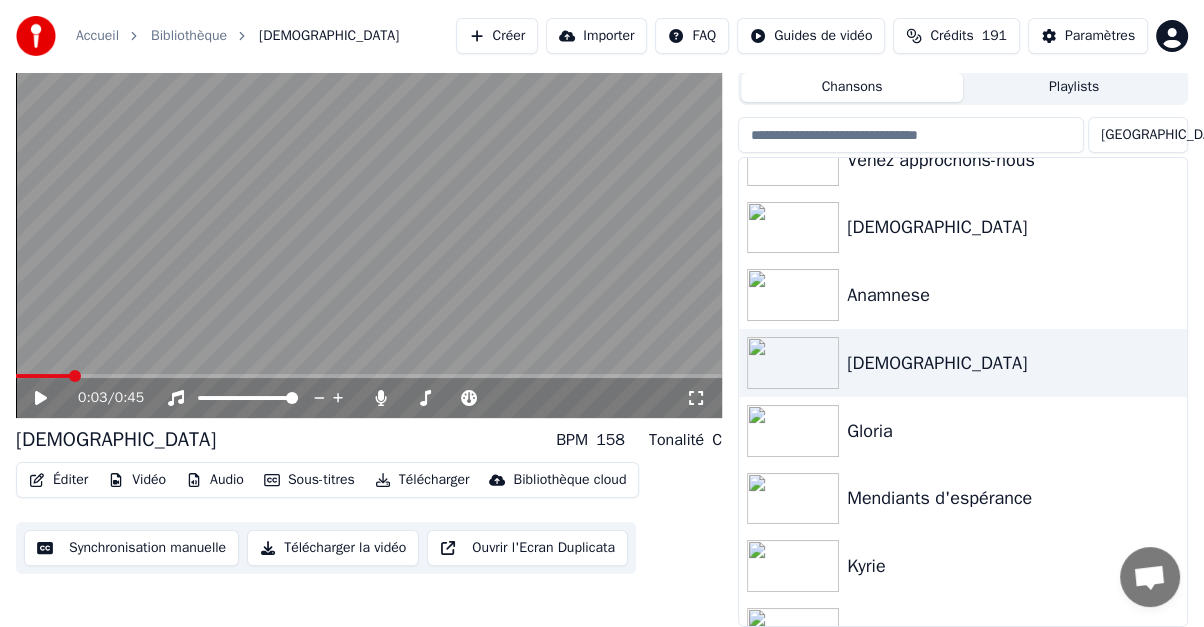 click 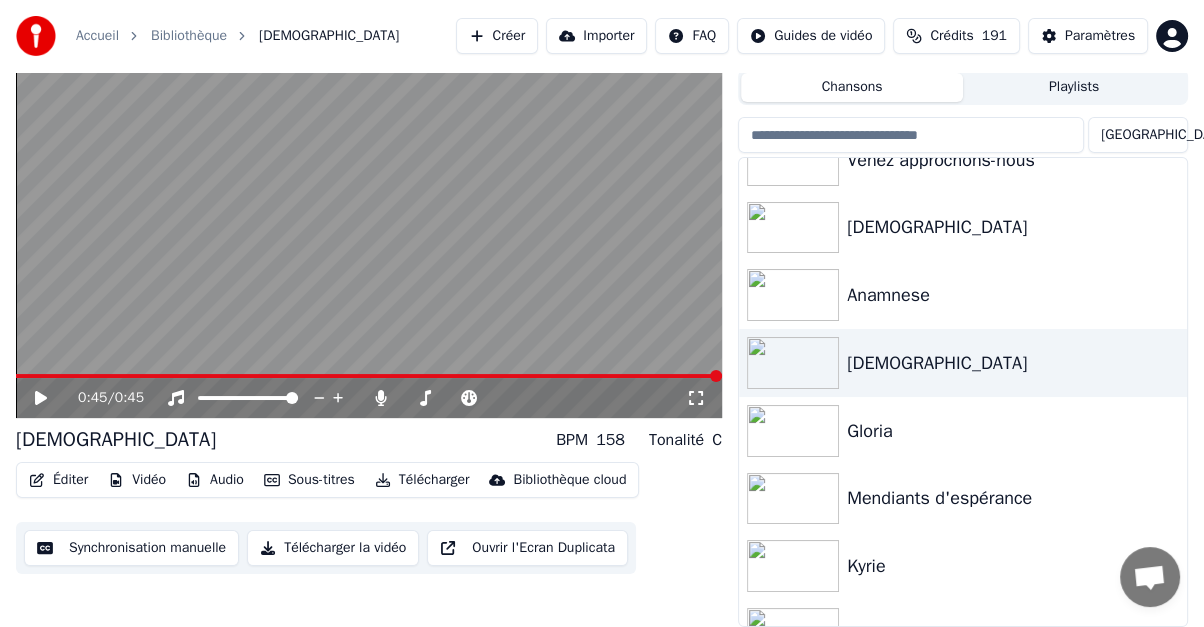 click on "Télécharger" at bounding box center [422, 480] 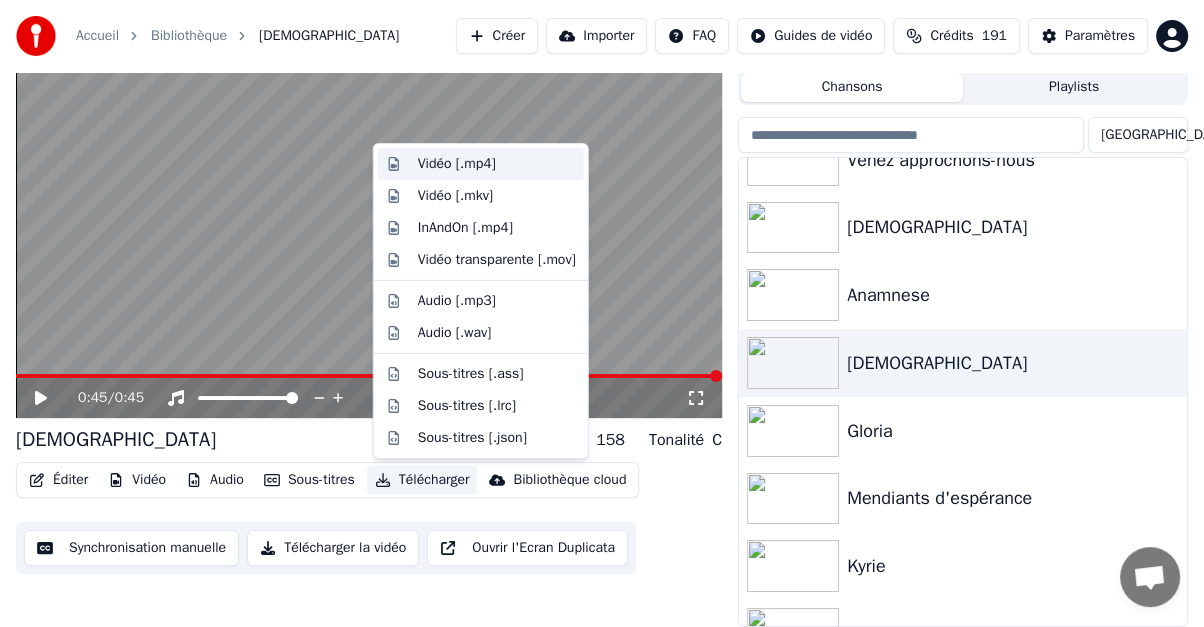click on "Vidéo [.mp4]" at bounding box center (457, 164) 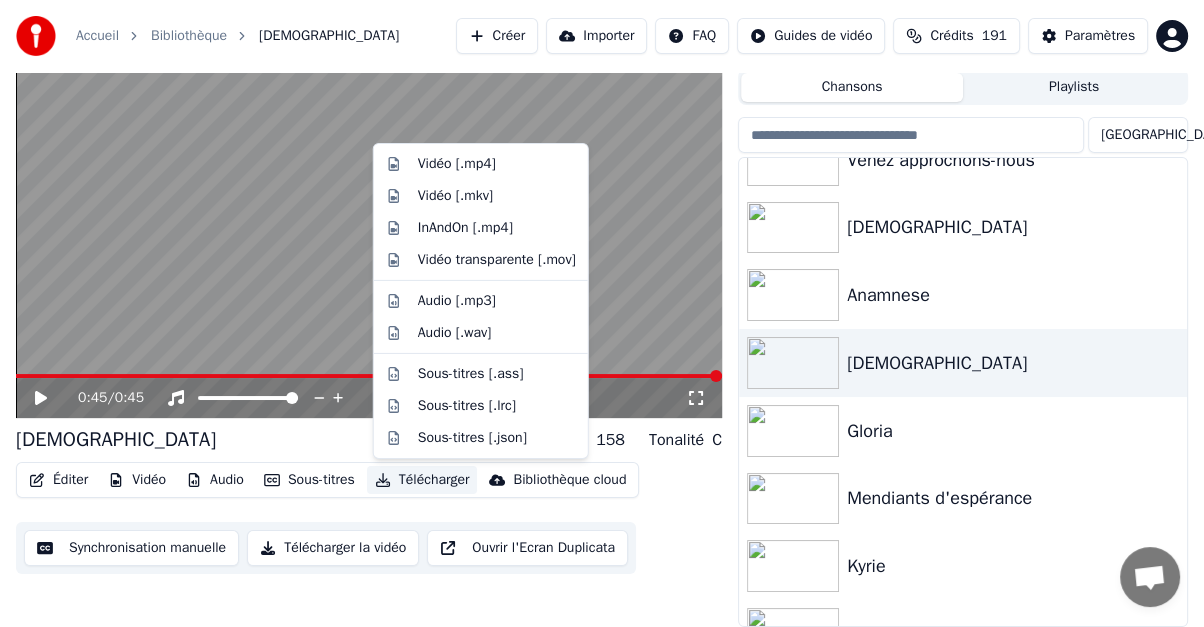 scroll, scrollTop: 26, scrollLeft: 0, axis: vertical 